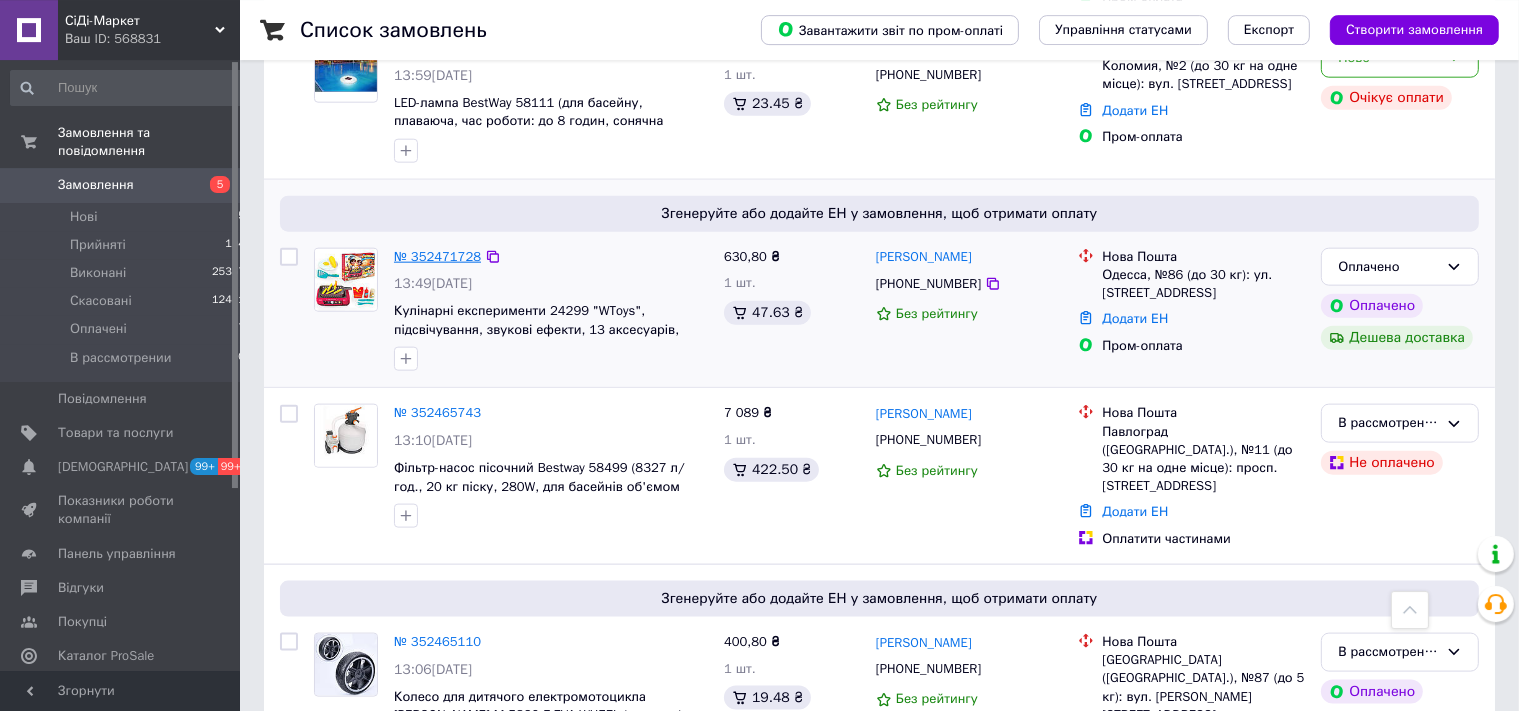 scroll, scrollTop: 2323, scrollLeft: 0, axis: vertical 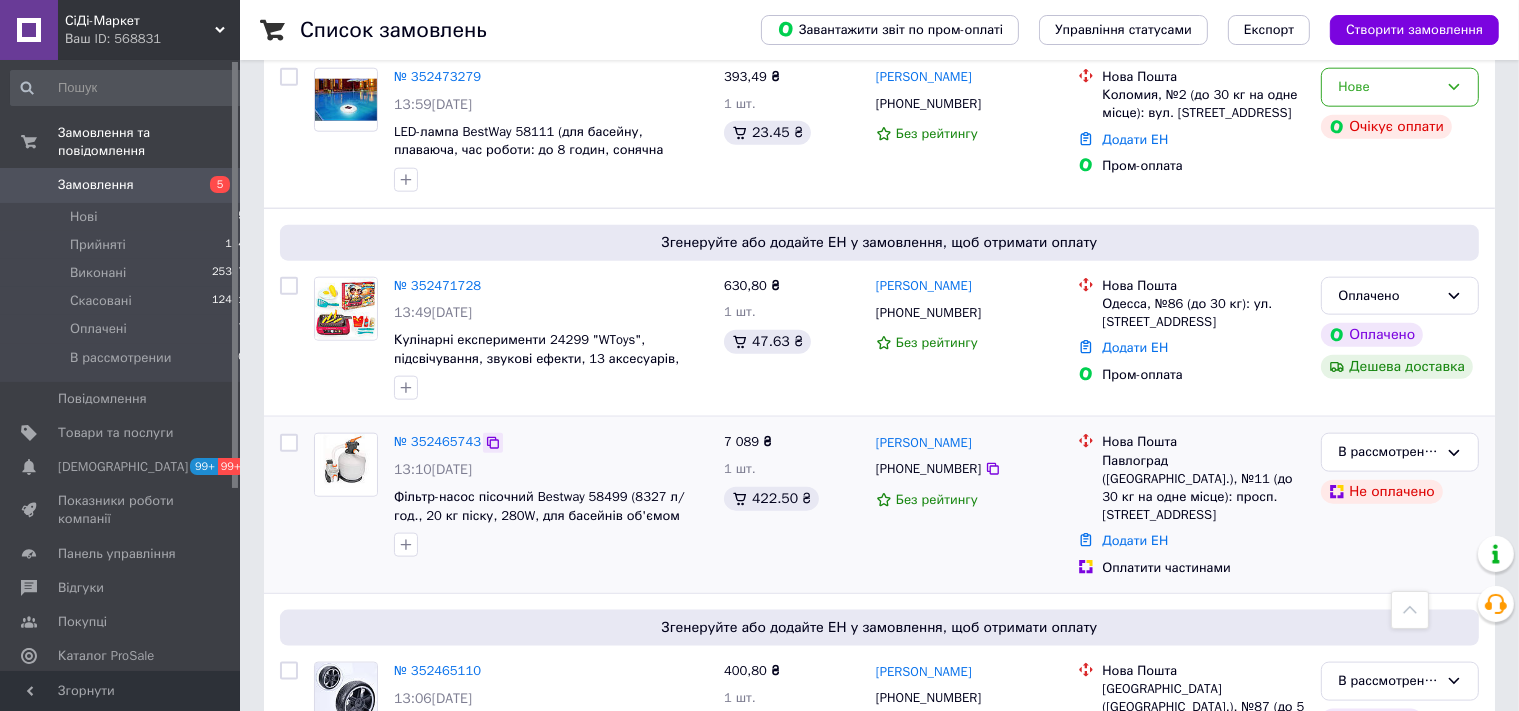 click 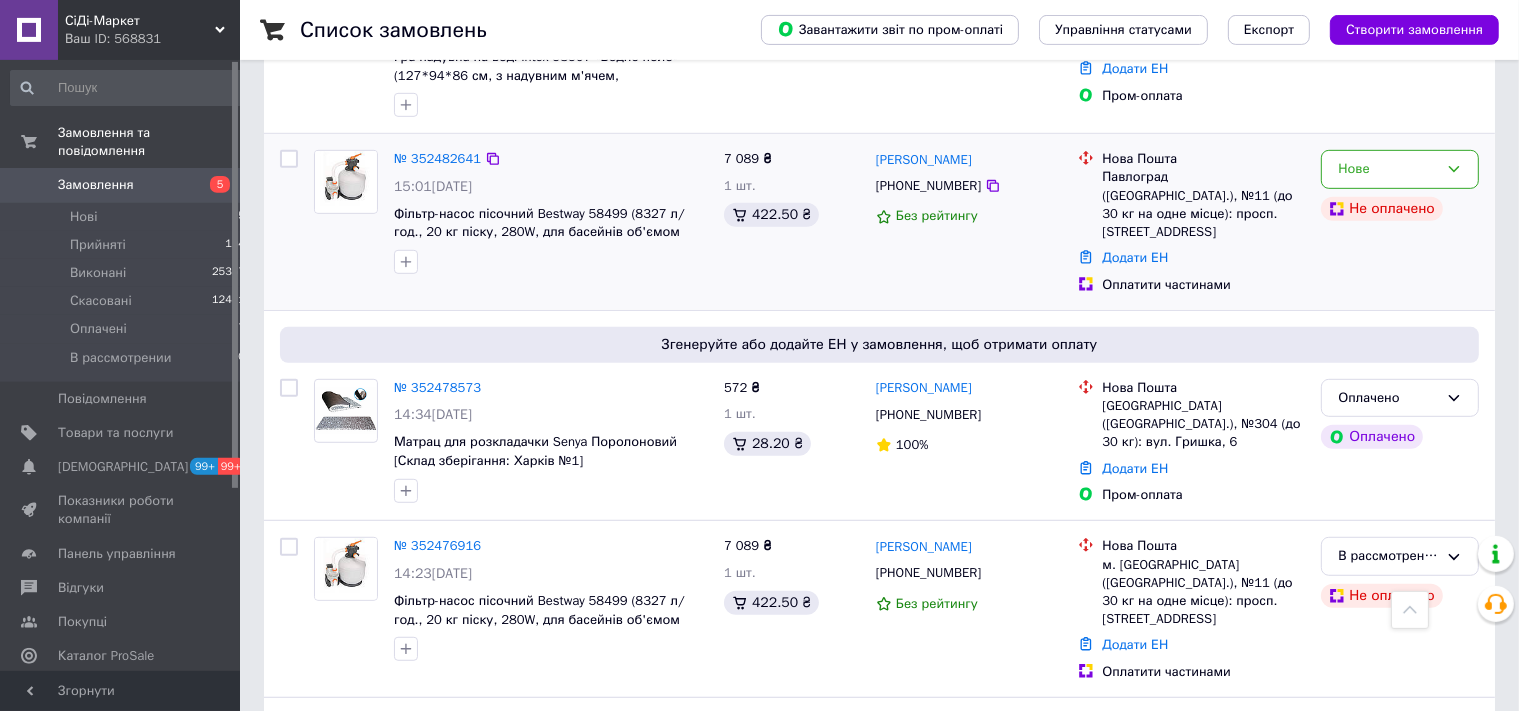 scroll, scrollTop: 1161, scrollLeft: 0, axis: vertical 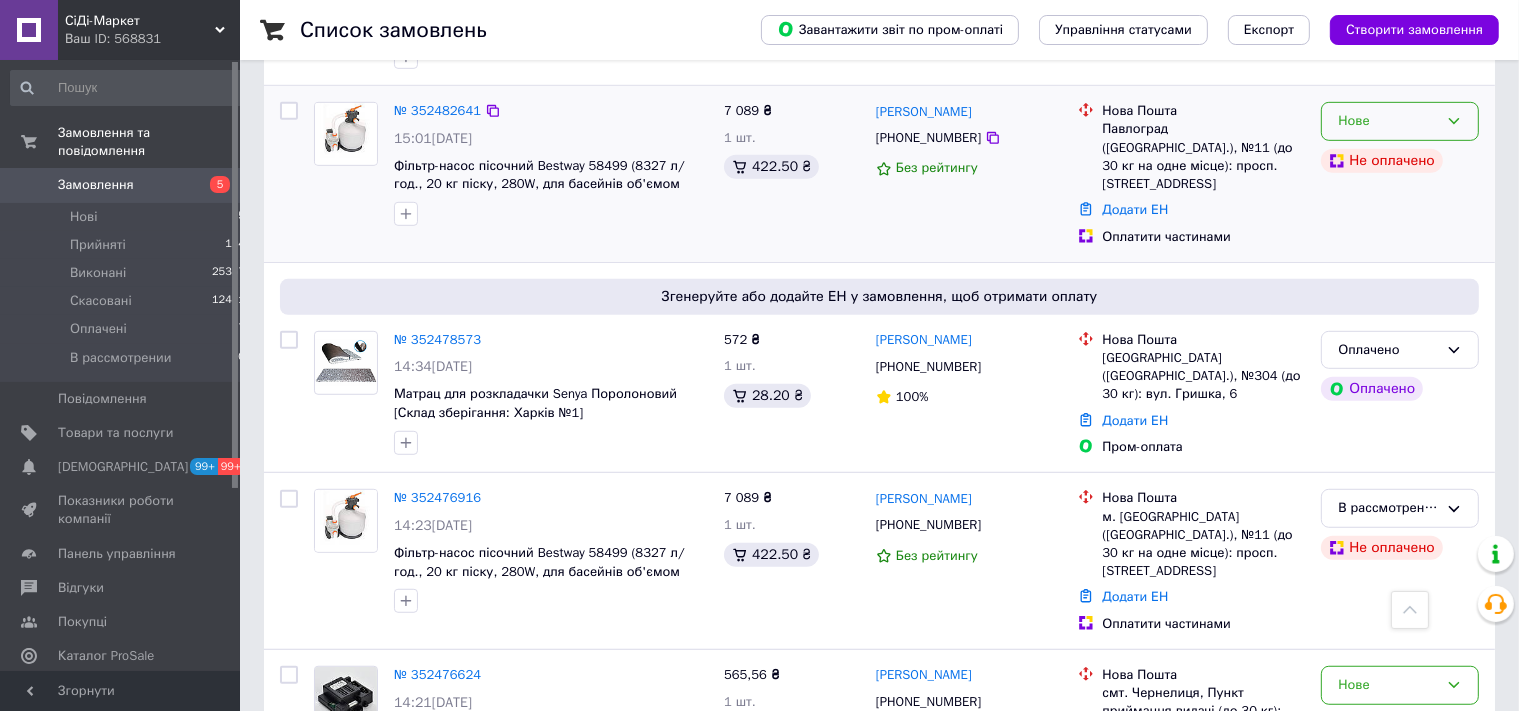click 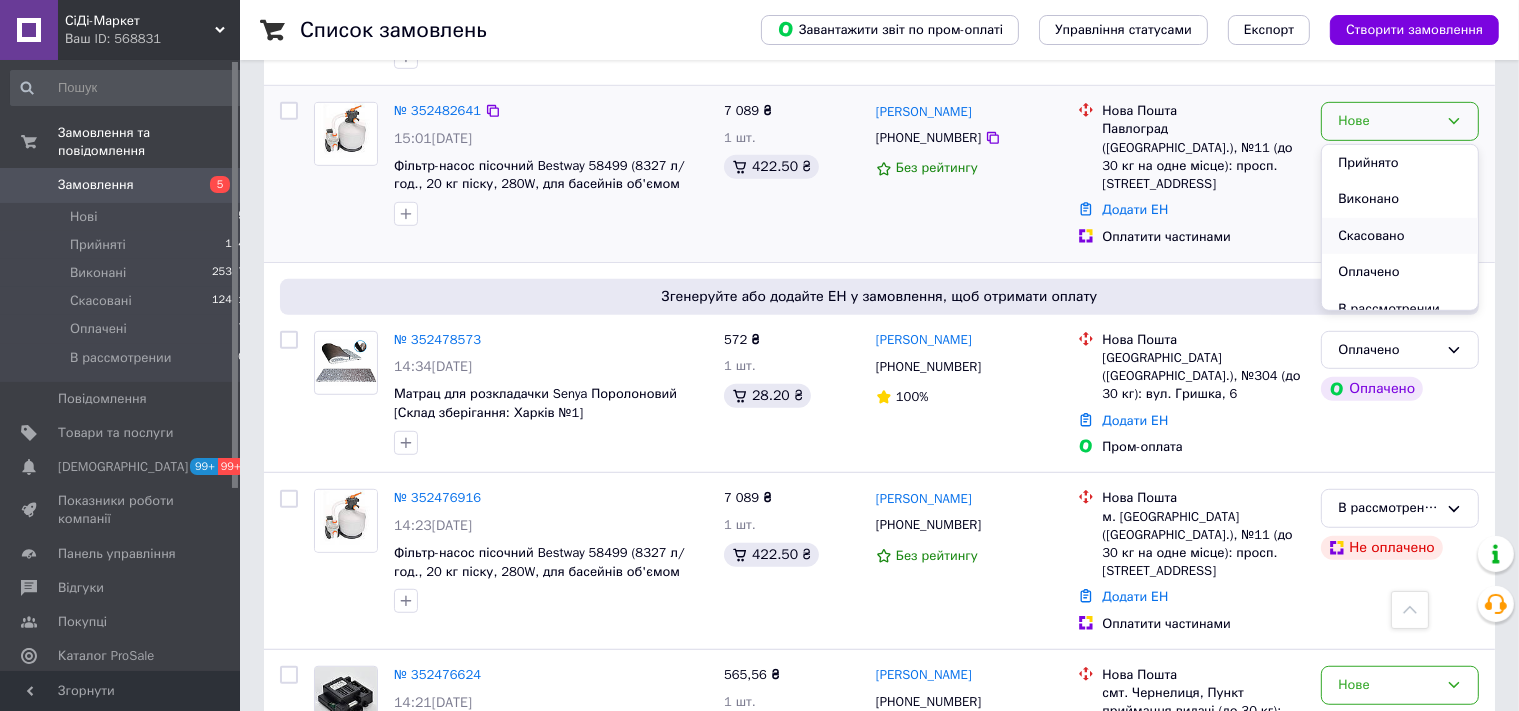 click on "Скасовано" at bounding box center [1400, 236] 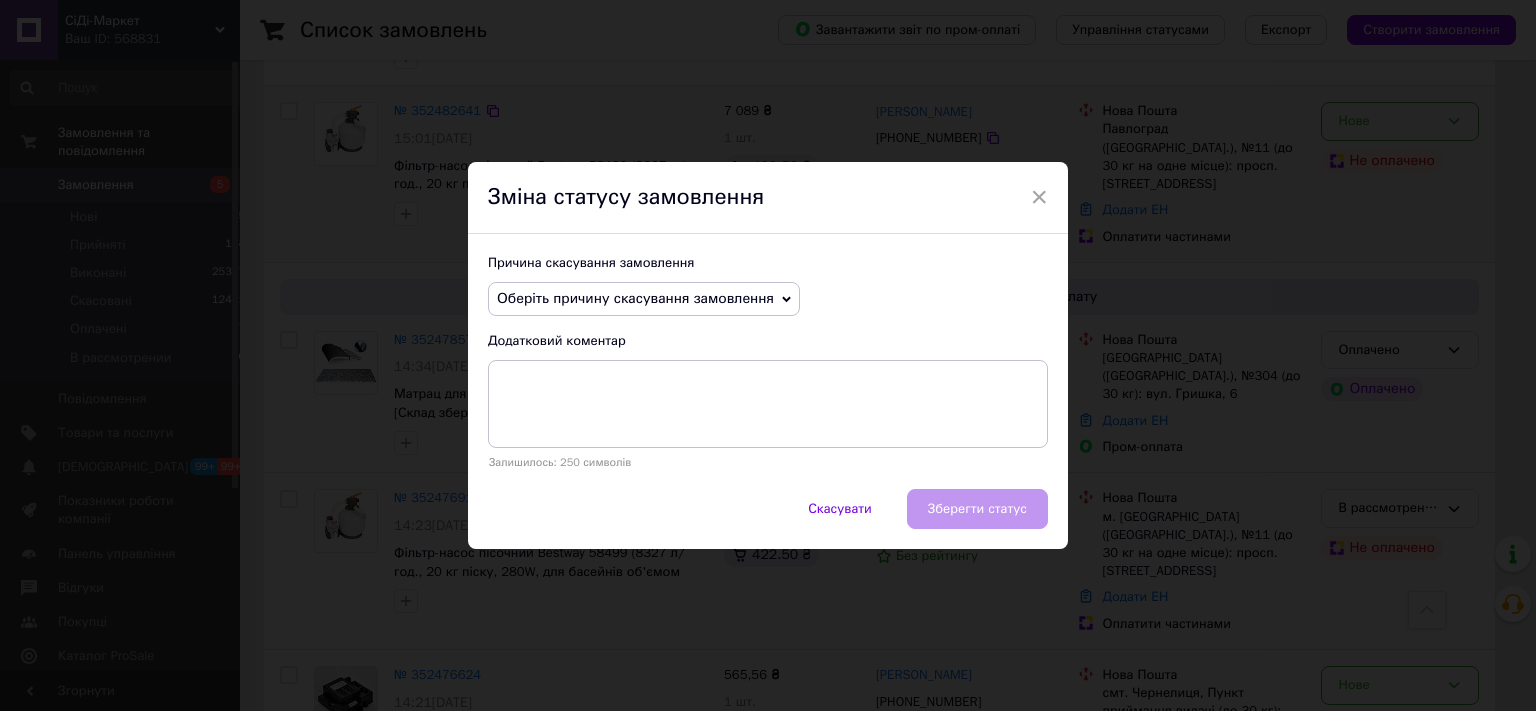 click on "Оберіть причину скасування замовлення" at bounding box center (635, 298) 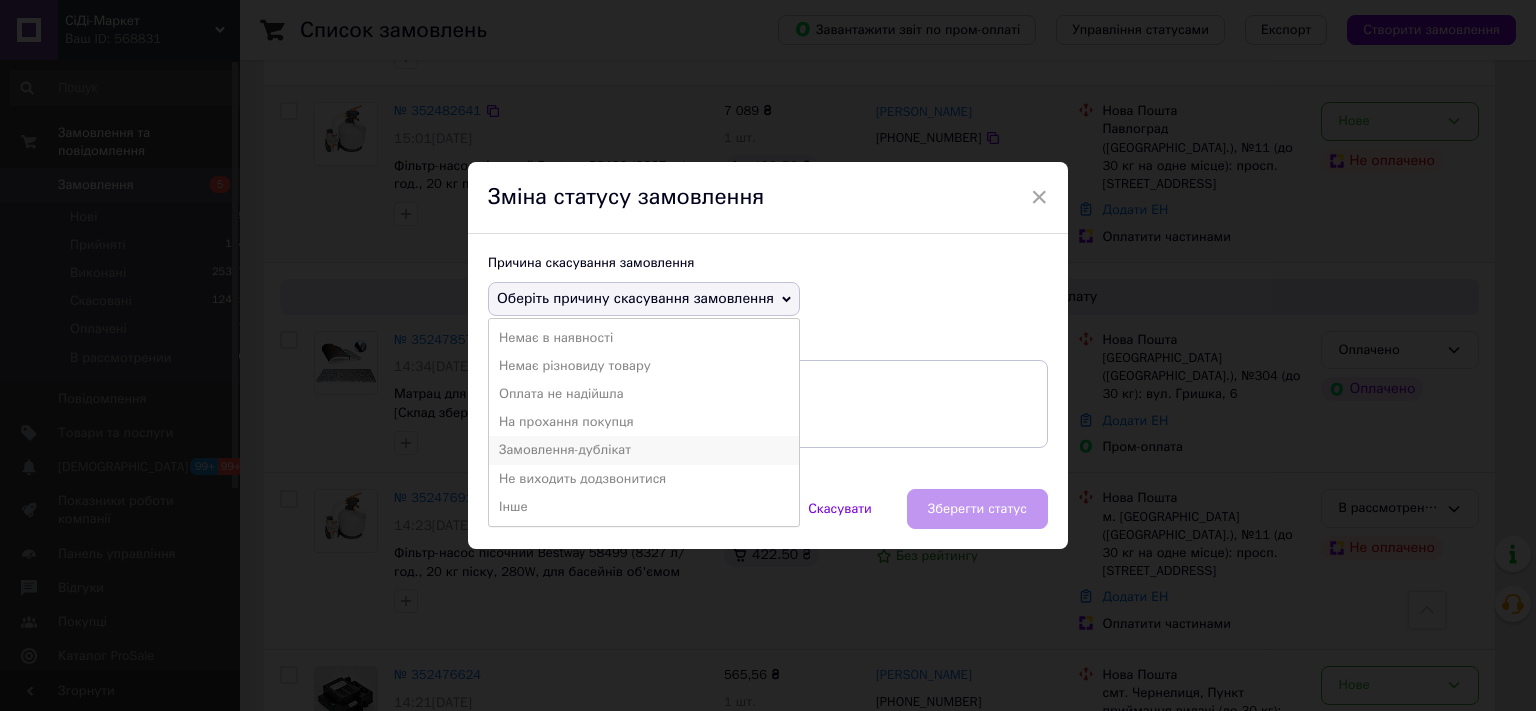 click on "Замовлення-дублікат" at bounding box center (644, 450) 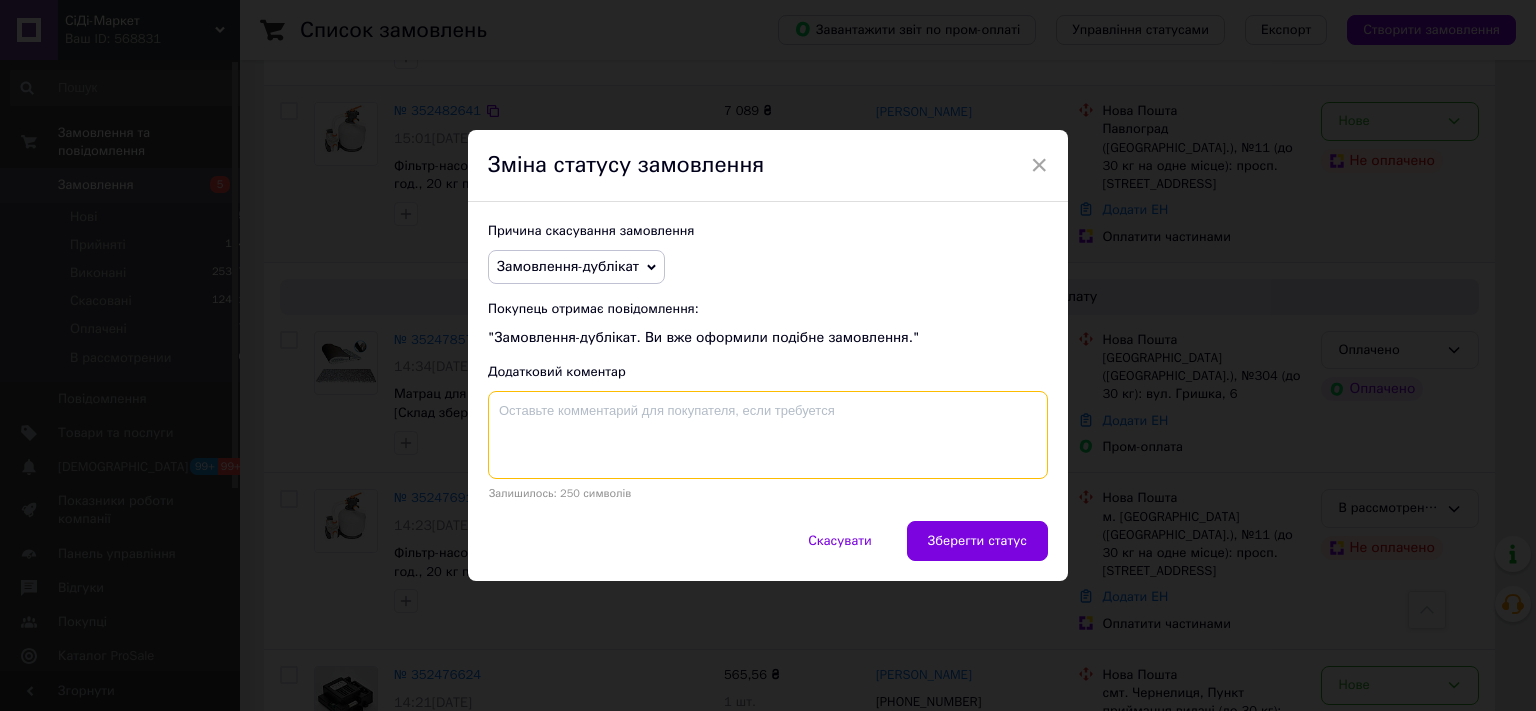 click at bounding box center [768, 435] 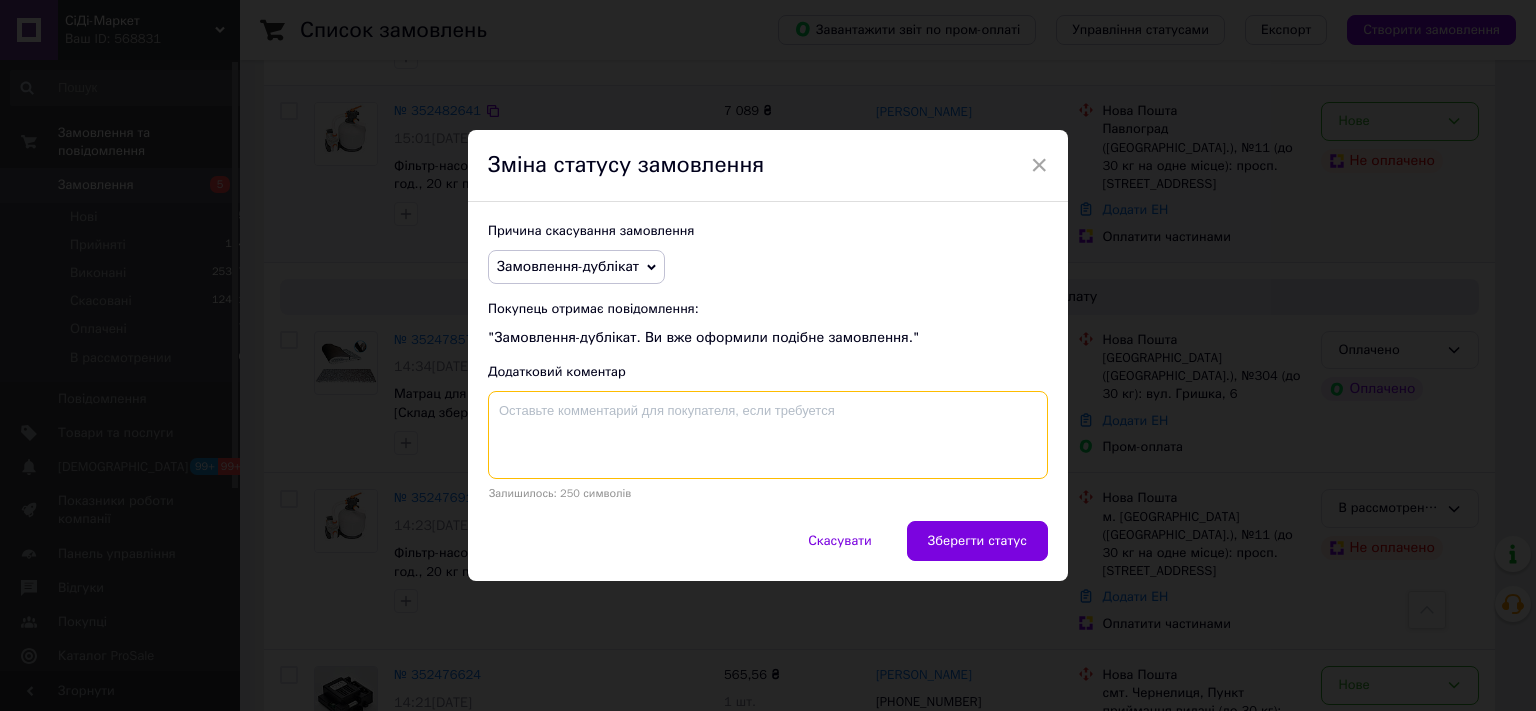 paste on "352465743" 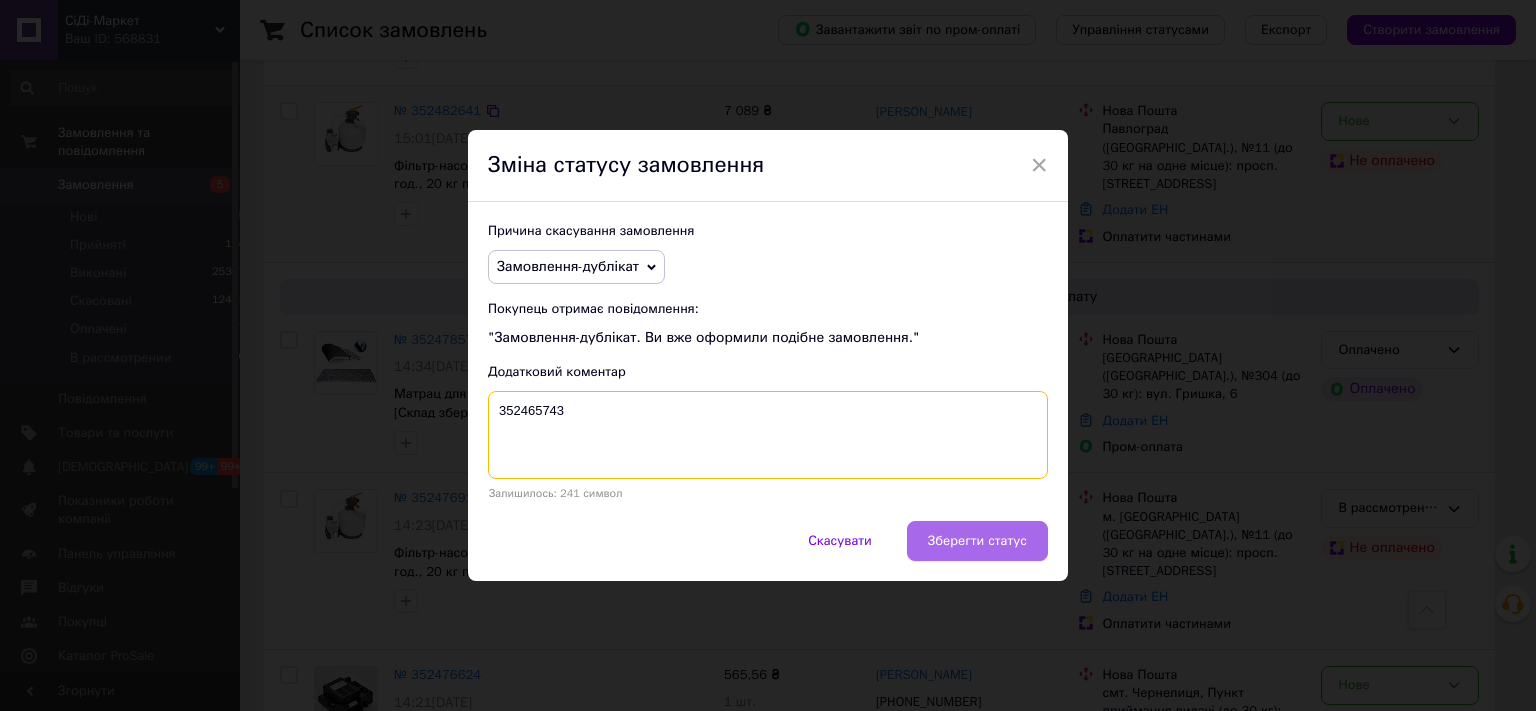 type on "352465743" 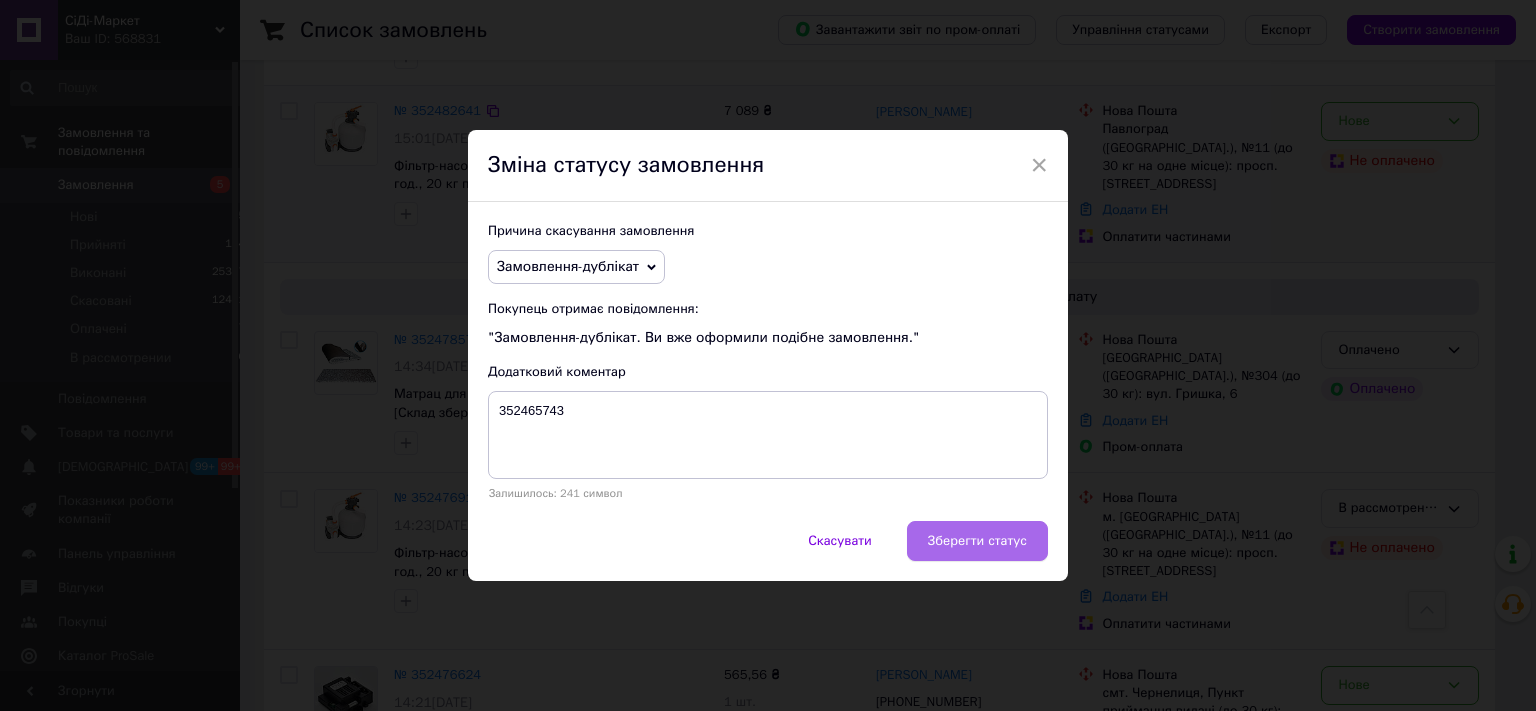 click on "Зберегти статус" at bounding box center (977, 541) 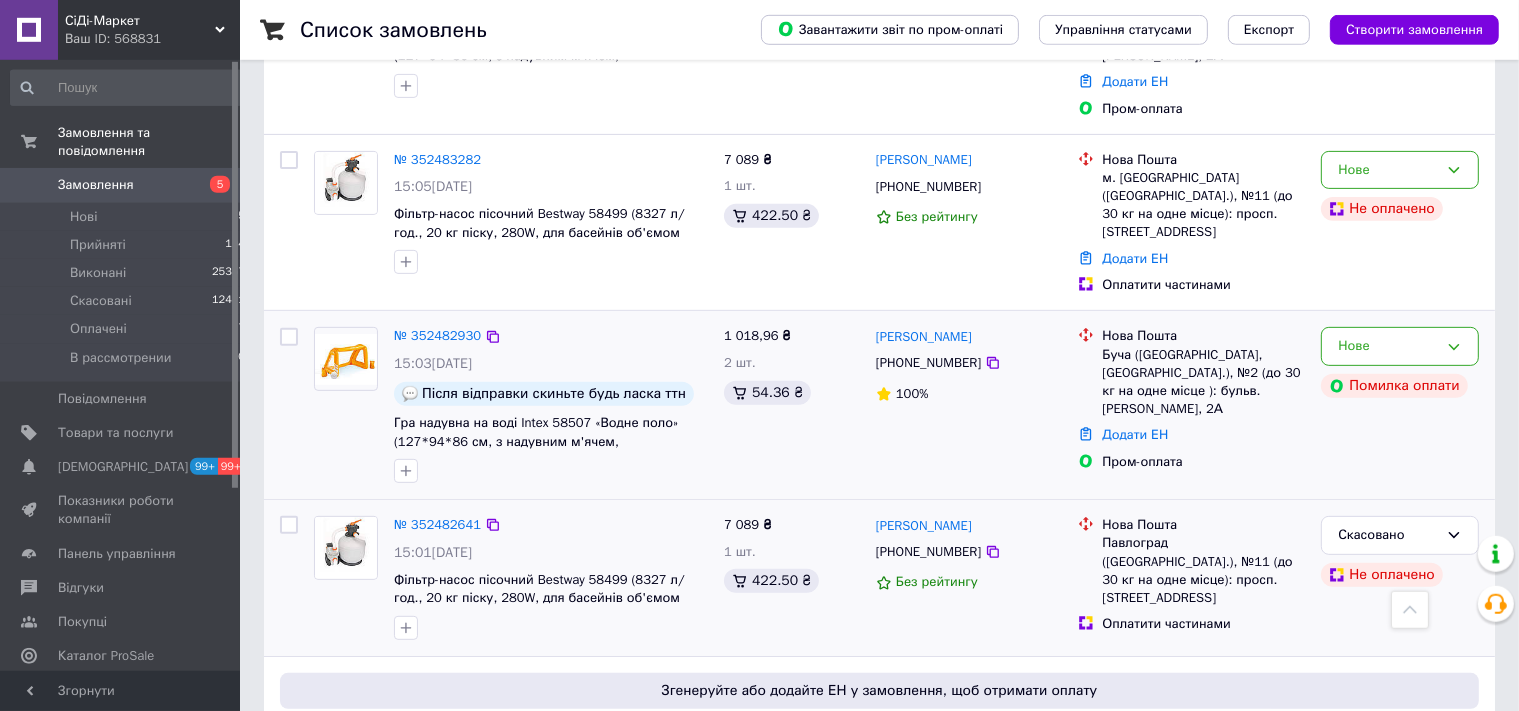scroll, scrollTop: 739, scrollLeft: 0, axis: vertical 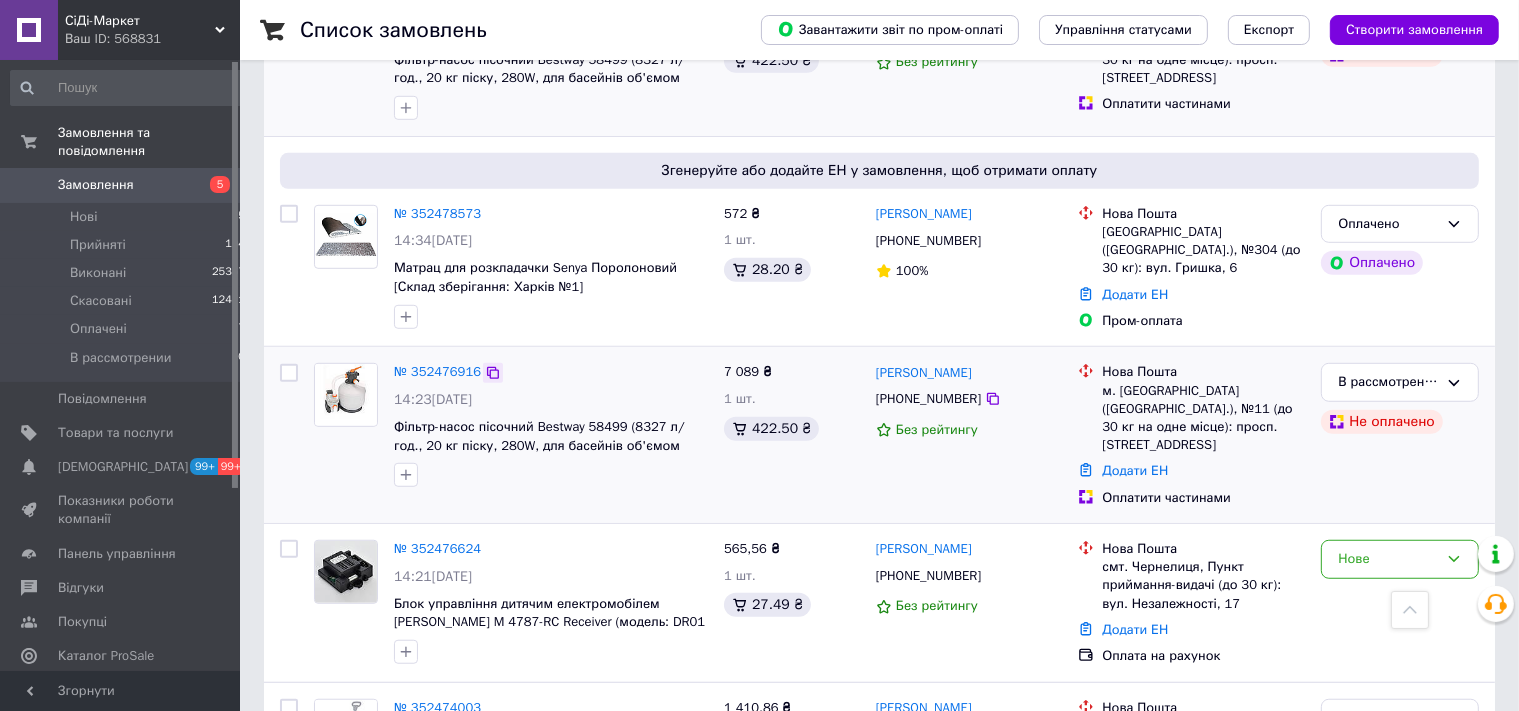 click 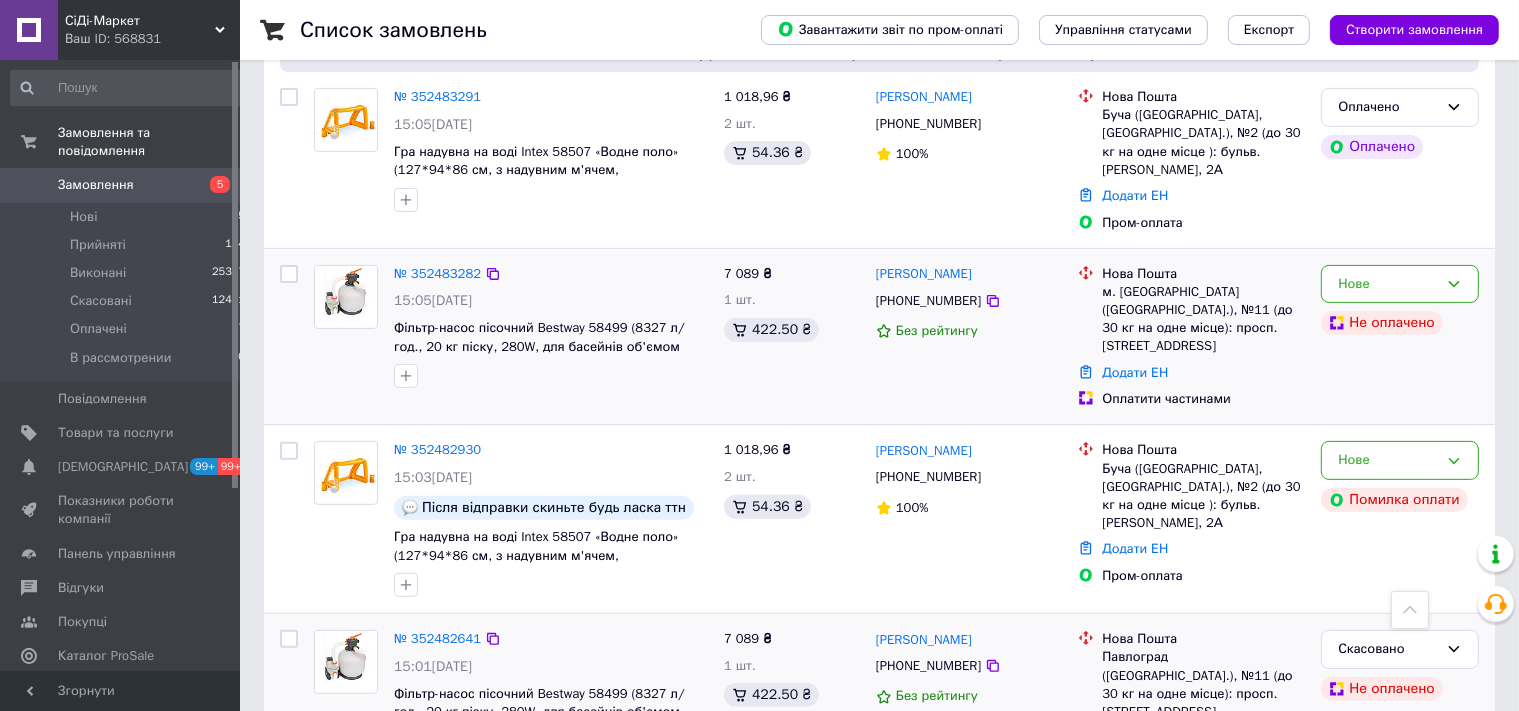 scroll, scrollTop: 739, scrollLeft: 0, axis: vertical 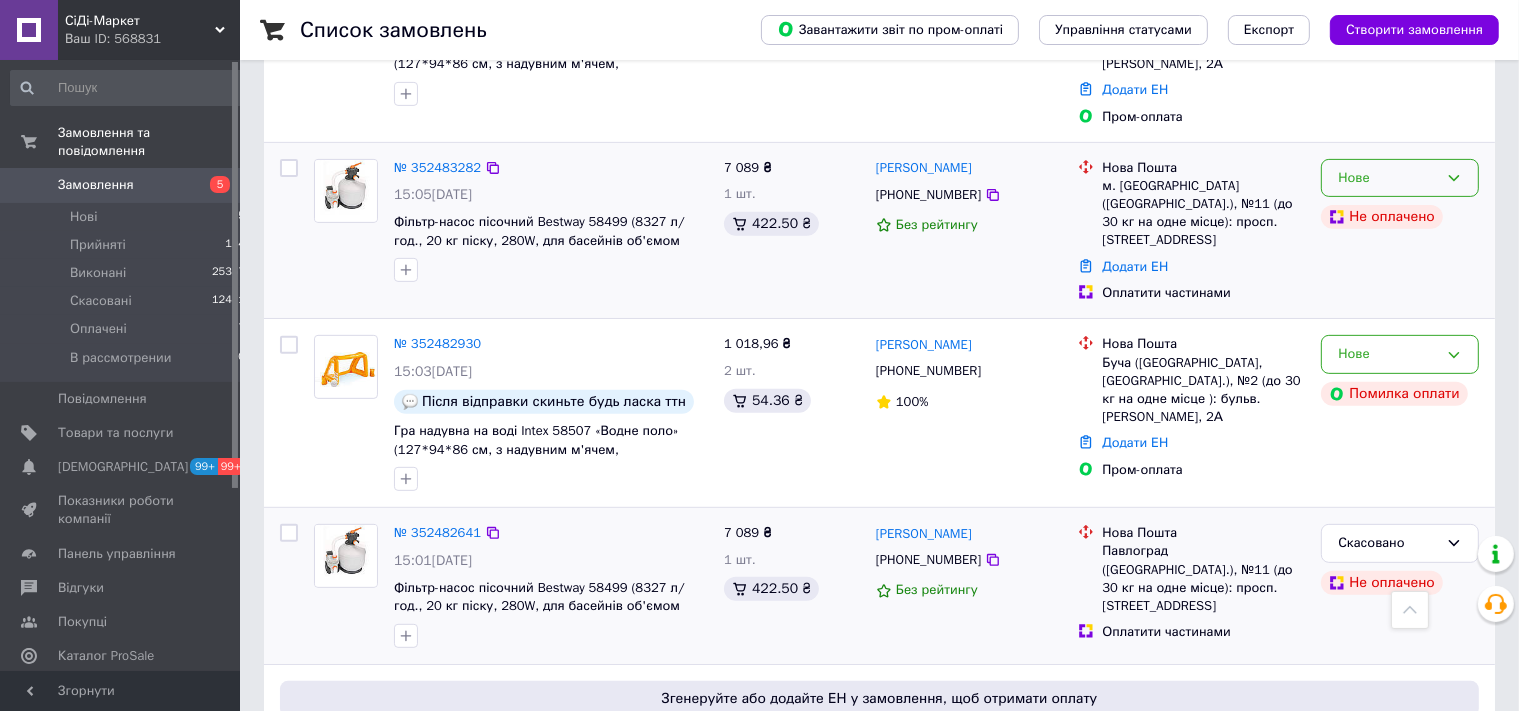 click on "Нове" at bounding box center (1400, 178) 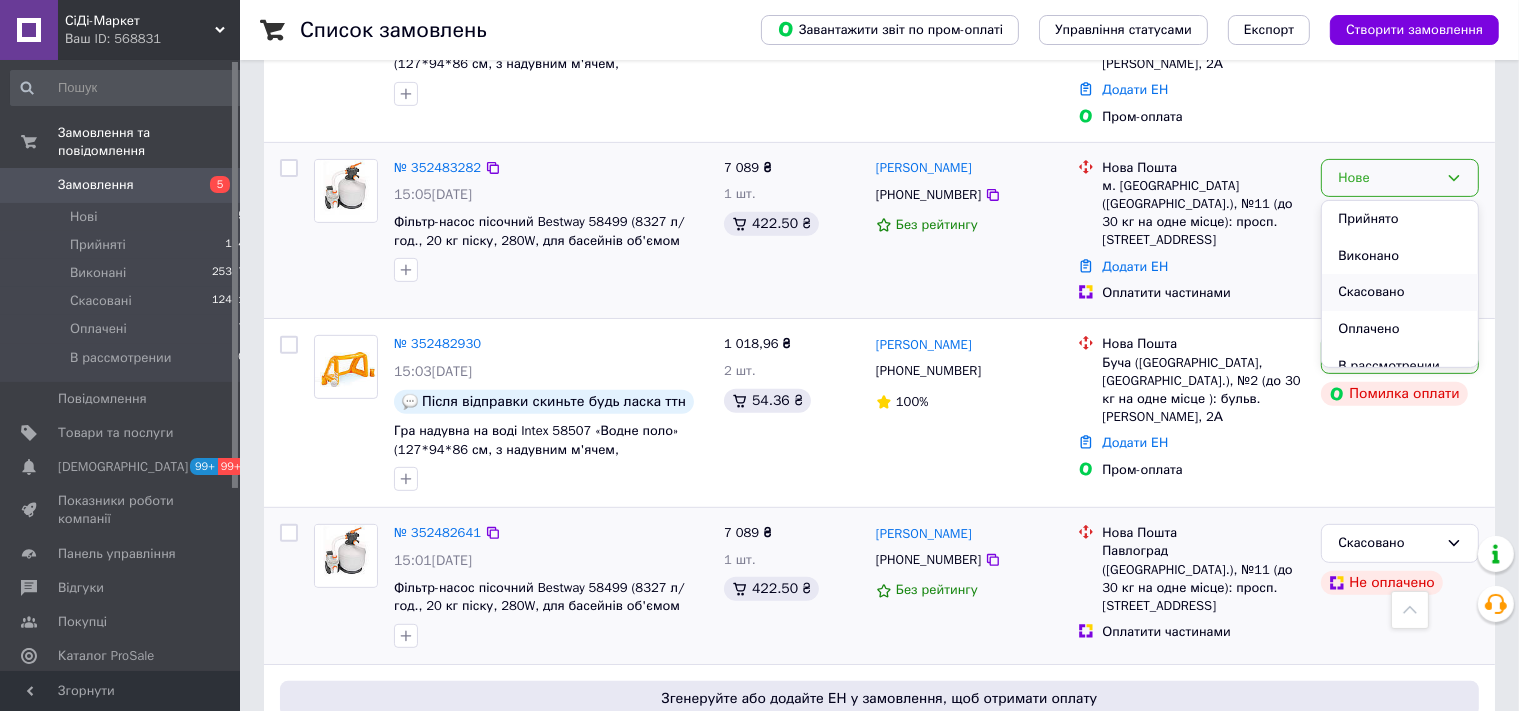 click on "Скасовано" at bounding box center (1400, 292) 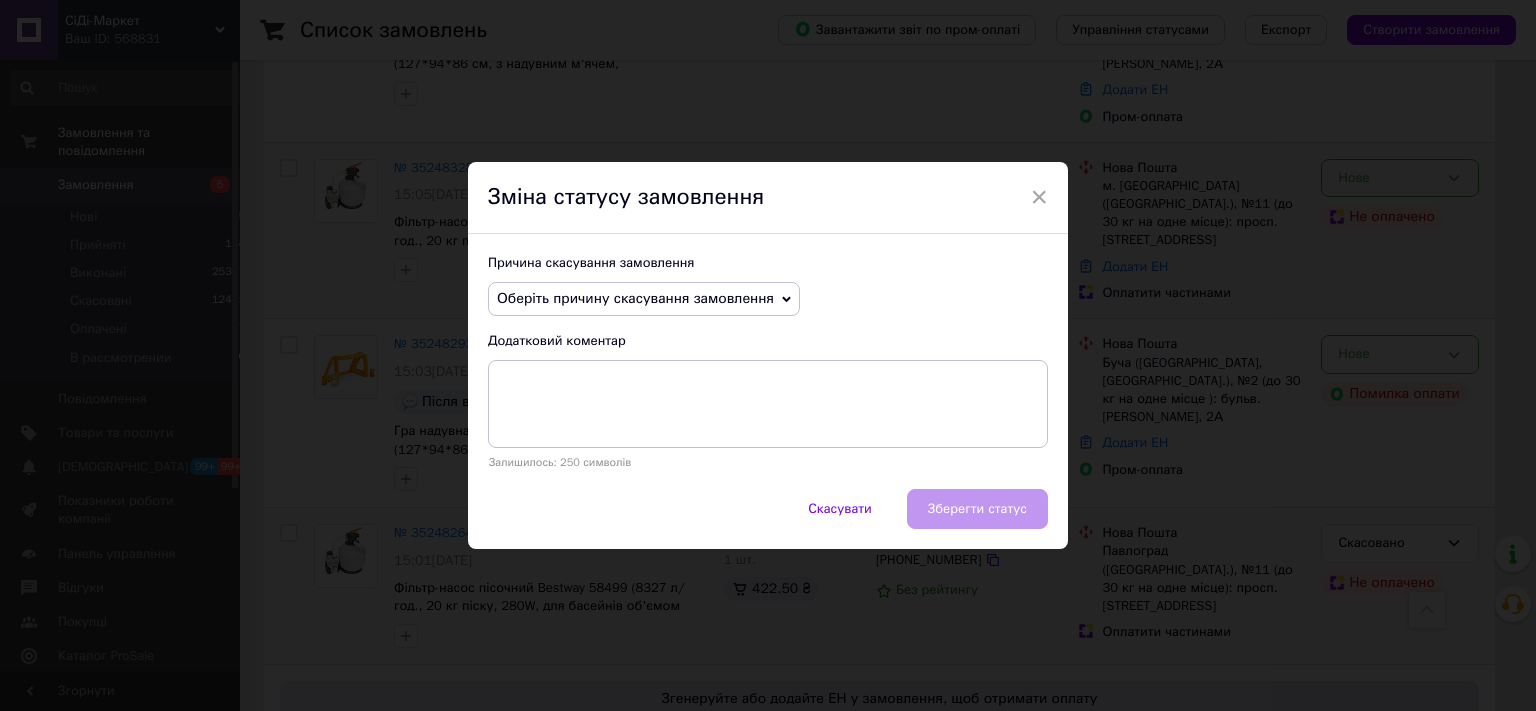click on "Оберіть причину скасування замовлення" at bounding box center (635, 298) 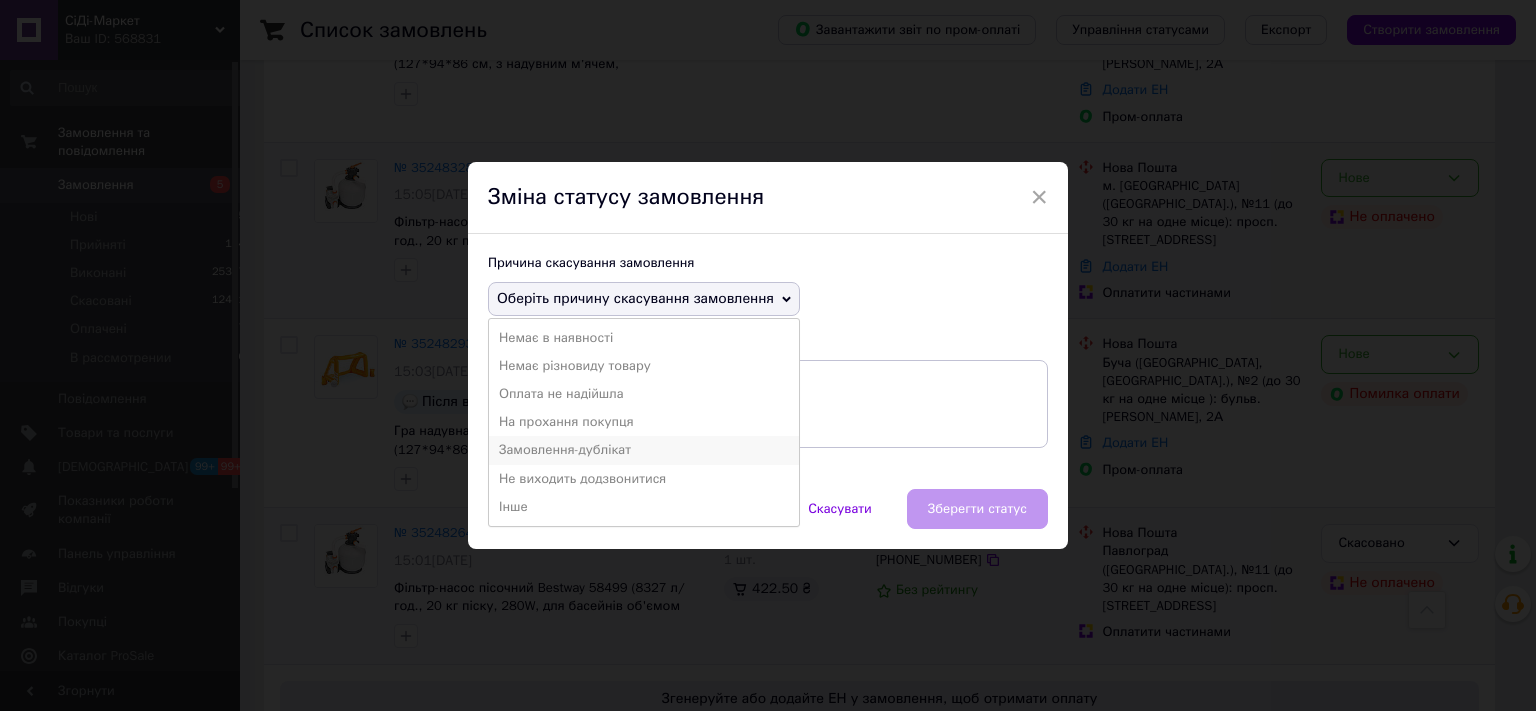click on "Замовлення-дублікат" at bounding box center [644, 450] 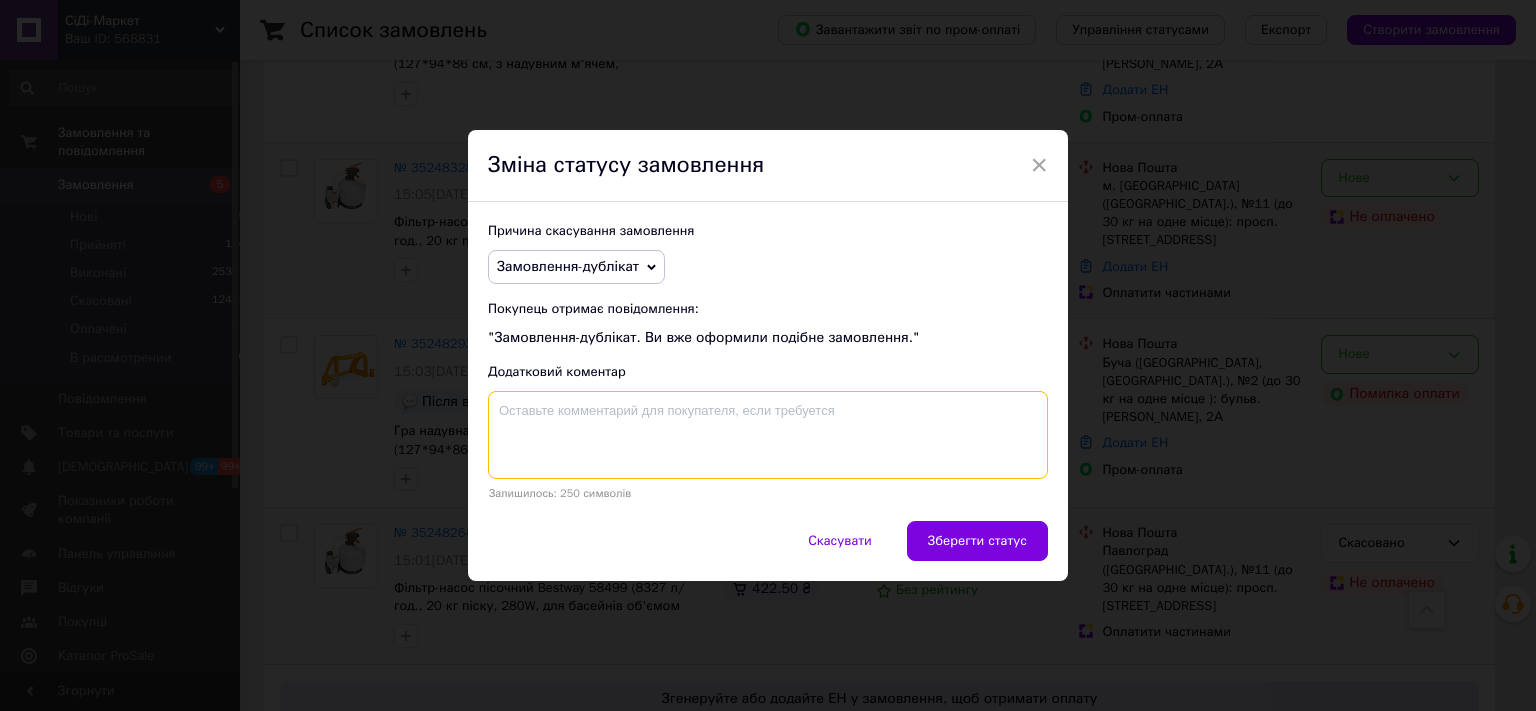 click at bounding box center [768, 435] 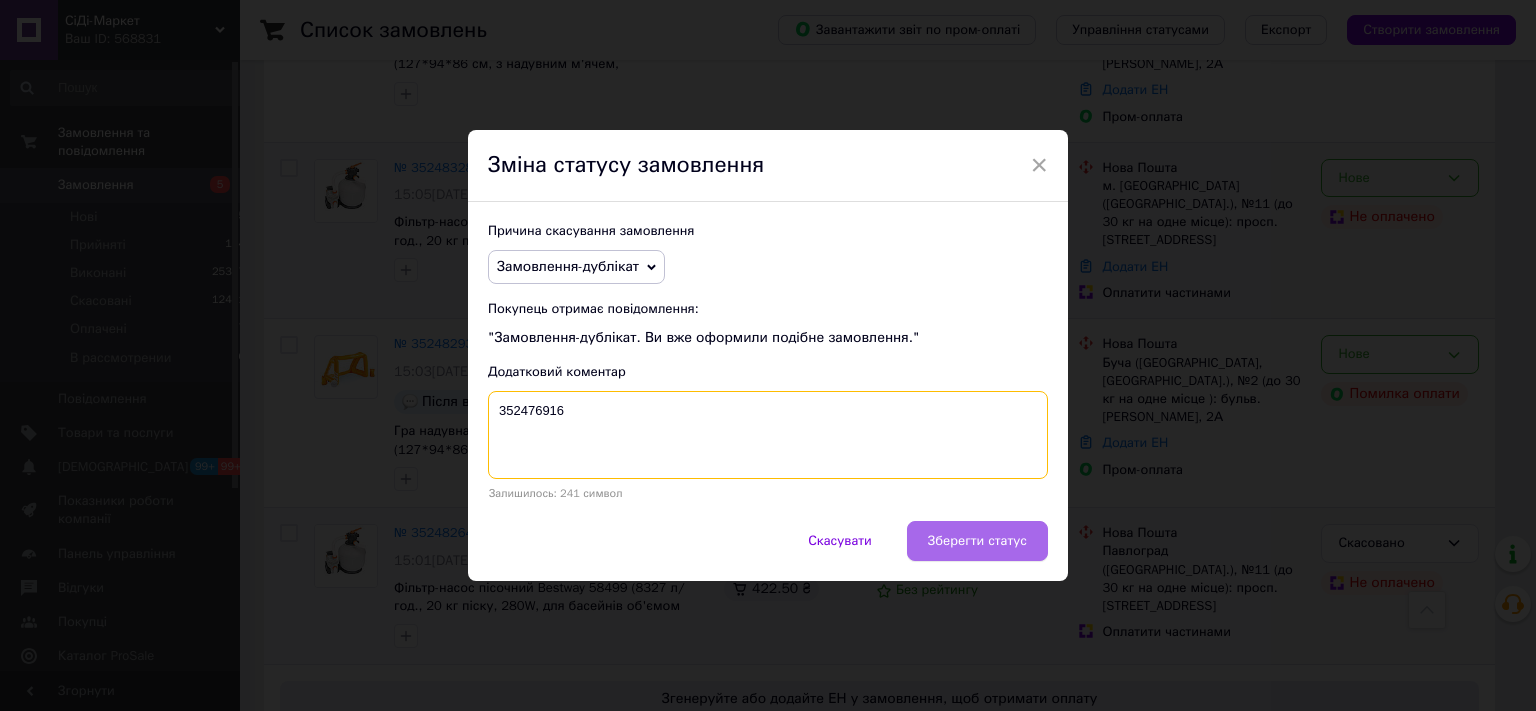 type on "352476916" 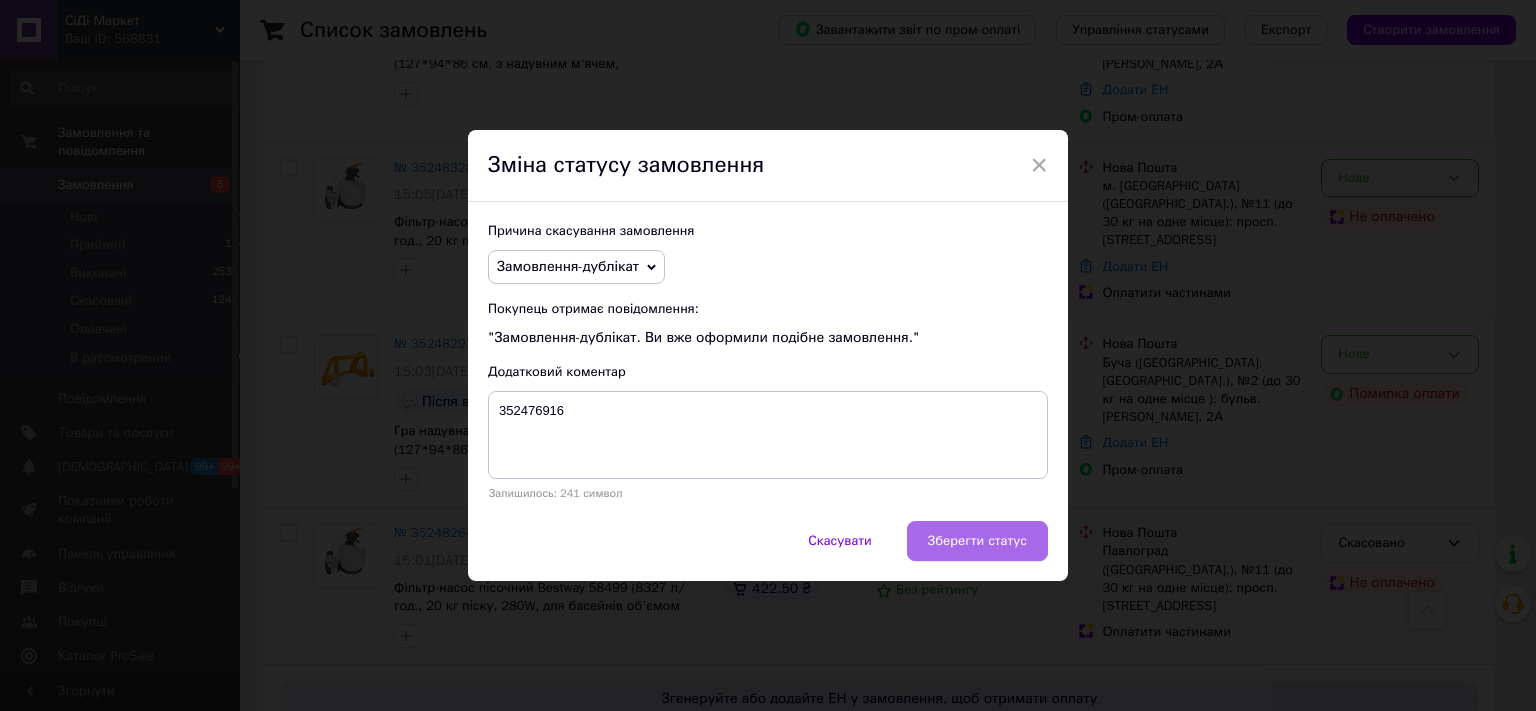 click on "Зберегти статус" at bounding box center (977, 541) 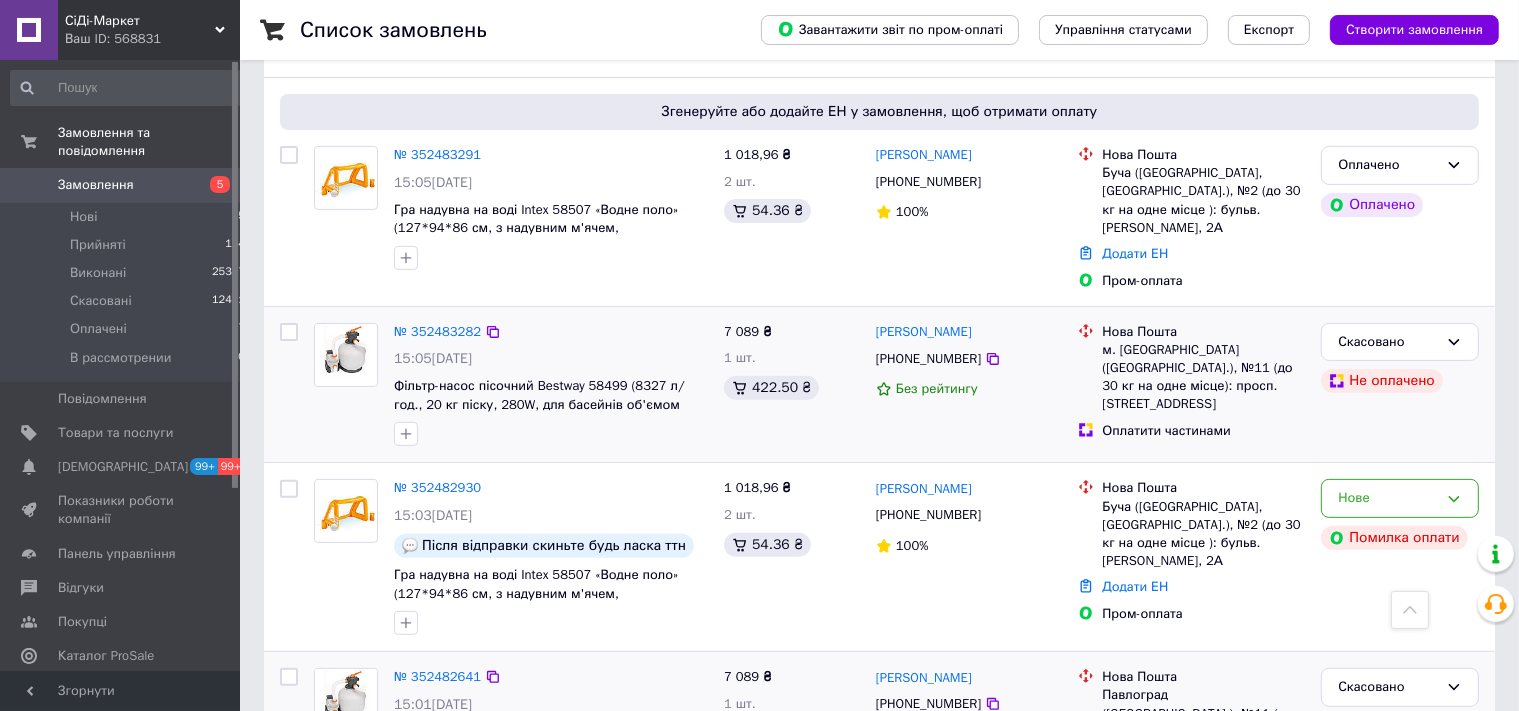 scroll, scrollTop: 633, scrollLeft: 0, axis: vertical 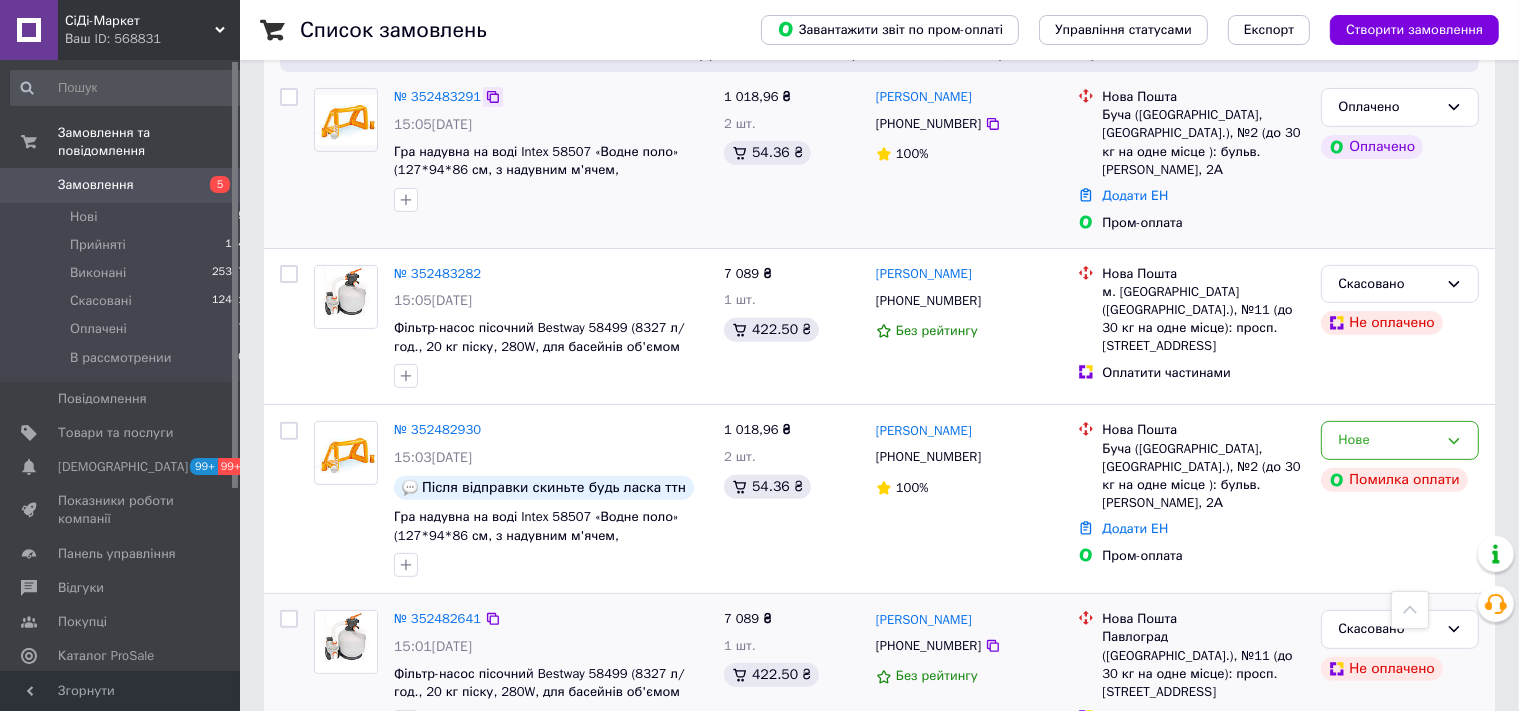 click 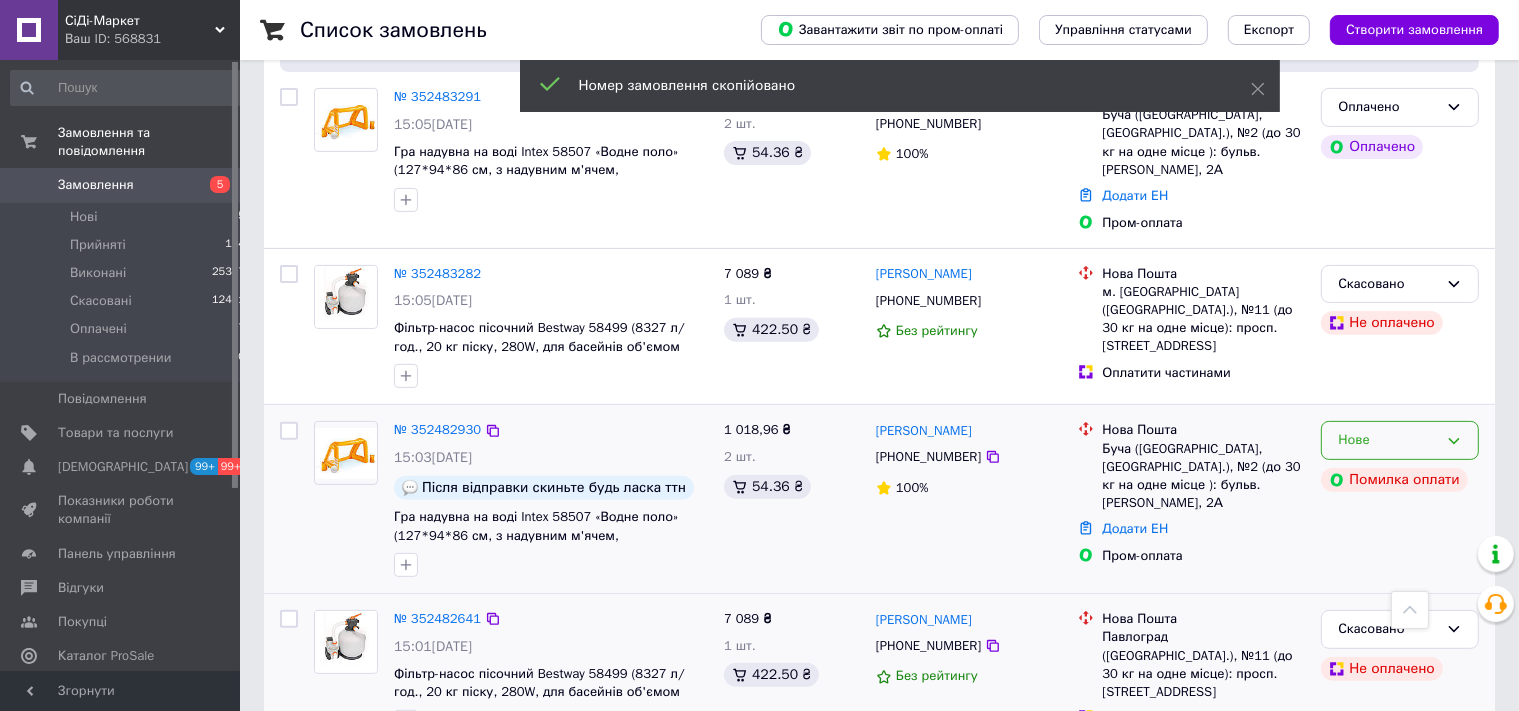 click 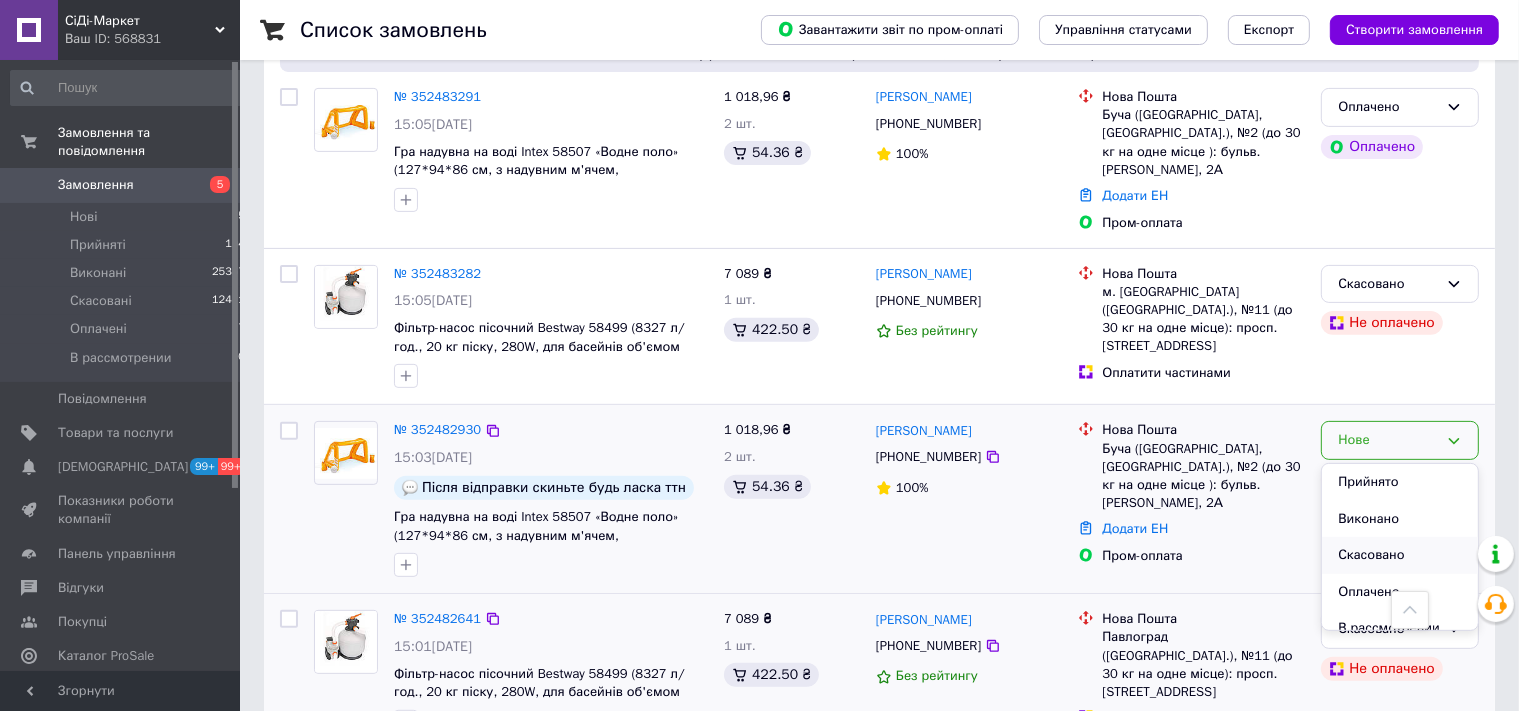 click on "Скасовано" at bounding box center (1400, 555) 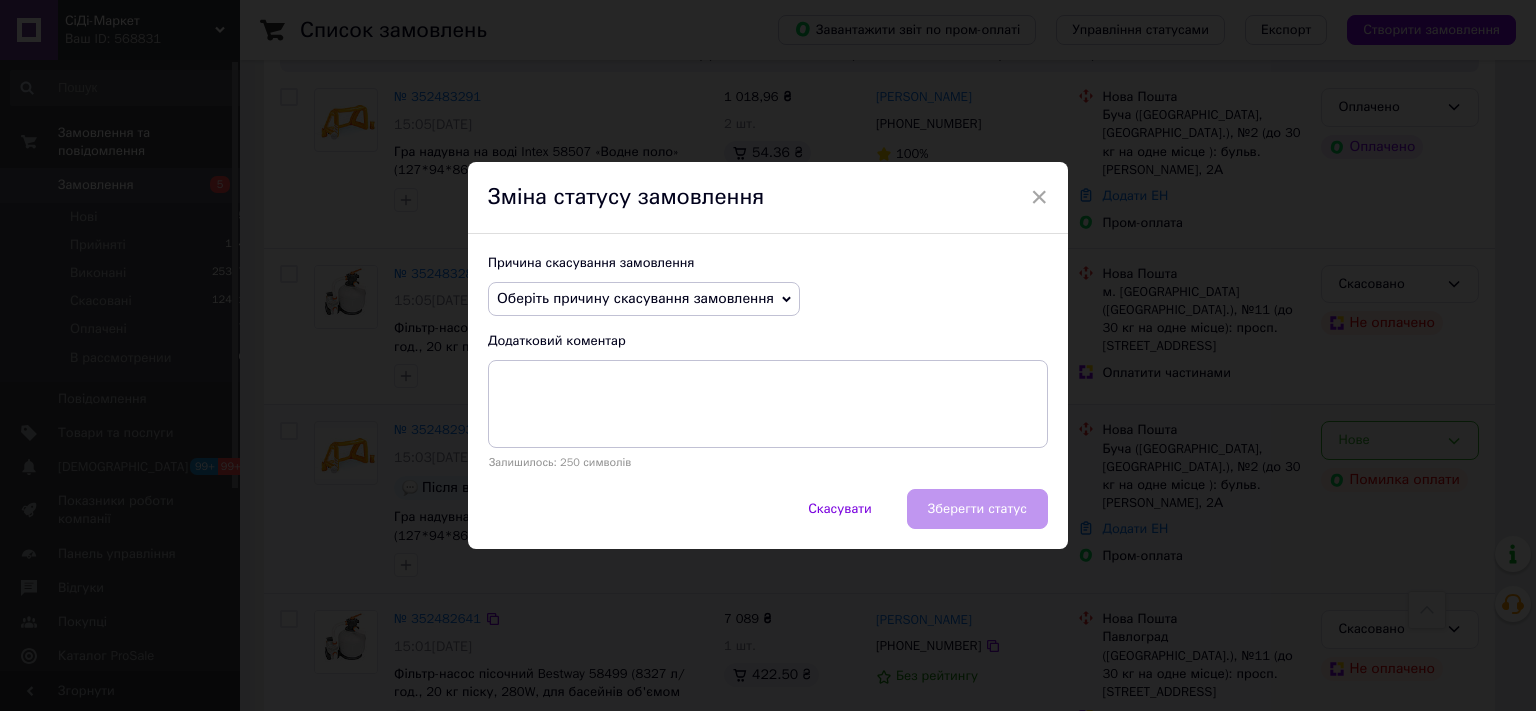 click on "Оберіть причину скасування замовлення" at bounding box center (635, 298) 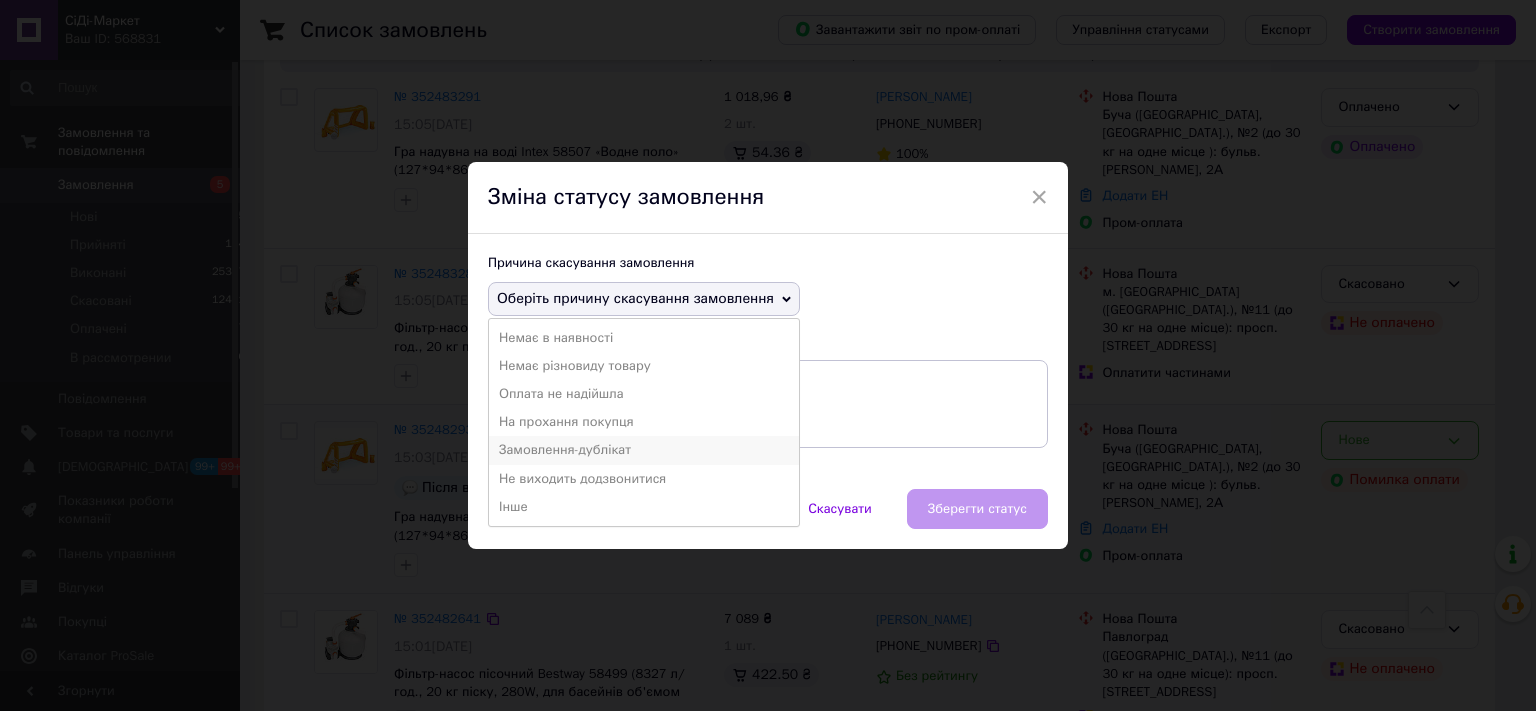 click on "Замовлення-дублікат" at bounding box center [644, 450] 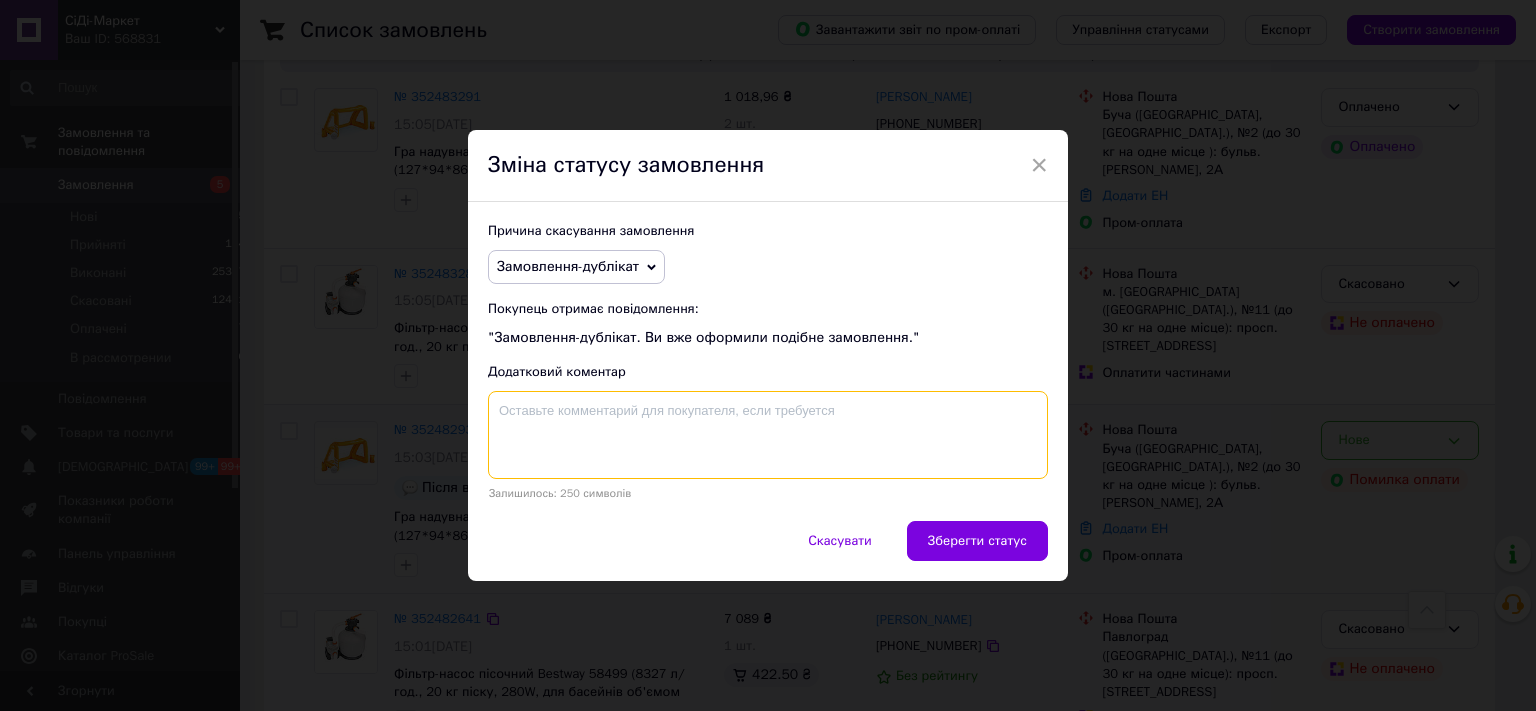 click at bounding box center [768, 435] 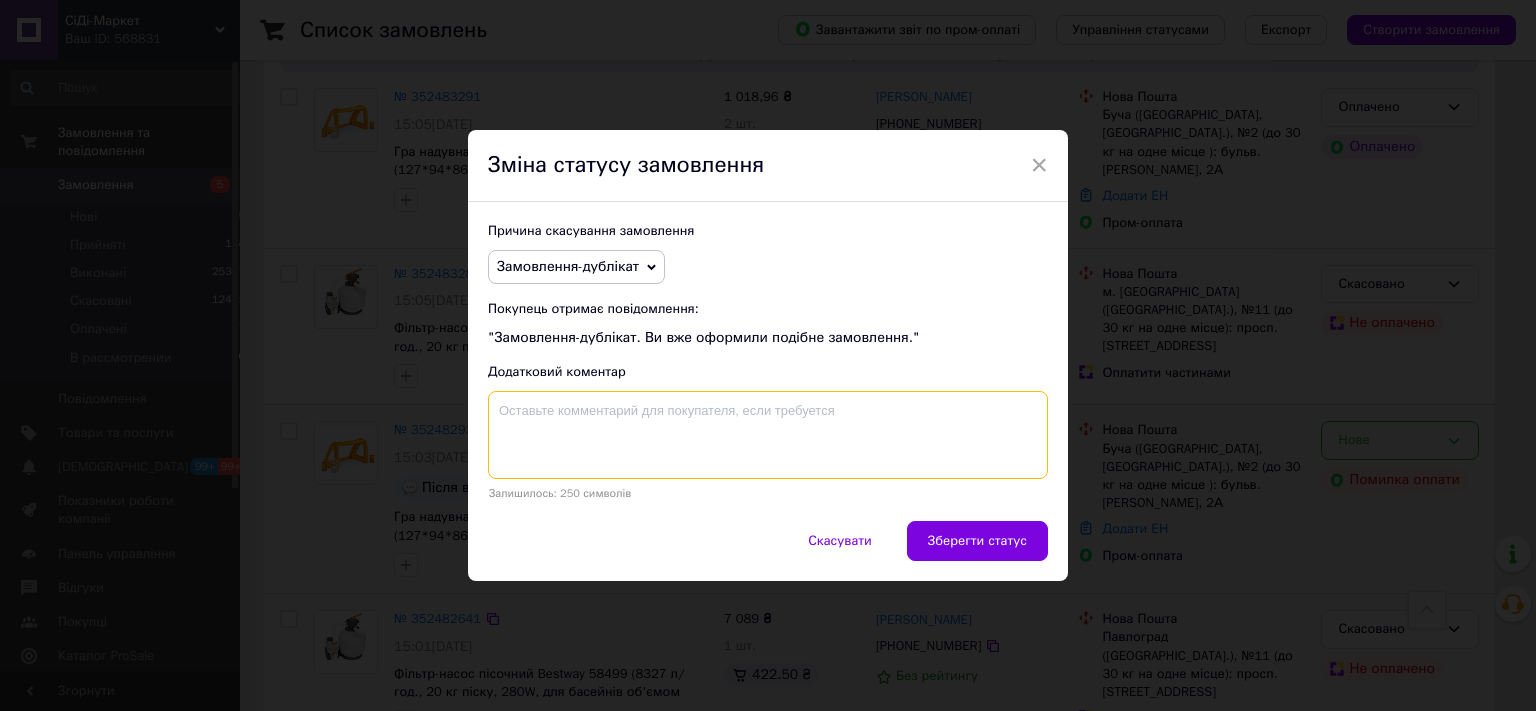 paste on "352483291" 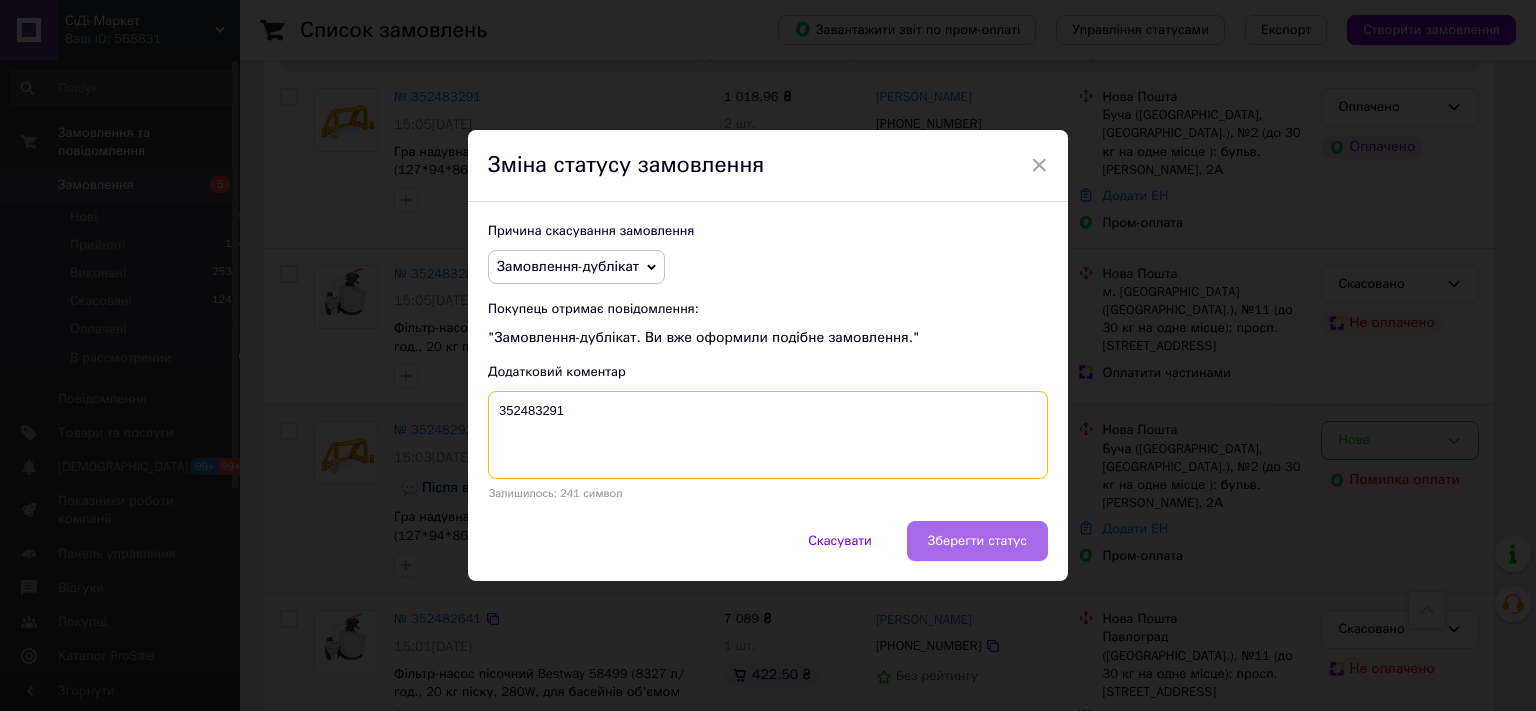 type on "352483291" 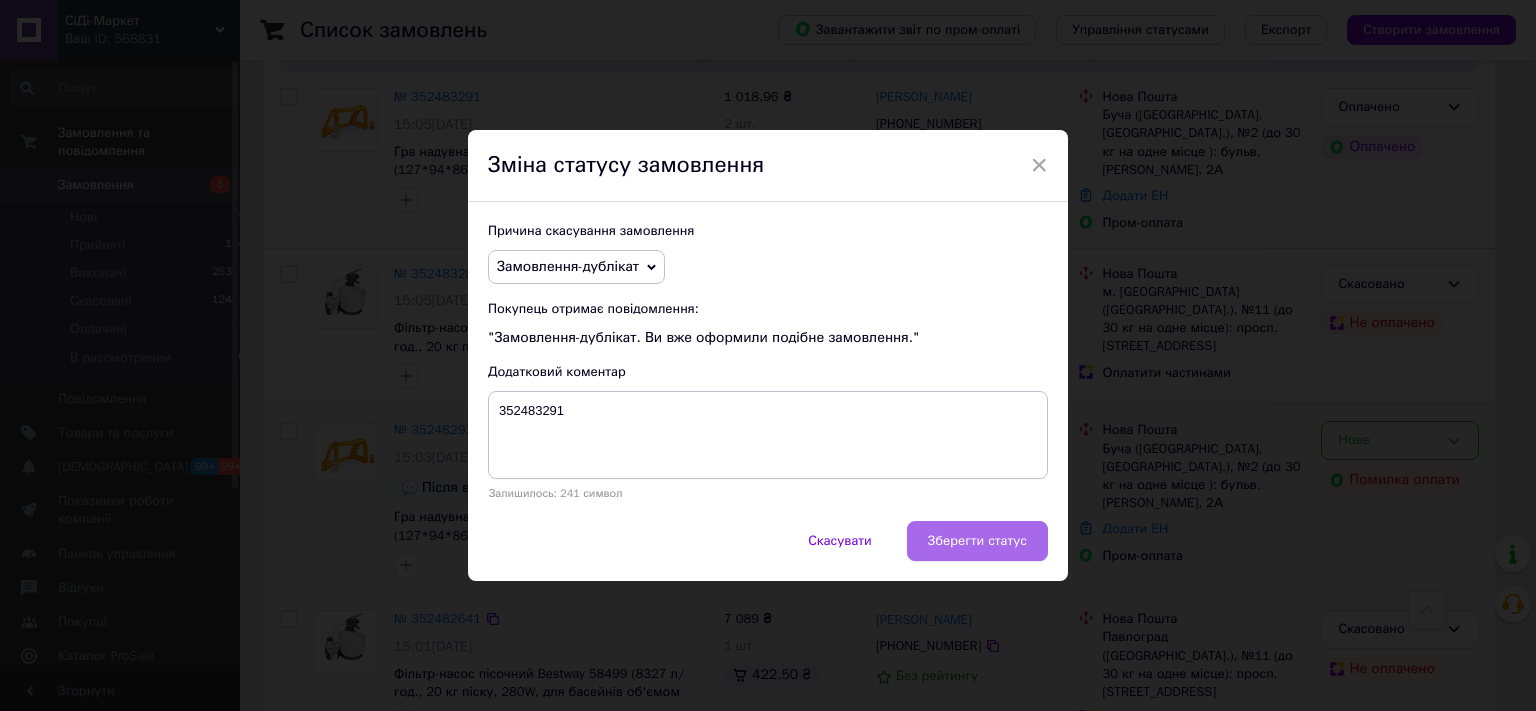 click on "Зберегти статус" at bounding box center (977, 541) 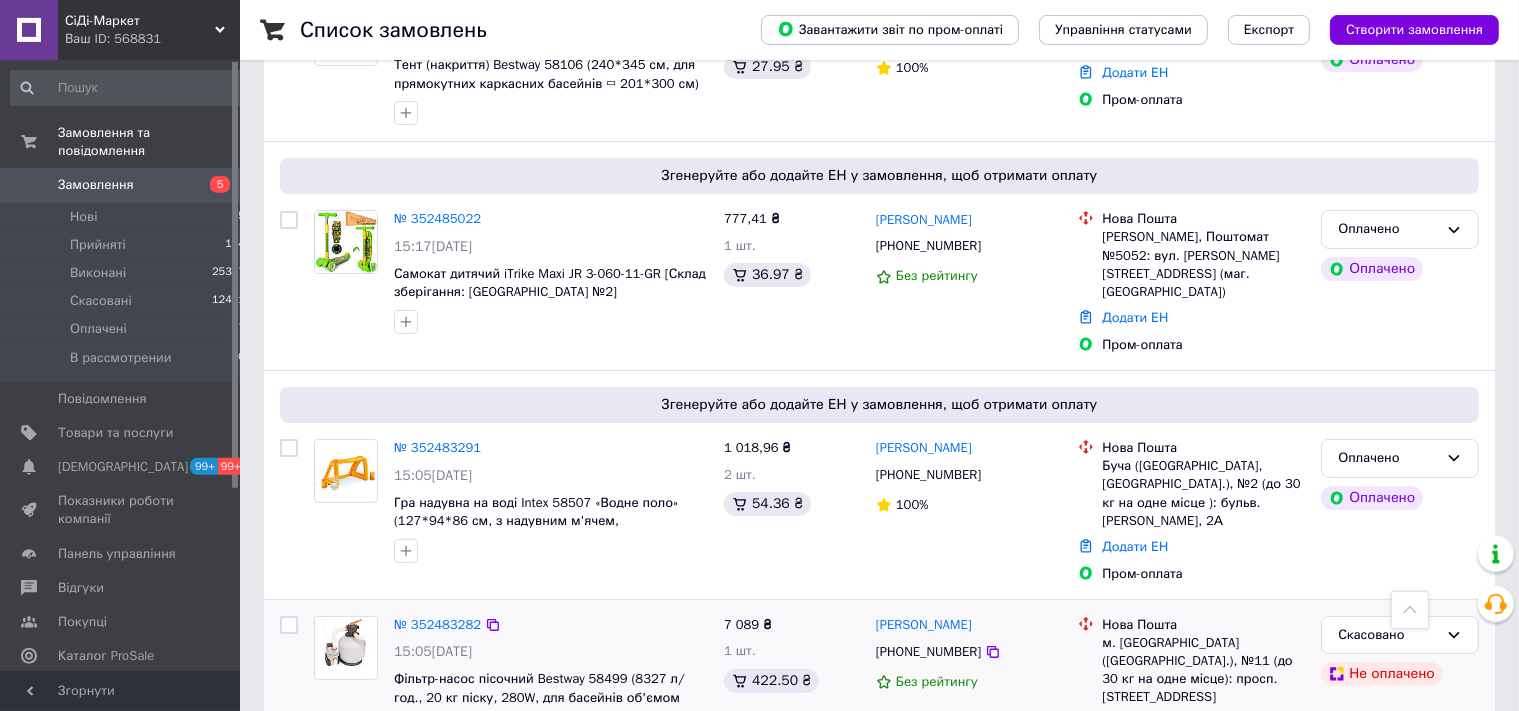 scroll, scrollTop: 211, scrollLeft: 0, axis: vertical 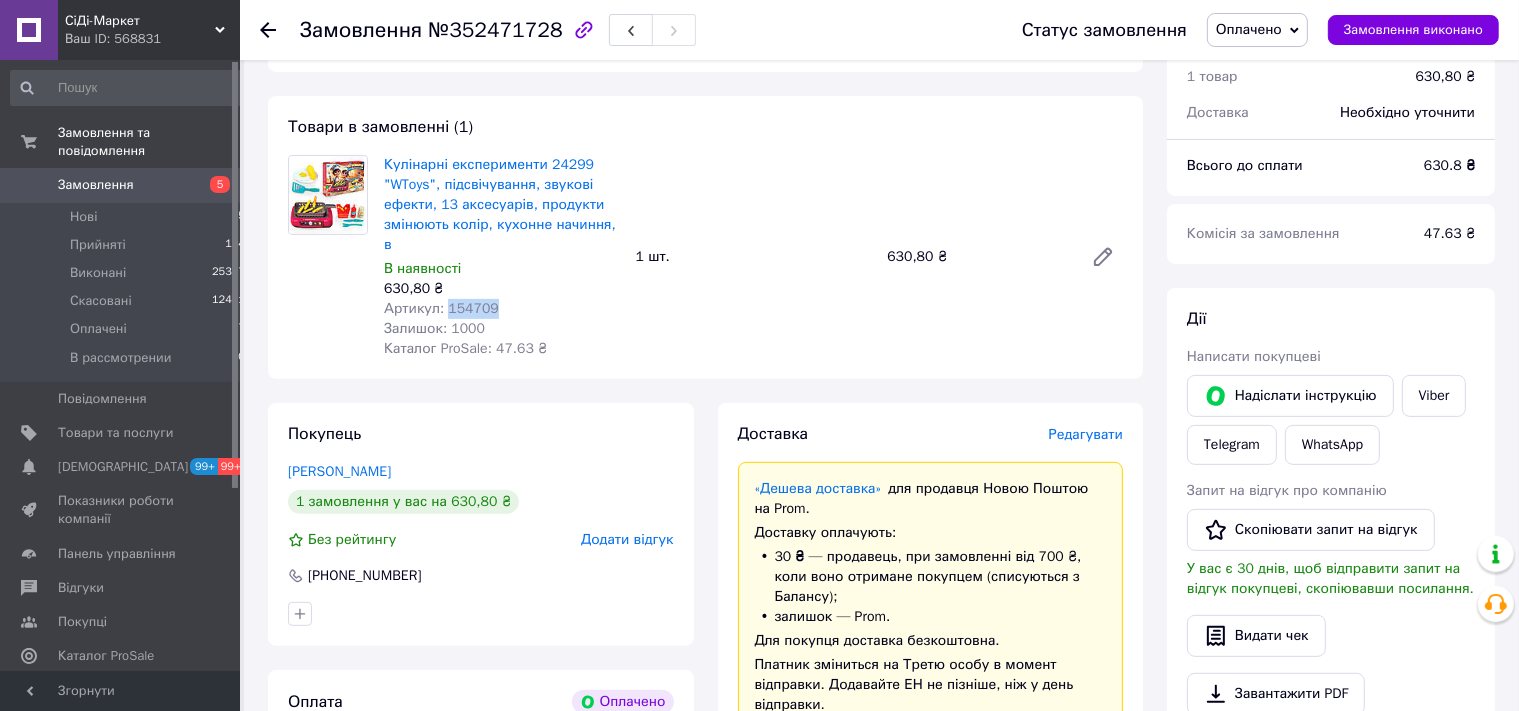 drag, startPoint x: 498, startPoint y: 289, endPoint x: 442, endPoint y: 291, distance: 56.0357 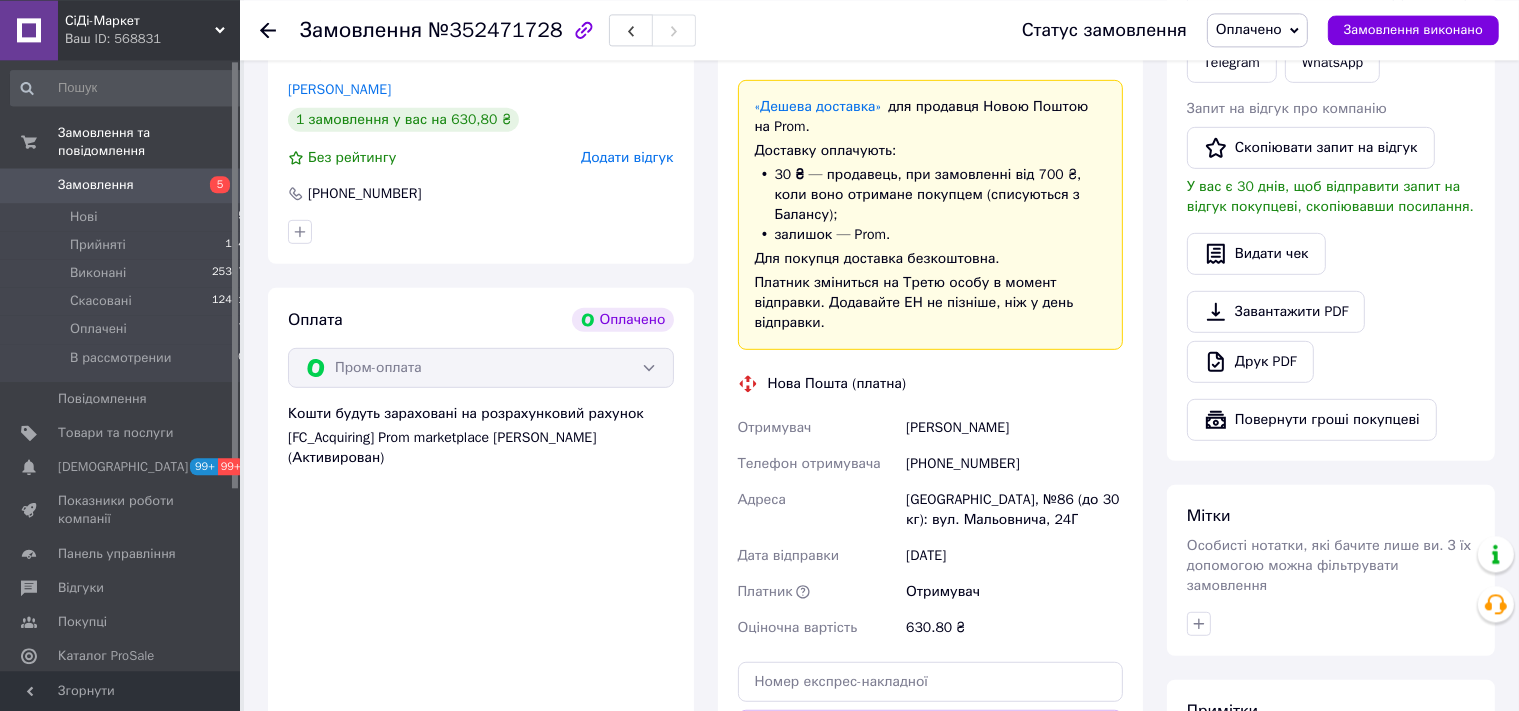 scroll, scrollTop: 1056, scrollLeft: 0, axis: vertical 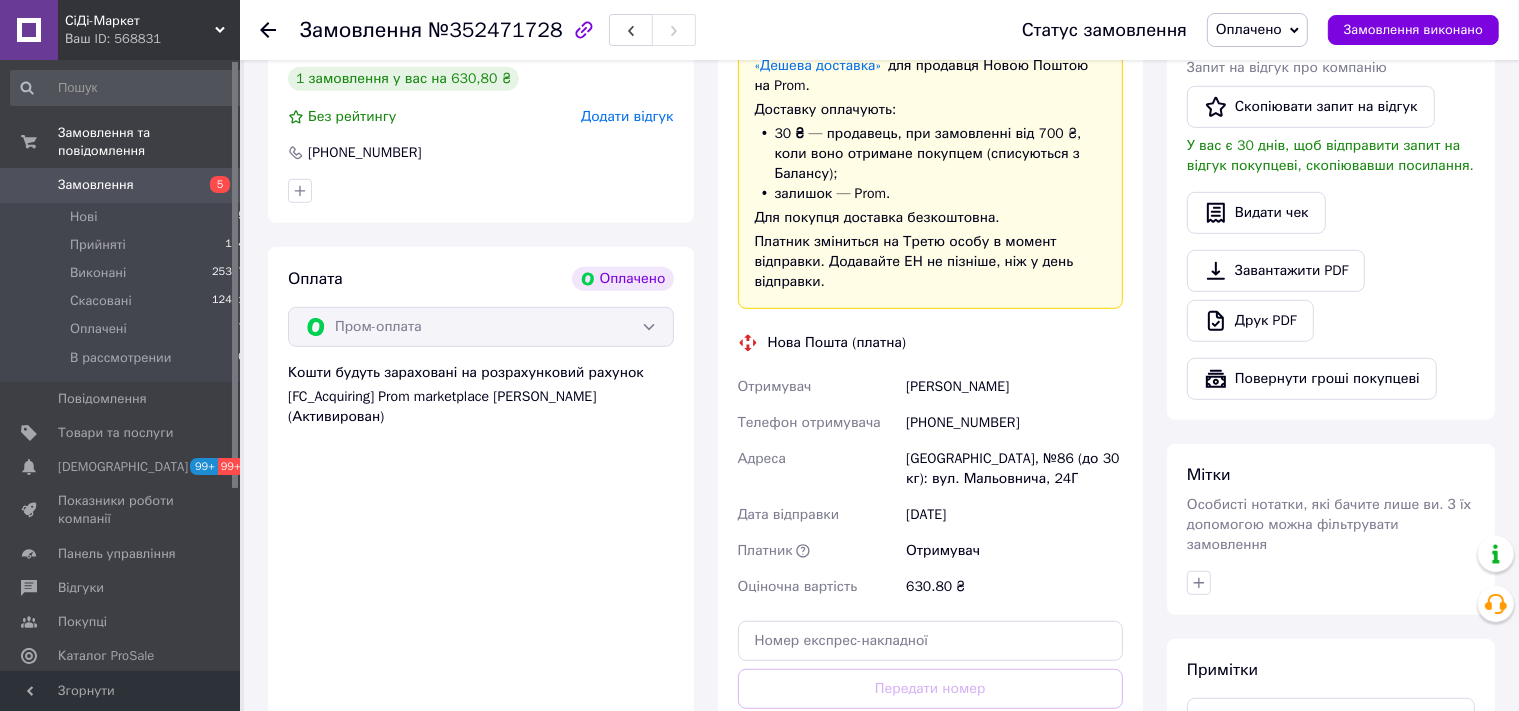 drag, startPoint x: 1034, startPoint y: 350, endPoint x: 886, endPoint y: 350, distance: 148 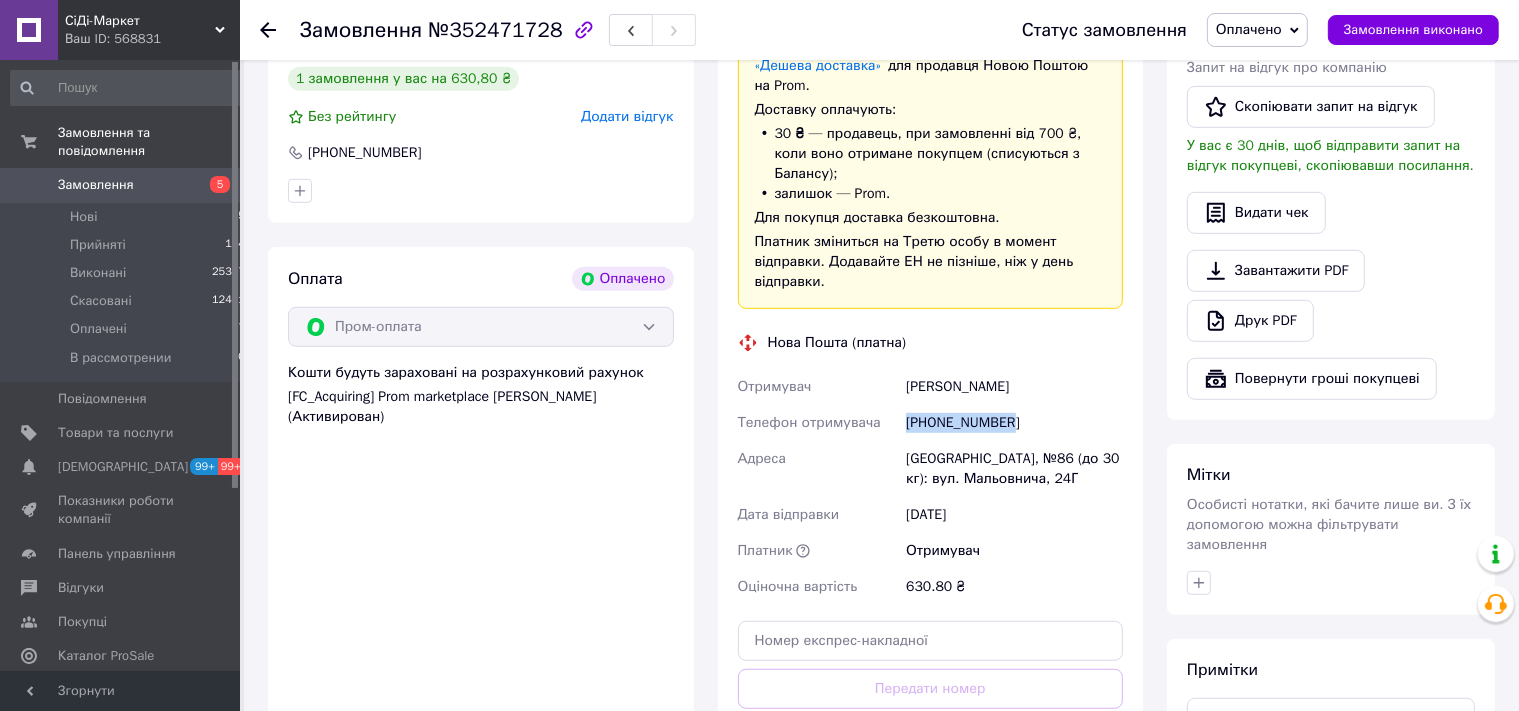 drag, startPoint x: 1026, startPoint y: 382, endPoint x: 907, endPoint y: 384, distance: 119.01681 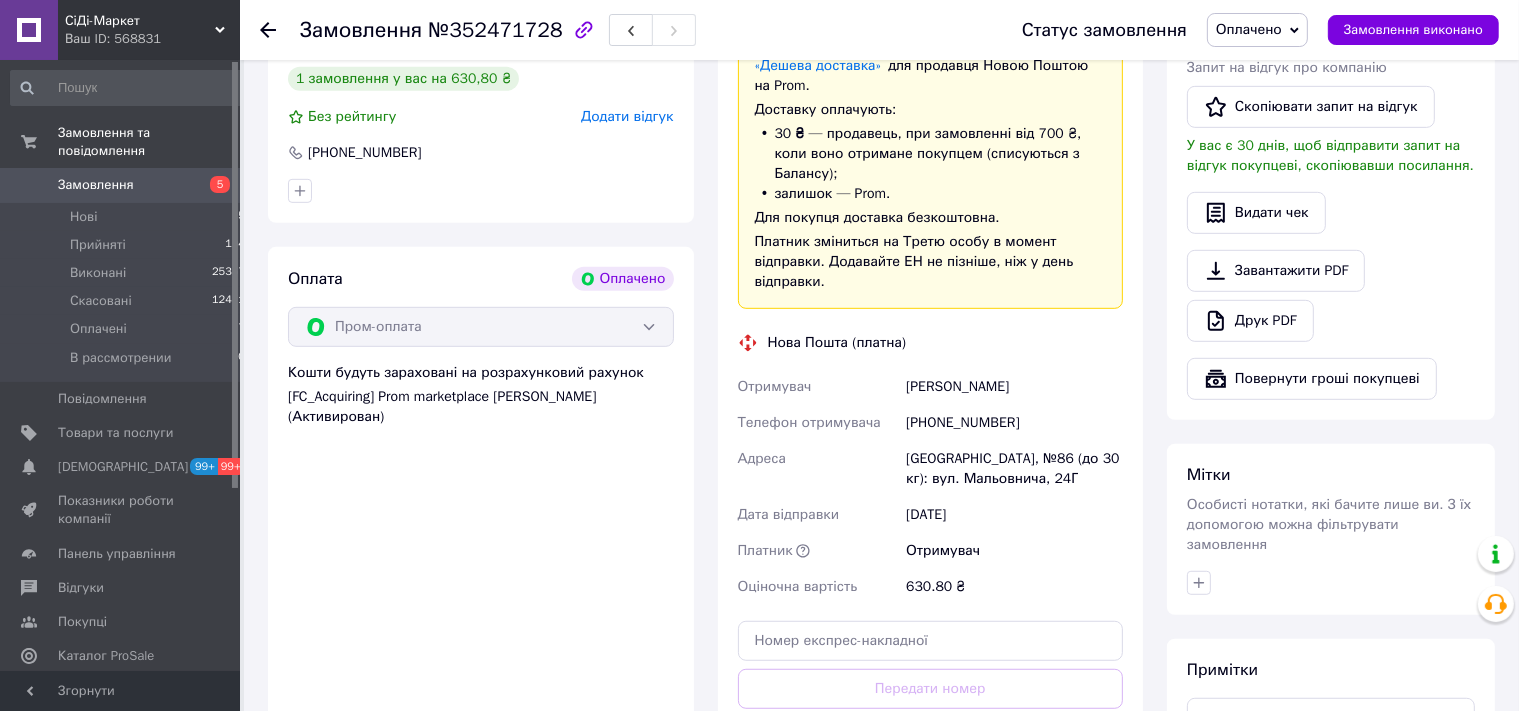 click on "[GEOGRAPHIC_DATA], №86 (до 30 кг): вул. Мальовнича, 24Г" at bounding box center (1014, 469) 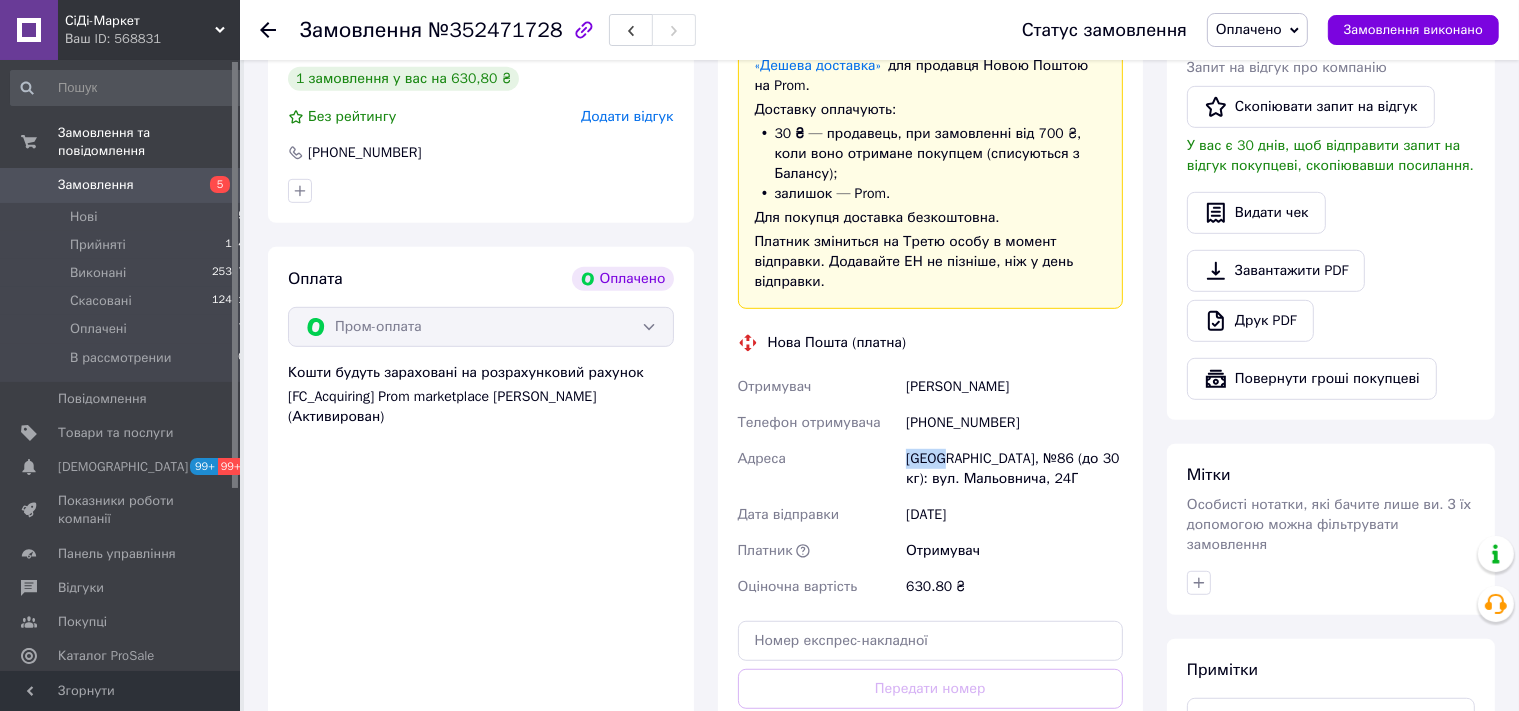 click on "[GEOGRAPHIC_DATA], №86 (до 30 кг): вул. Мальовнича, 24Г" at bounding box center [1014, 469] 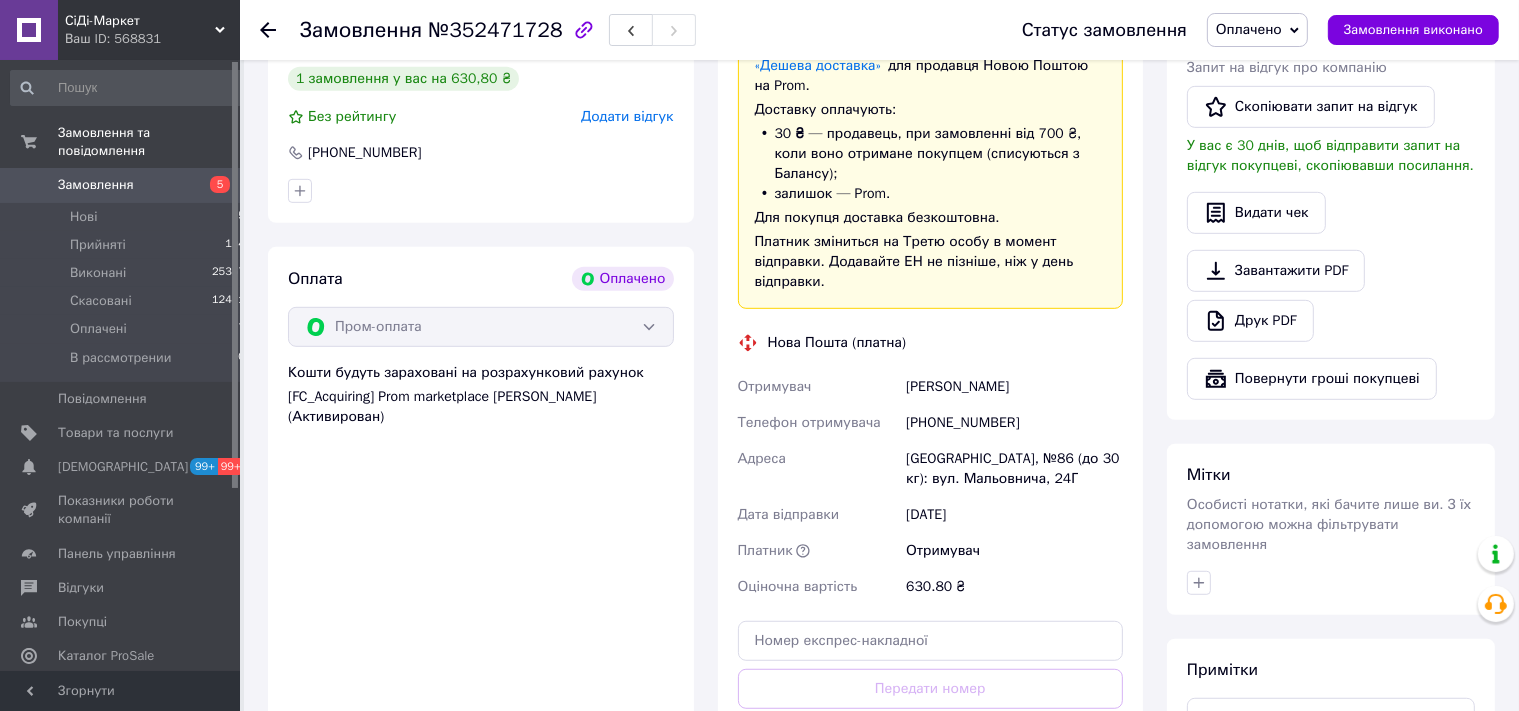 click on "№352471728" at bounding box center [495, 30] 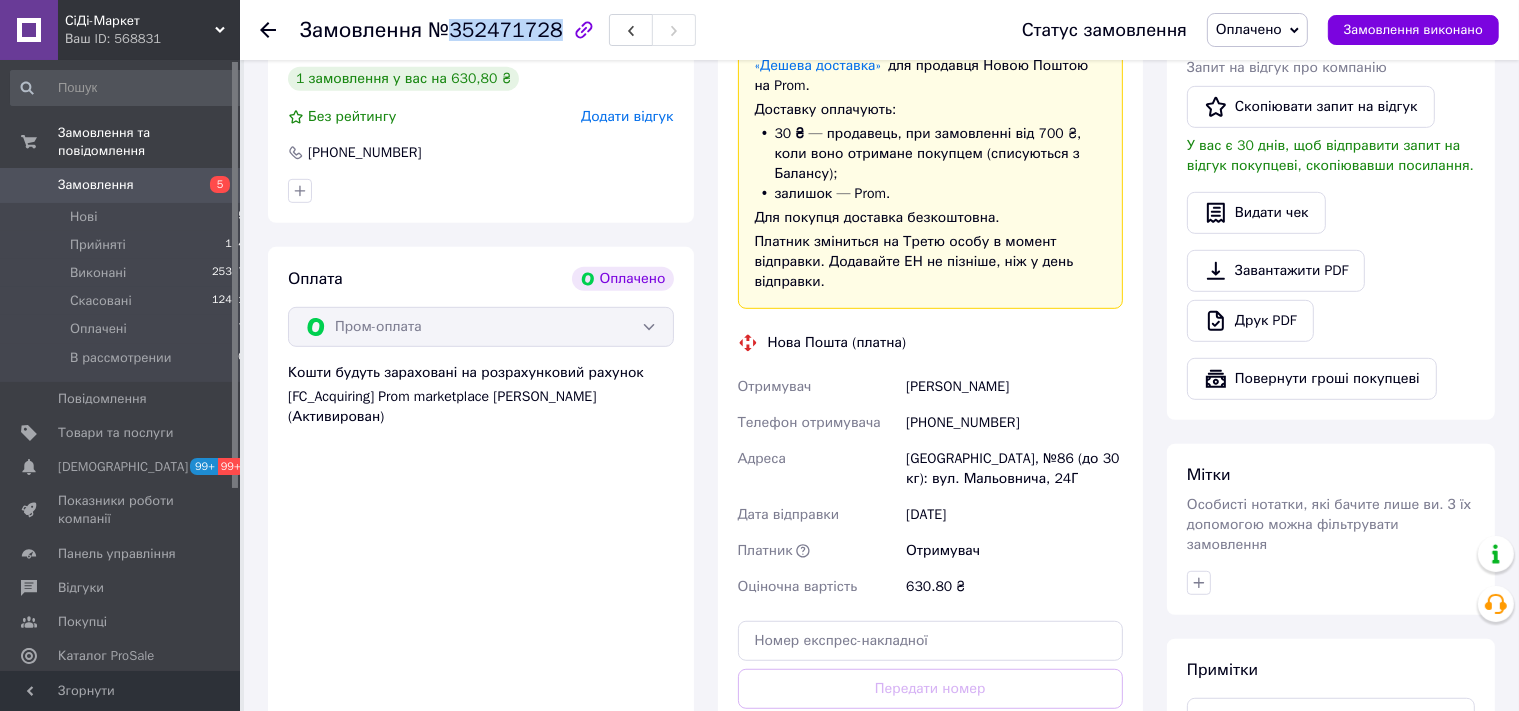 click on "№352471728" at bounding box center [495, 30] 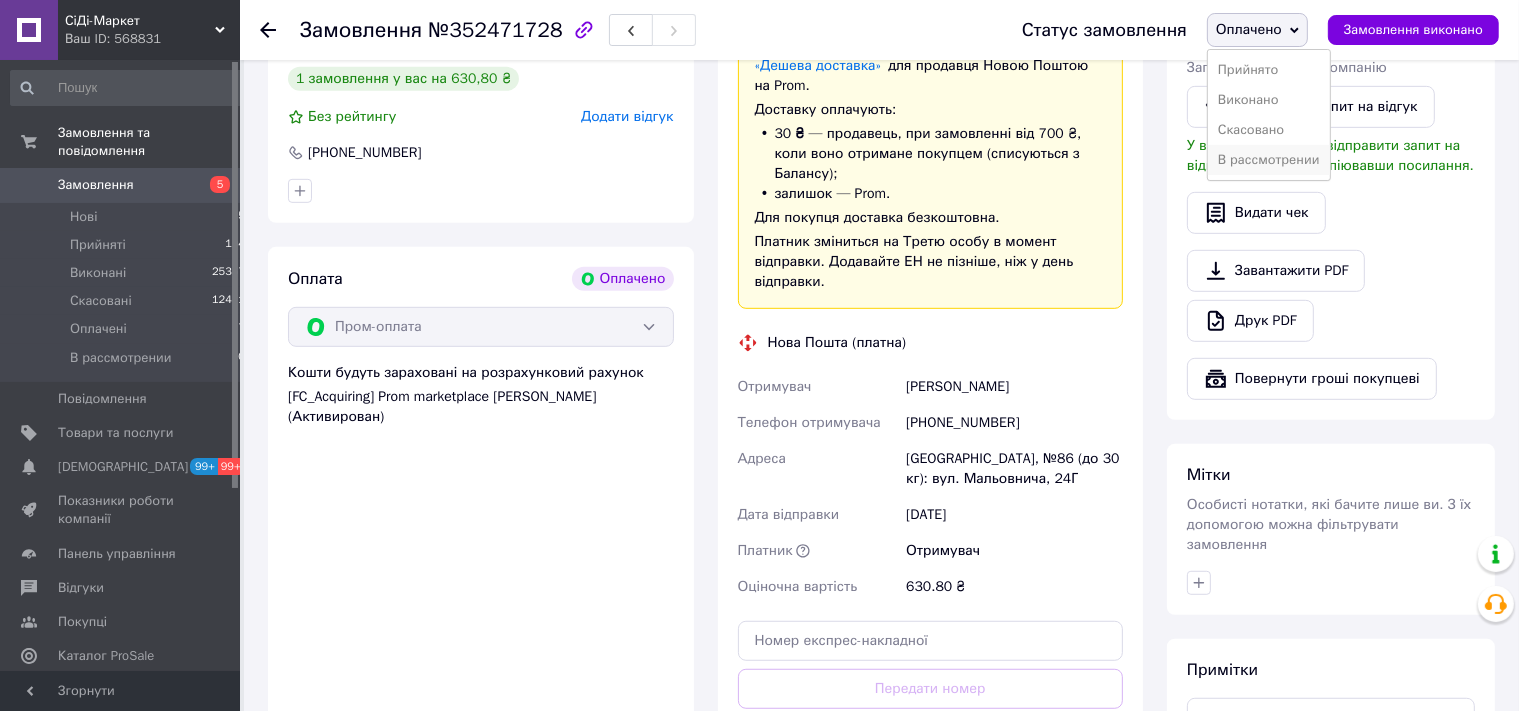 click on "В рассмотрении" at bounding box center (1269, 160) 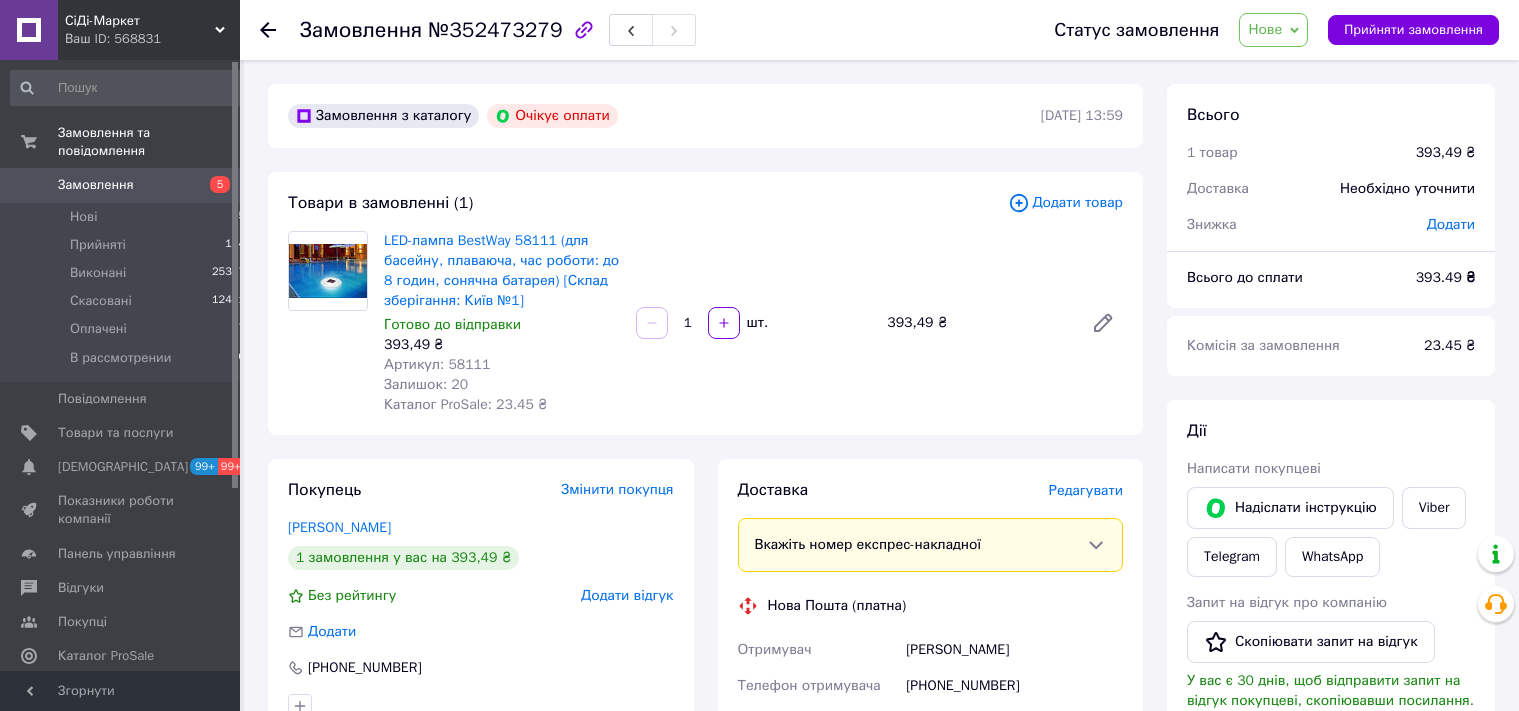 scroll, scrollTop: 0, scrollLeft: 0, axis: both 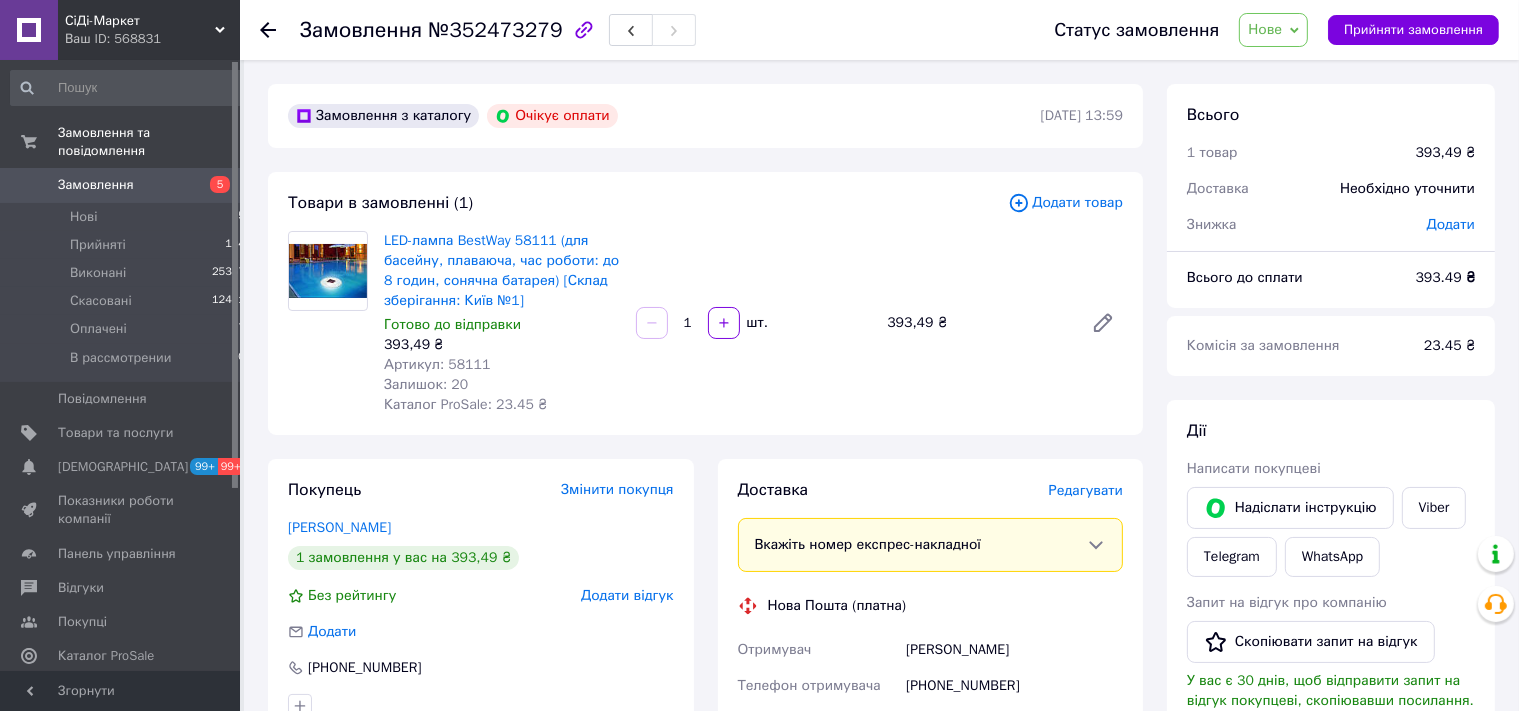 click on "Артикул: 58111" at bounding box center (437, 364) 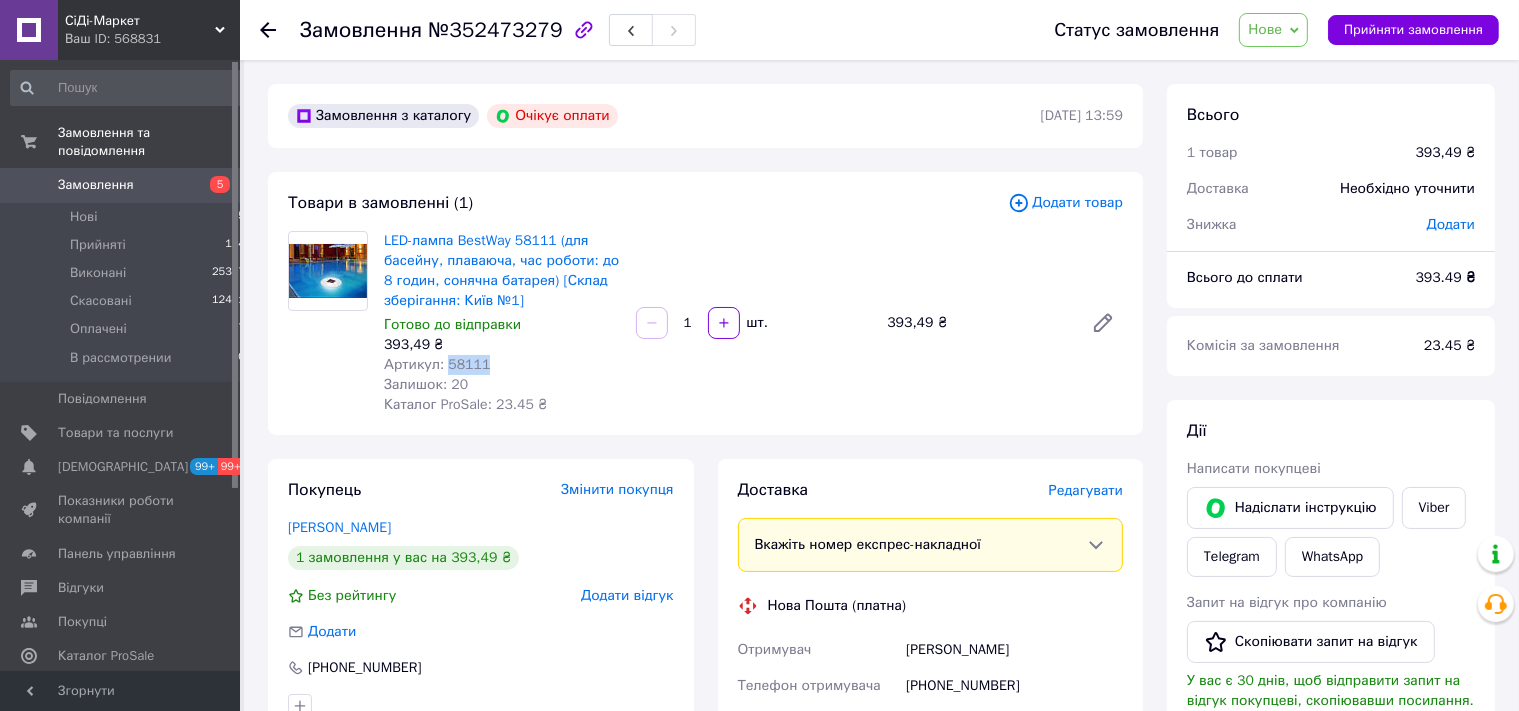 click on "Артикул: 58111" at bounding box center [437, 364] 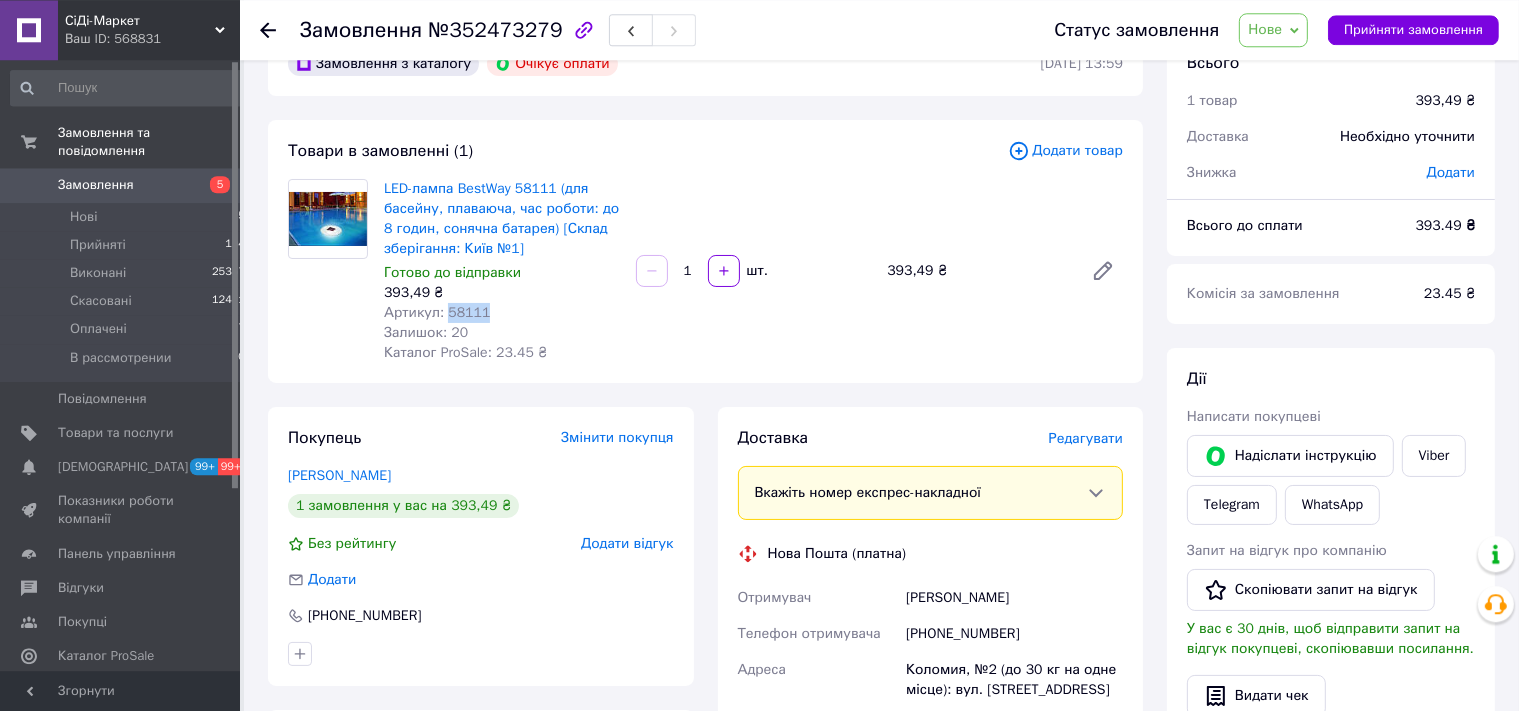 scroll, scrollTop: 211, scrollLeft: 0, axis: vertical 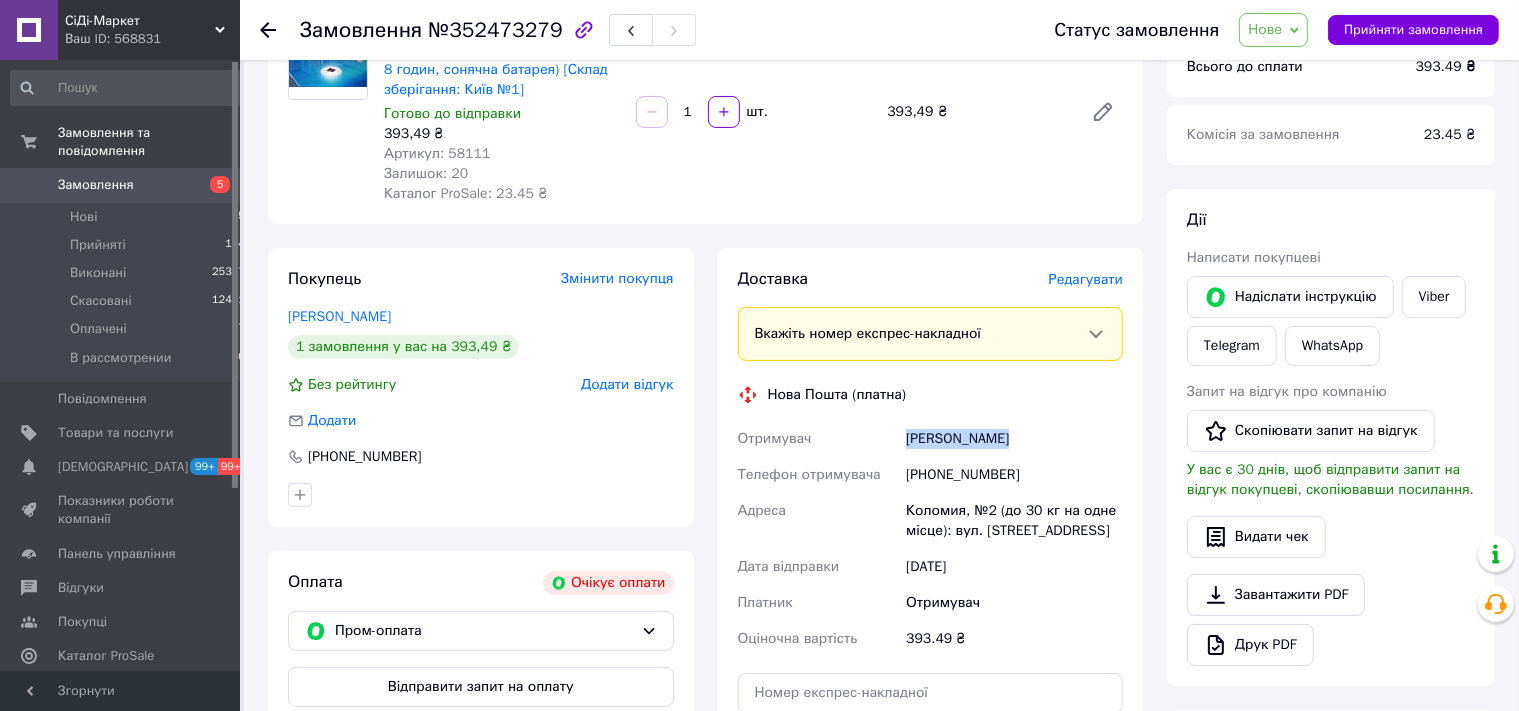 drag, startPoint x: 1018, startPoint y: 437, endPoint x: 901, endPoint y: 446, distance: 117.34564 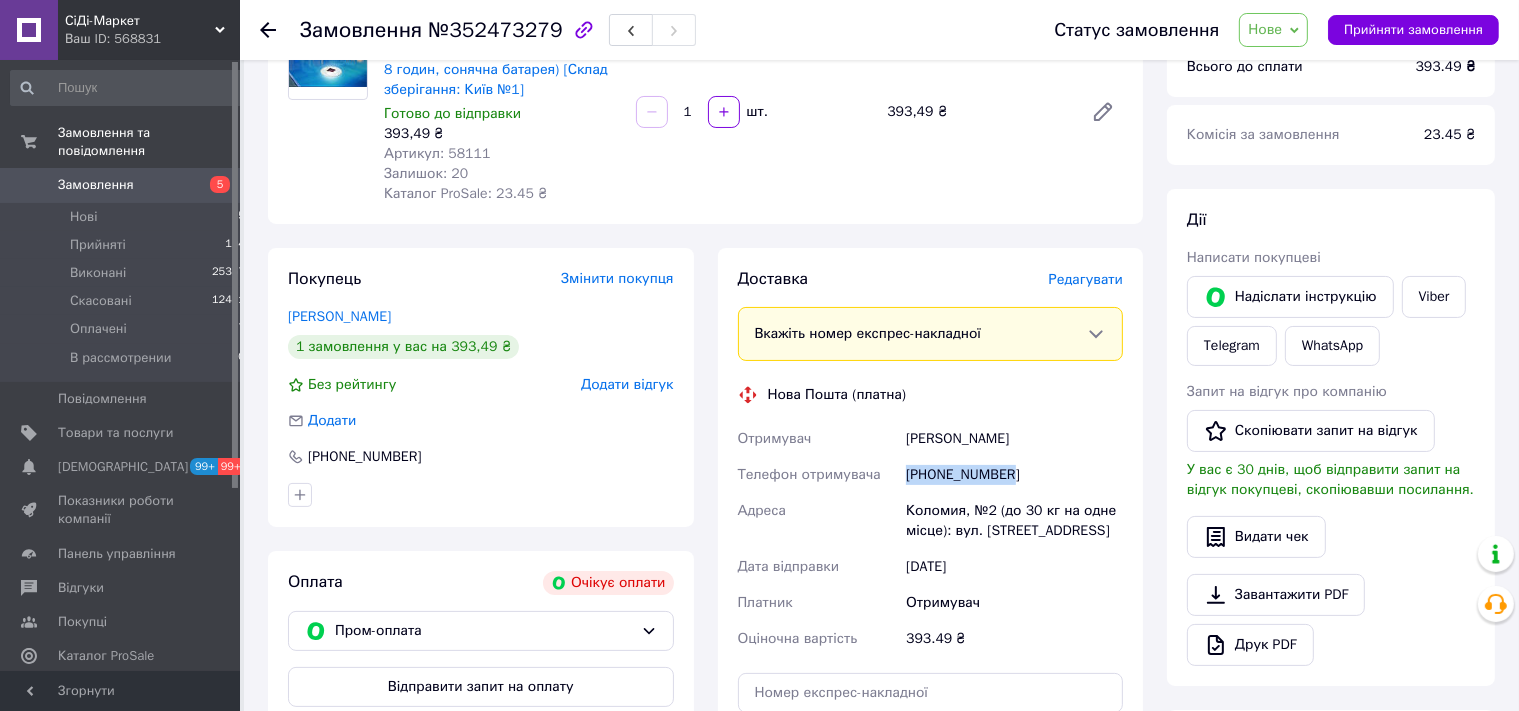 drag, startPoint x: 1026, startPoint y: 484, endPoint x: 908, endPoint y: 474, distance: 118.42297 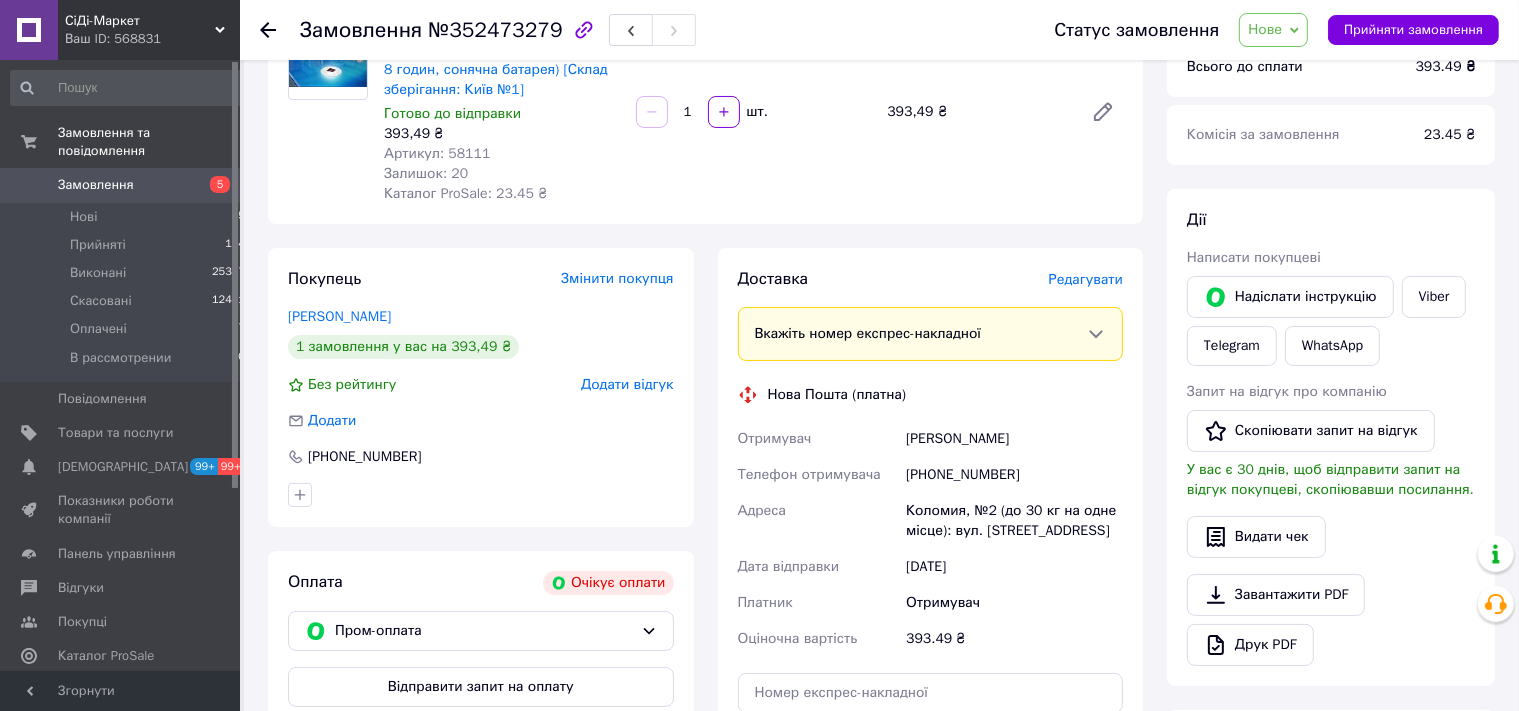 click on "Коломия, №2 (до 30 кг на одне місце): вул. Гетьманська, 12" at bounding box center (1014, 521) 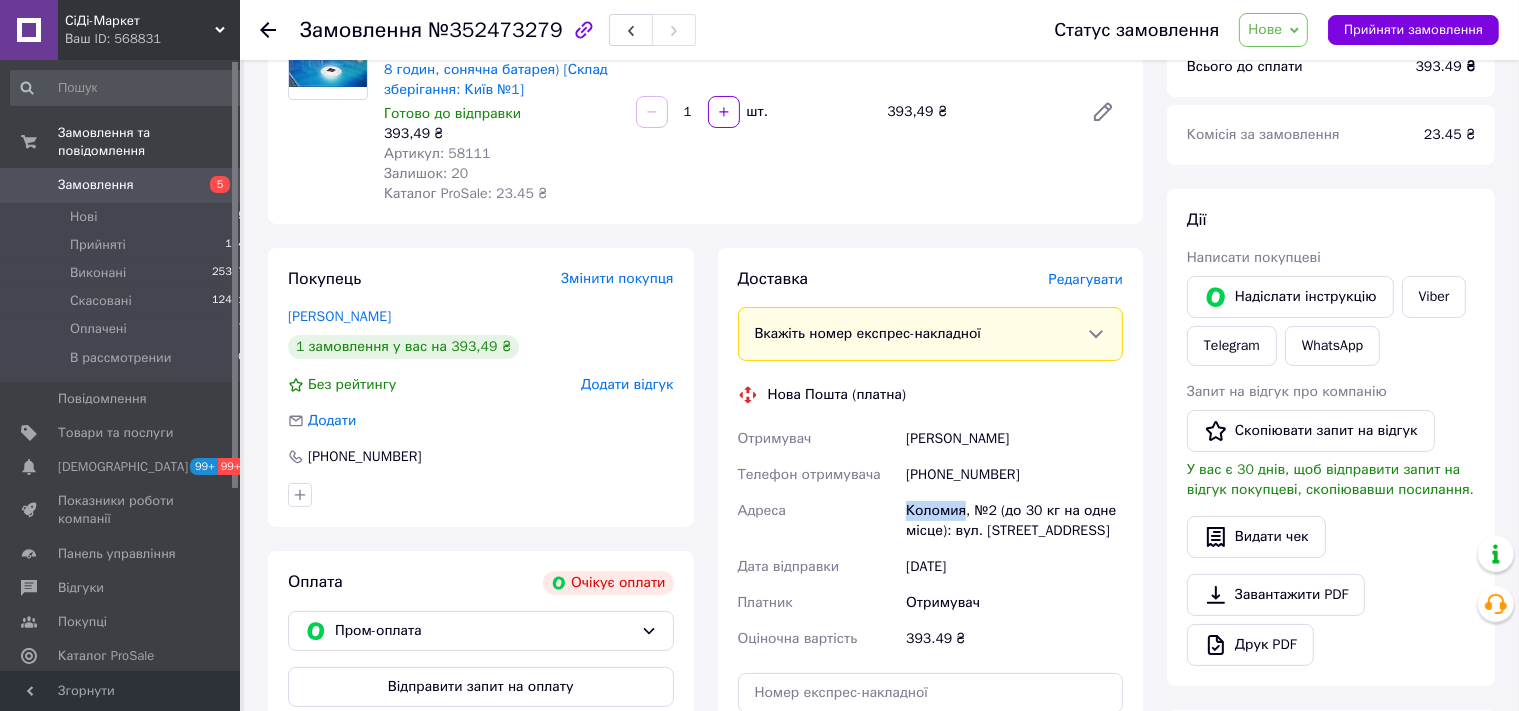 click on "Коломия, №2 (до 30 кг на одне місце): вул. Гетьманська, 12" at bounding box center [1014, 521] 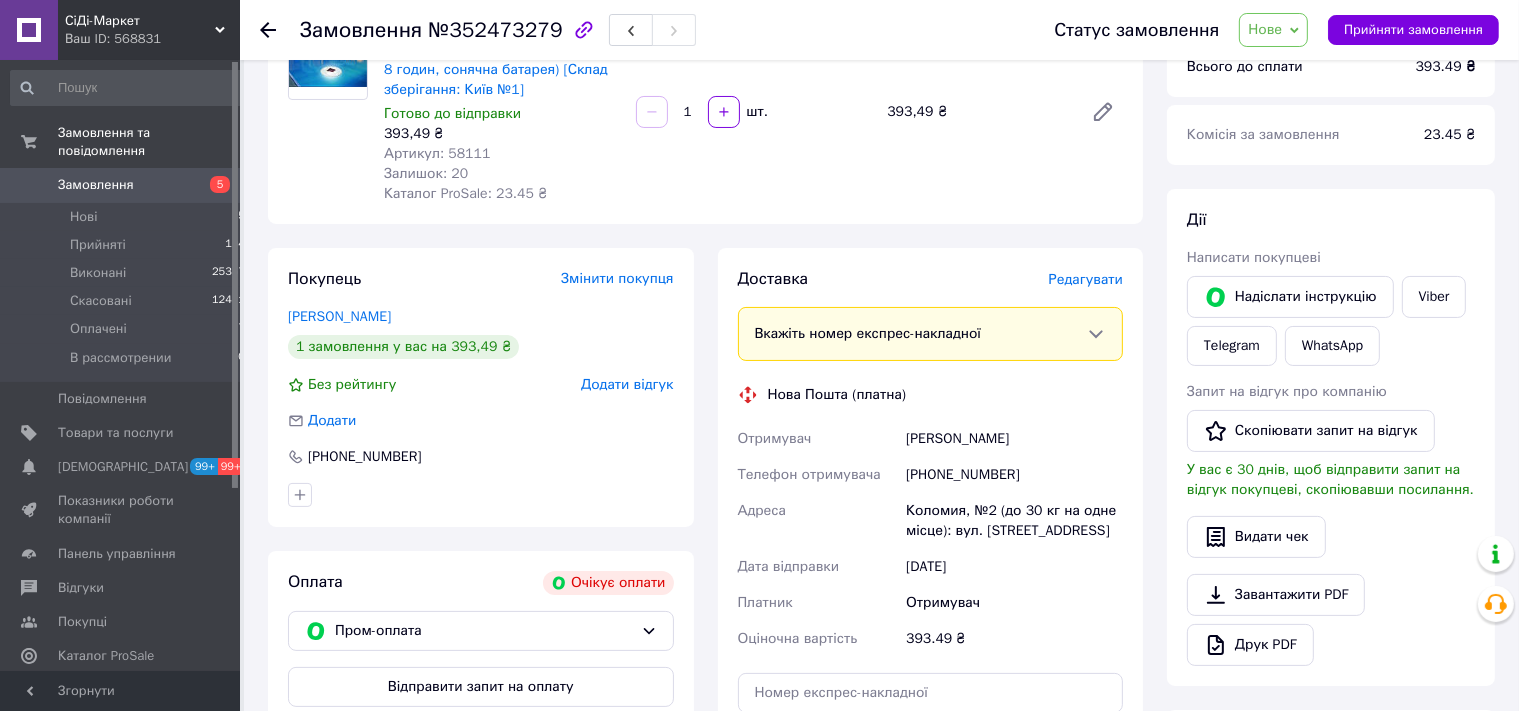 click on "№352473279" at bounding box center (495, 30) 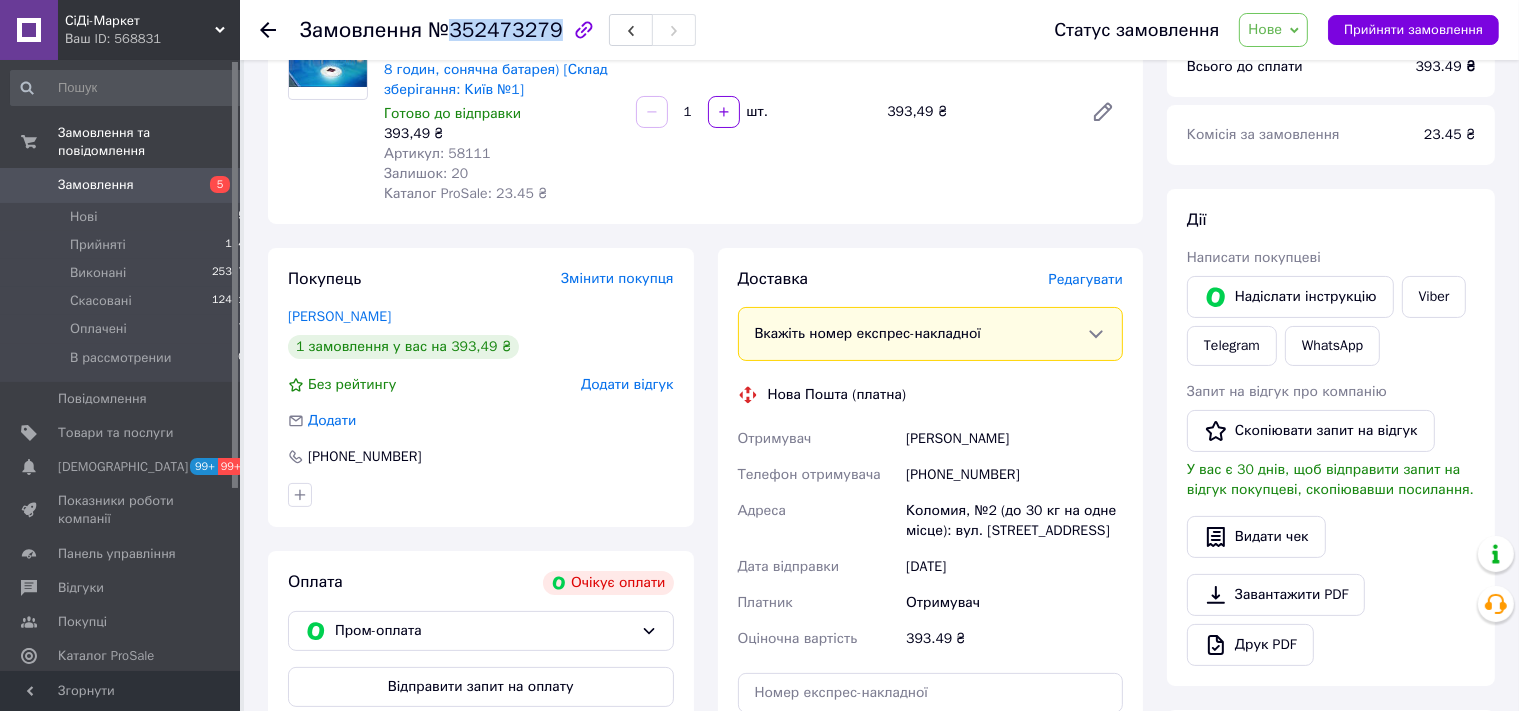 click on "№352473279" at bounding box center (495, 30) 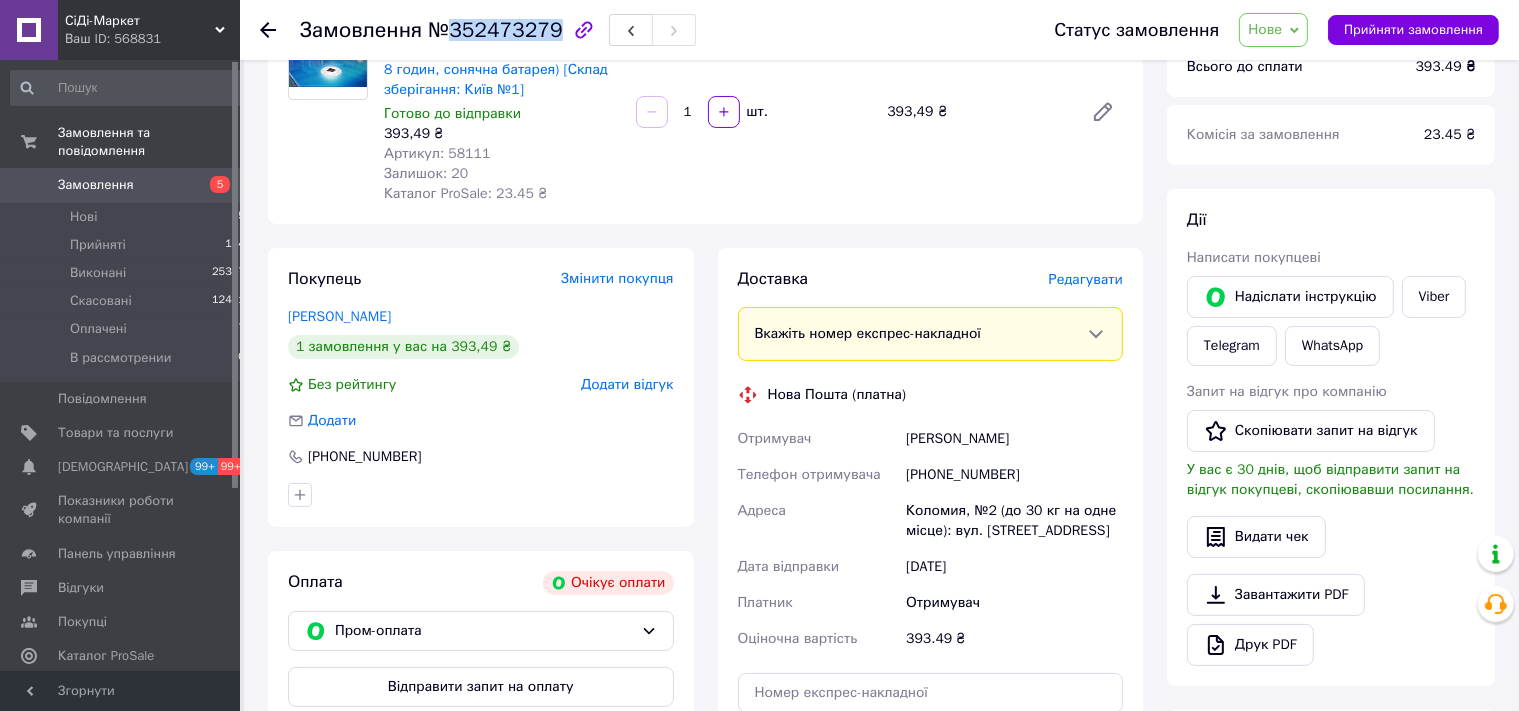 click on "Нове" at bounding box center (1273, 30) 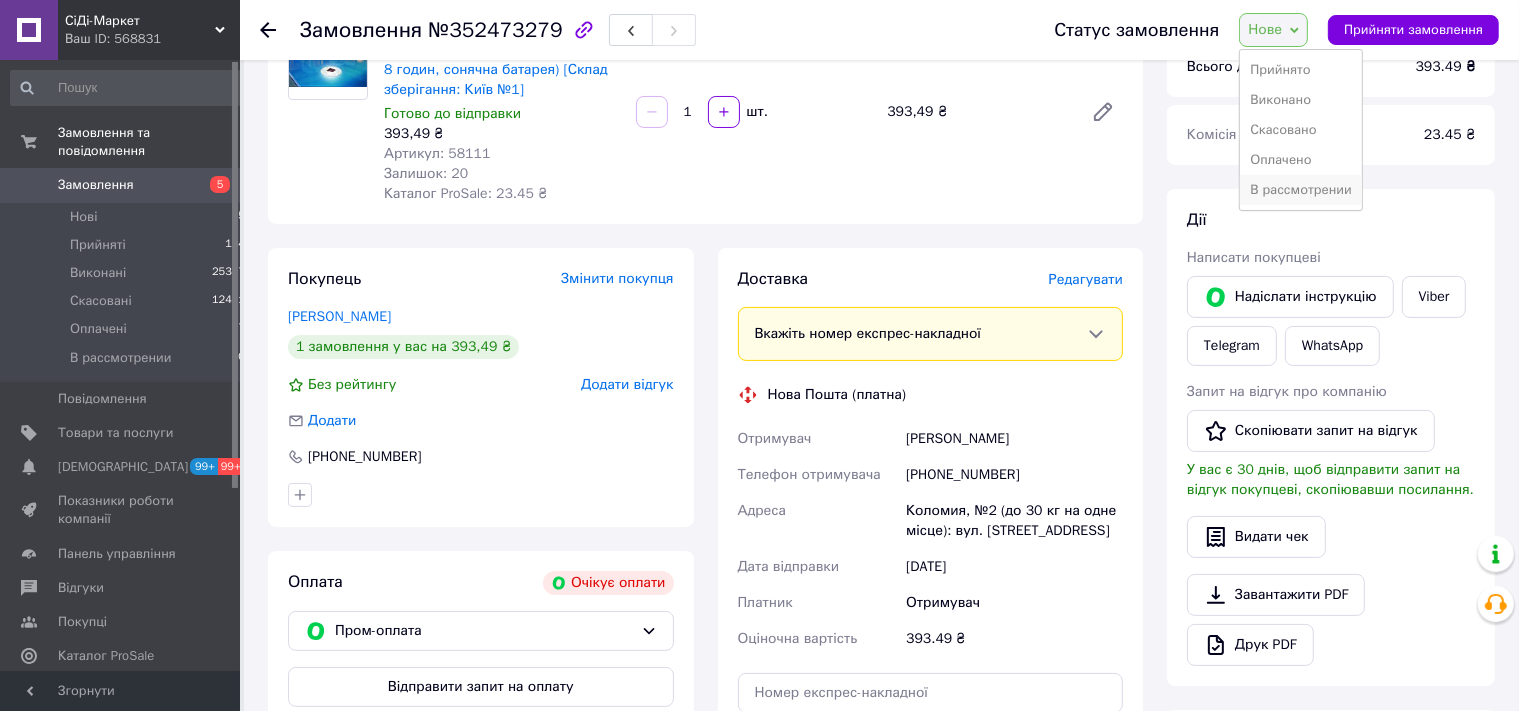click on "В рассмотрении" at bounding box center (1301, 190) 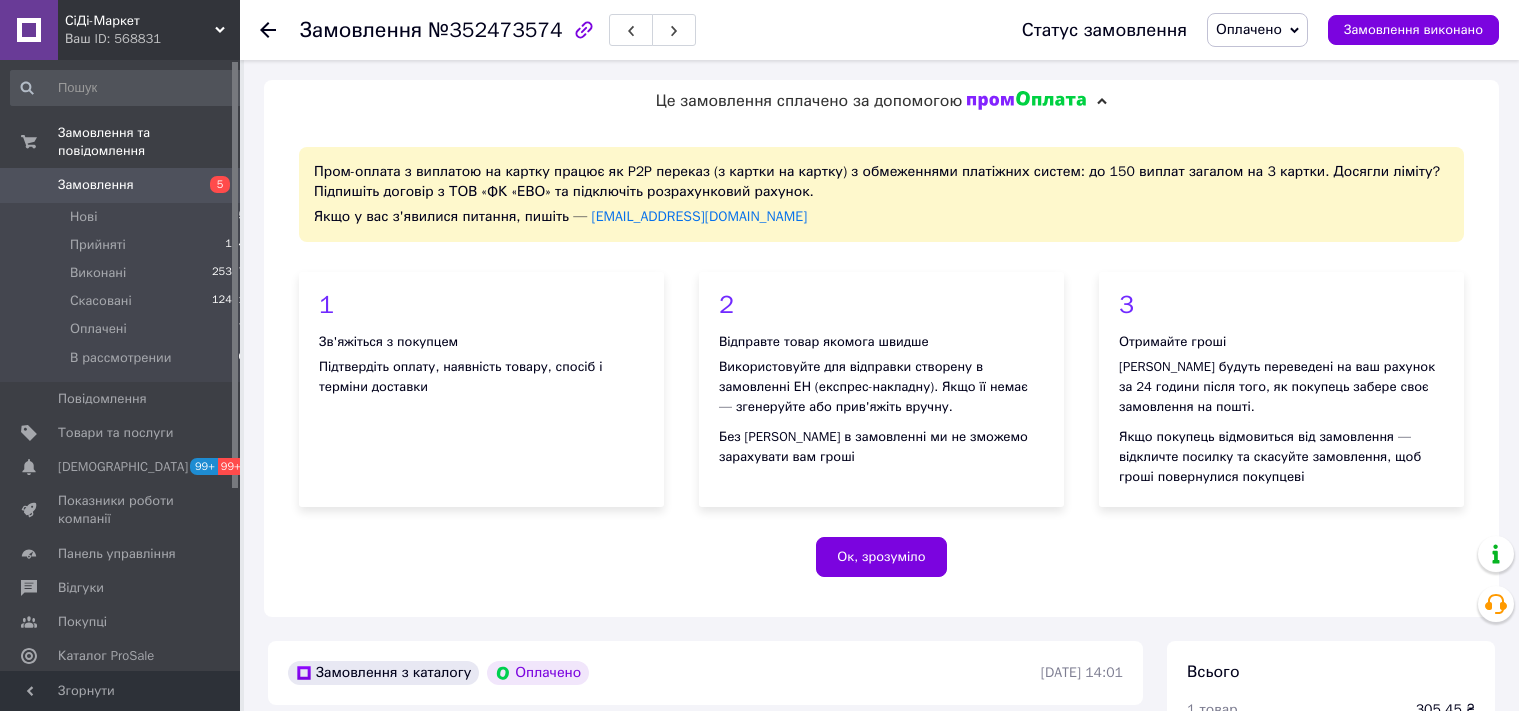 scroll, scrollTop: 0, scrollLeft: 0, axis: both 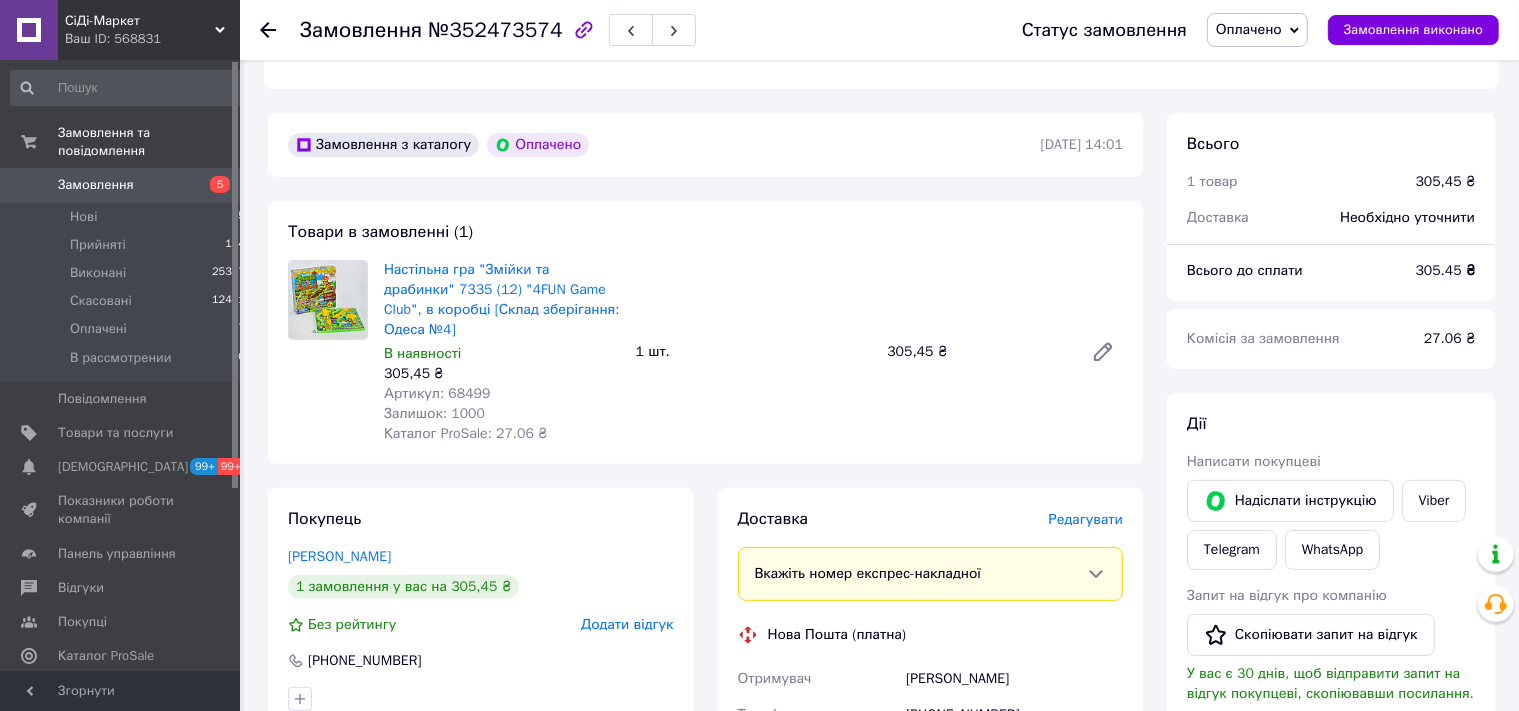 click on "Артикул: 68499" at bounding box center [437, 393] 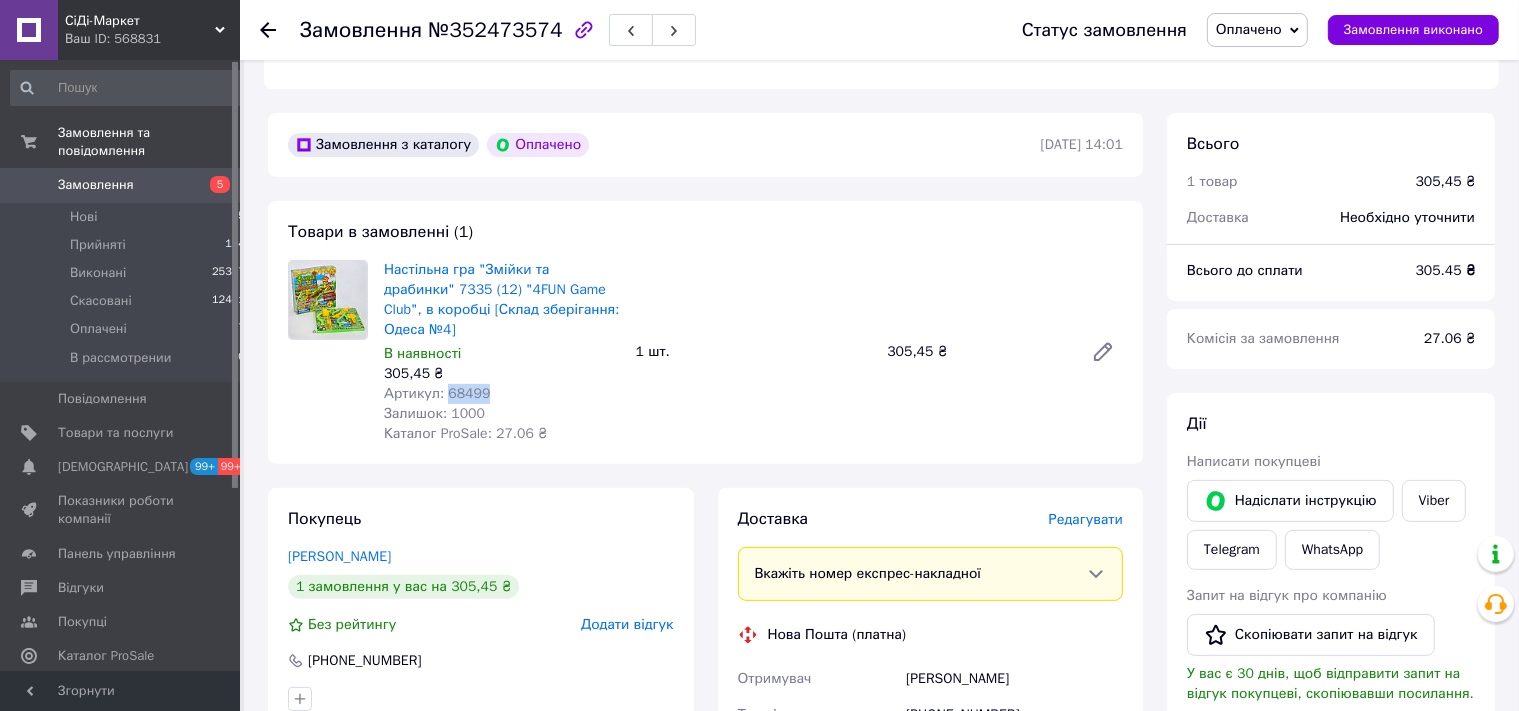 click on "Артикул: 68499" at bounding box center [437, 393] 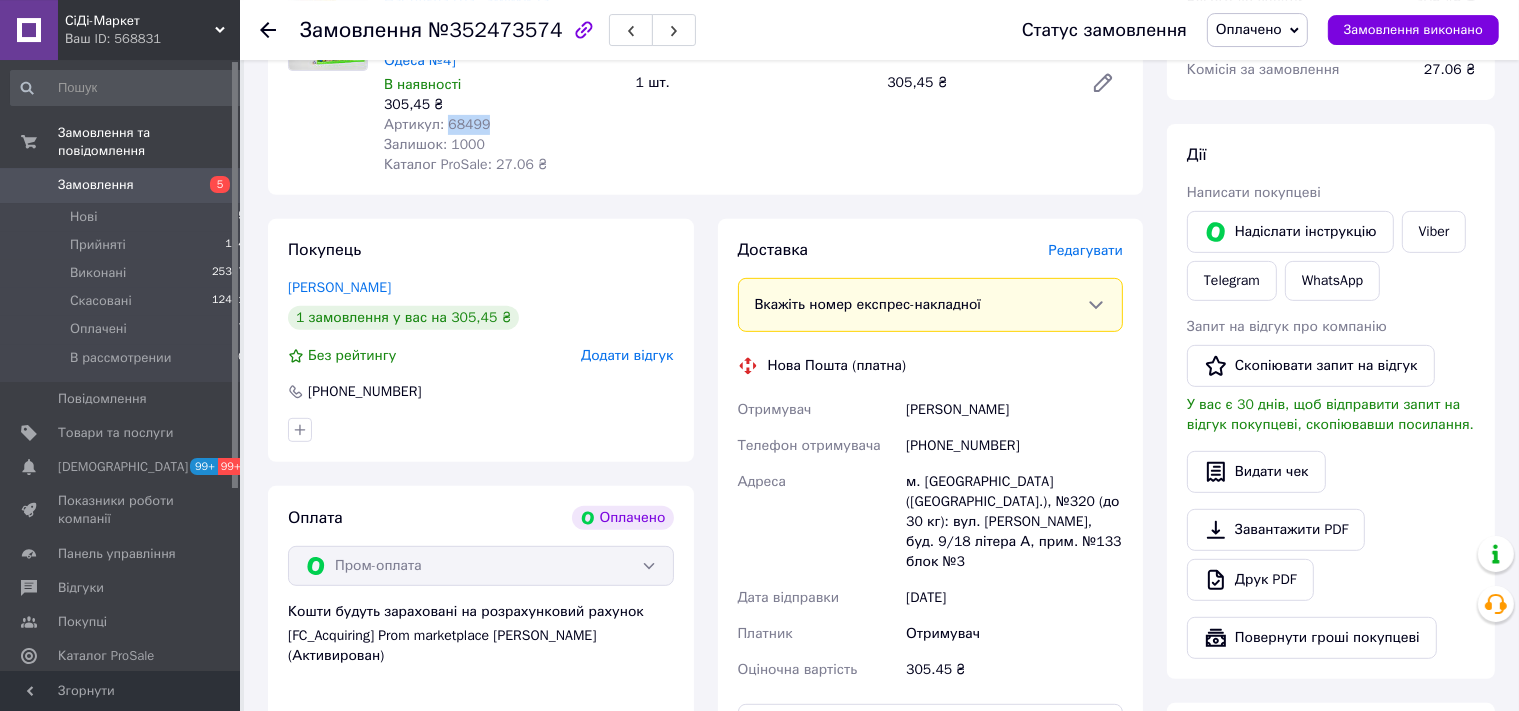scroll, scrollTop: 844, scrollLeft: 0, axis: vertical 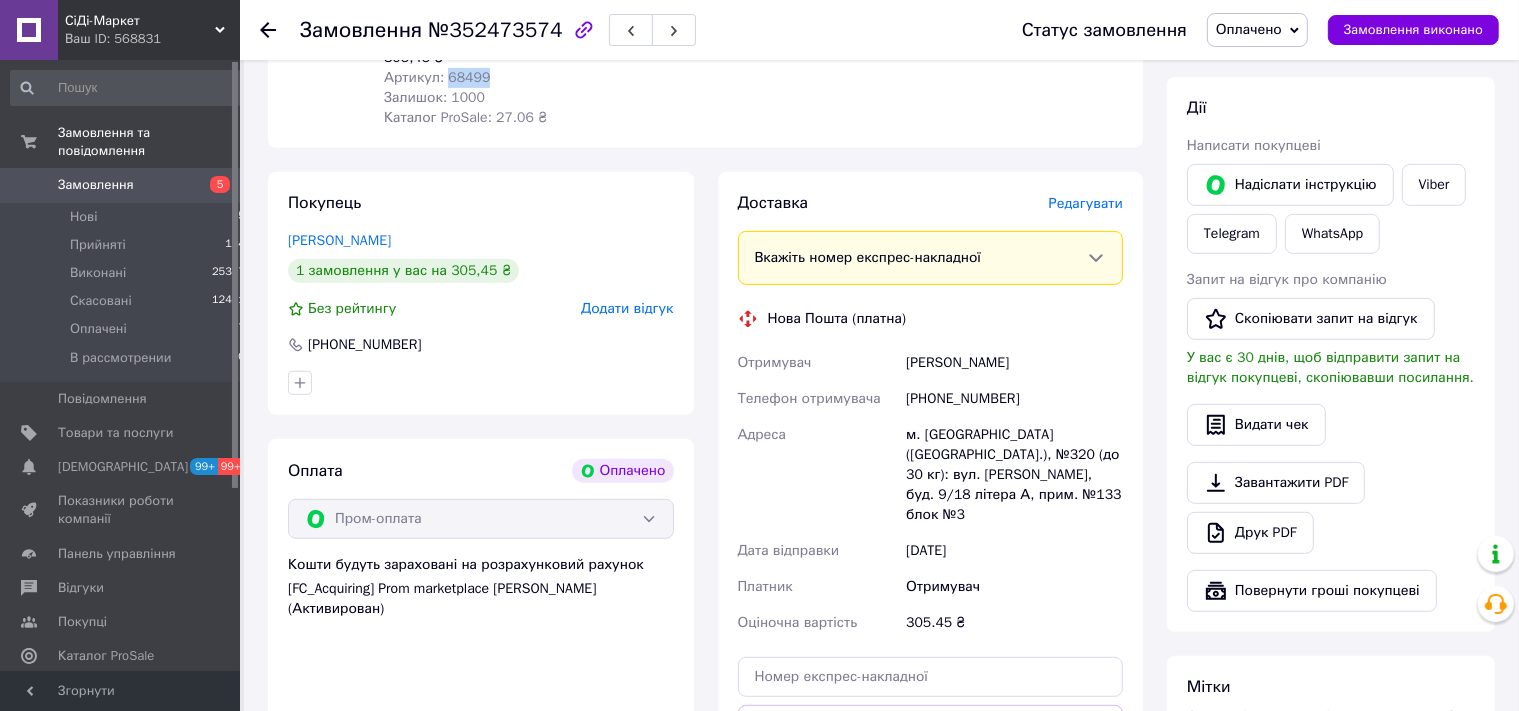 drag, startPoint x: 1033, startPoint y: 362, endPoint x: 885, endPoint y: 366, distance: 148.05405 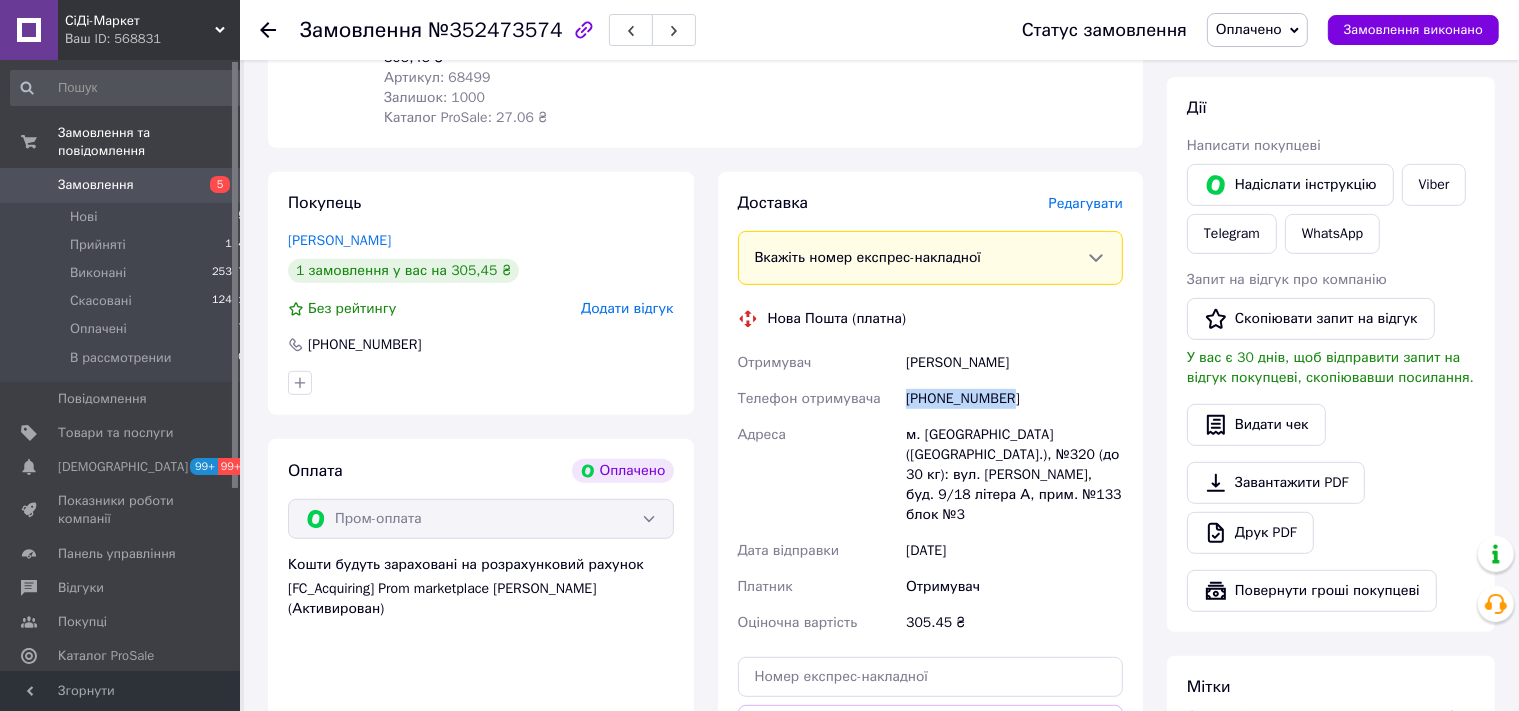 drag, startPoint x: 1024, startPoint y: 406, endPoint x: 897, endPoint y: 413, distance: 127.192764 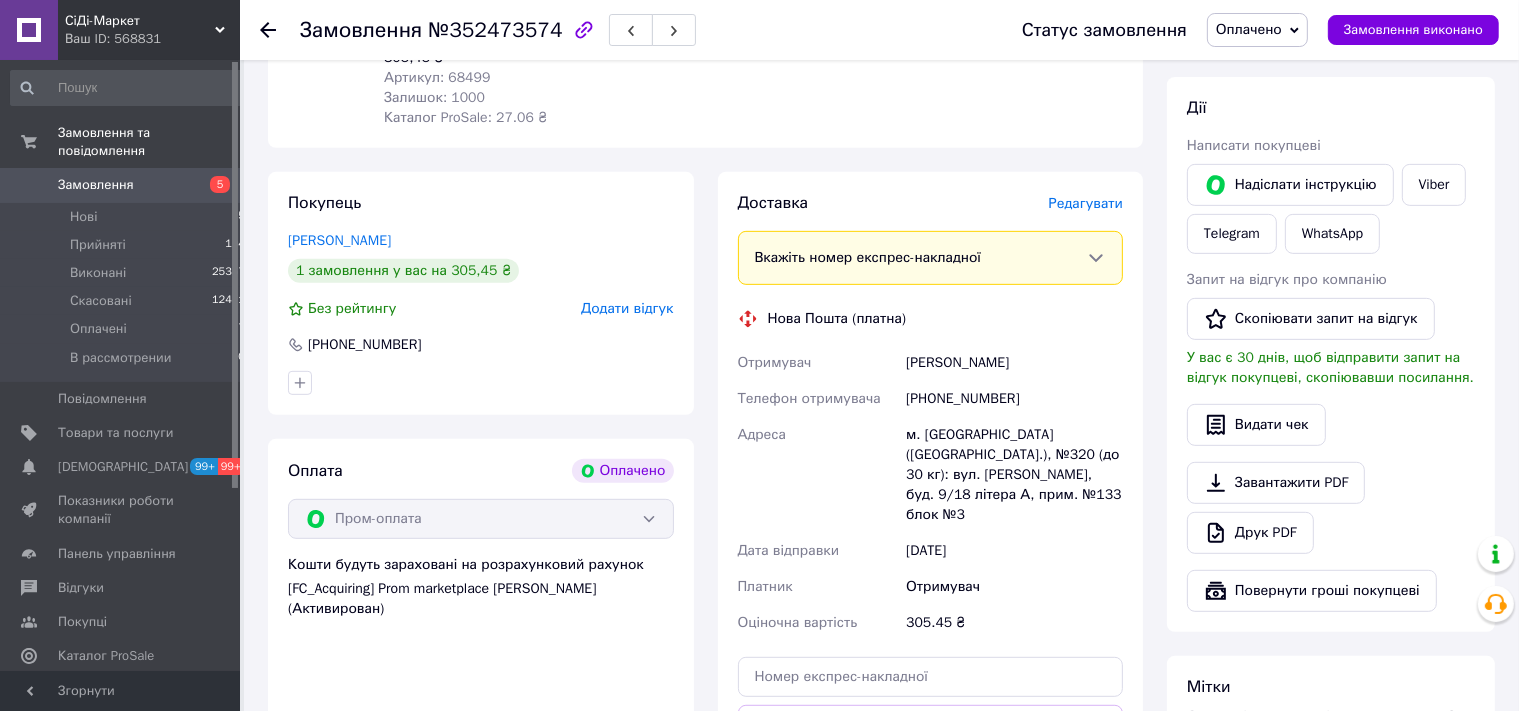 click on "м. Київ (Київська обл.), №320 (до 30 кг): вул. Анни Ахматової, буд. 9/18 літера А, прим. №133 блок №3" at bounding box center (1014, 475) 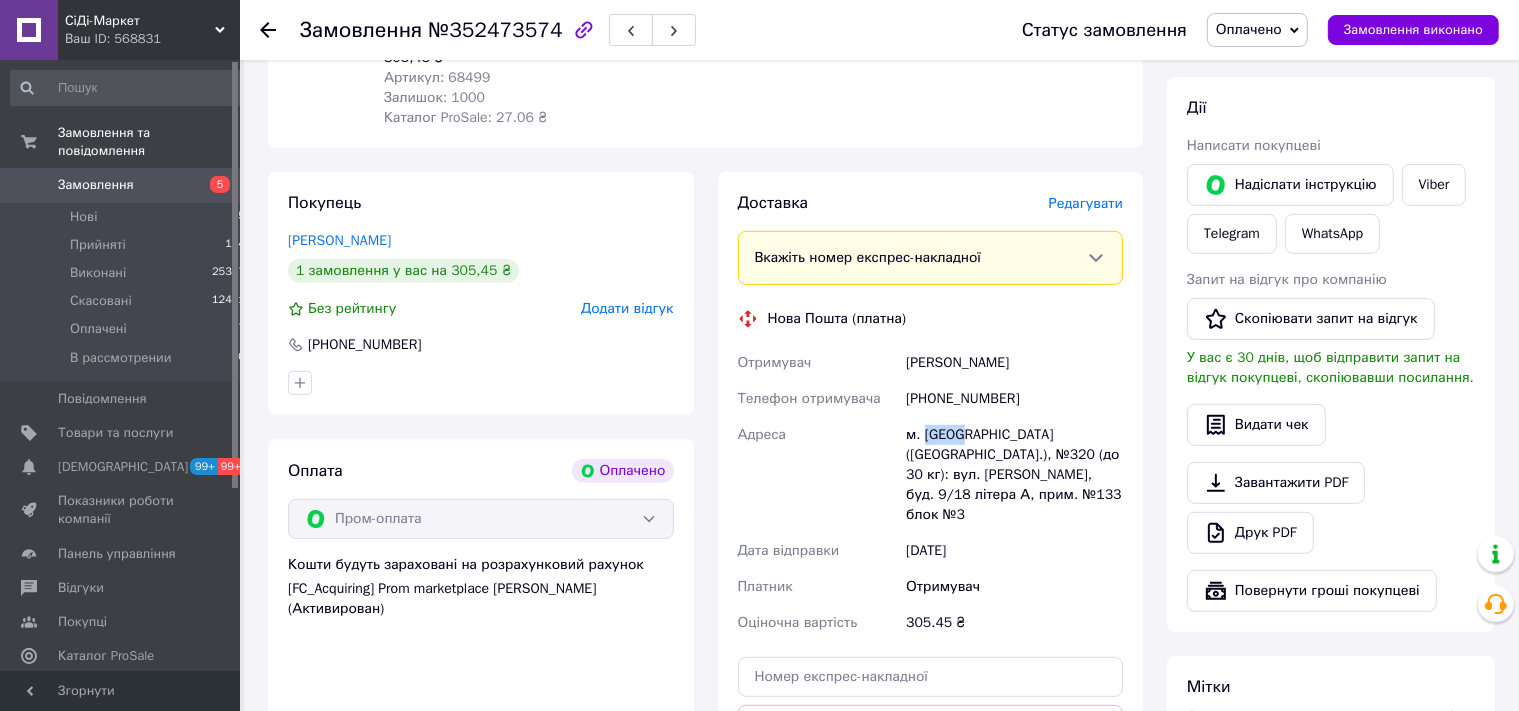 click on "м. Київ (Київська обл.), №320 (до 30 кг): вул. Анни Ахматової, буд. 9/18 літера А, прим. №133 блок №3" at bounding box center (1014, 475) 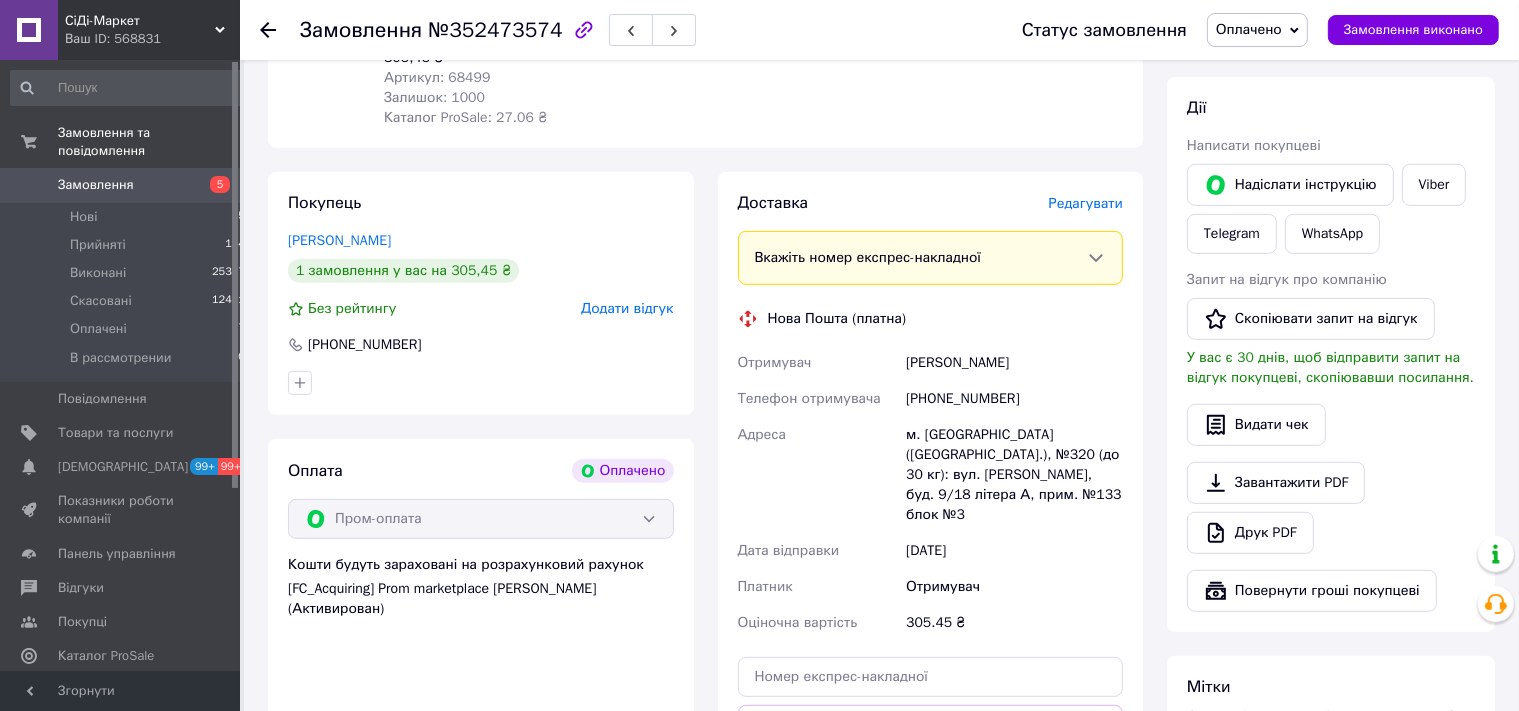 click on "м. Київ (Київська обл.), №320 (до 30 кг): вул. Анни Ахматової, буд. 9/18 літера А, прим. №133 блок №3" at bounding box center (1014, 475) 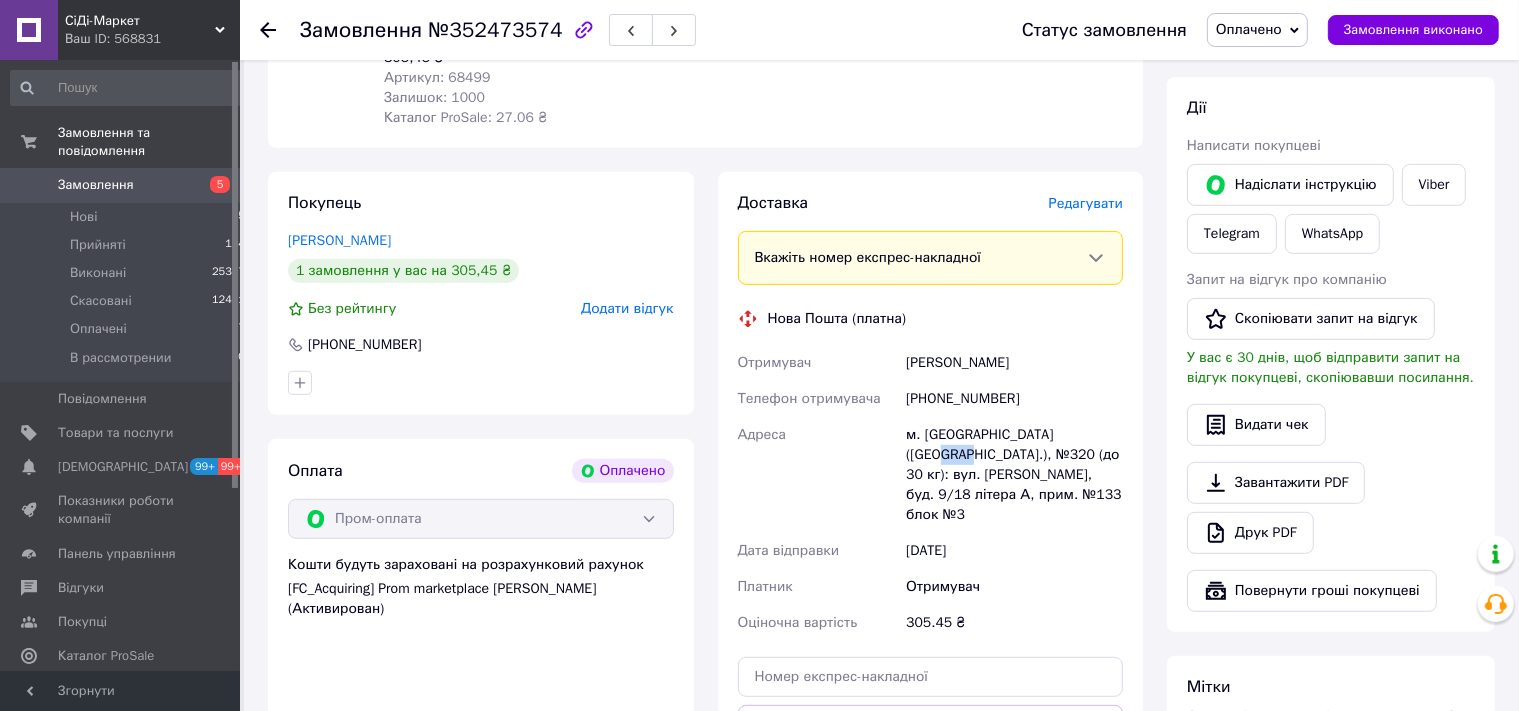 click on "м. Київ (Київська обл.), №320 (до 30 кг): вул. Анни Ахматової, буд. 9/18 літера А, прим. №133 блок №3" at bounding box center (1014, 475) 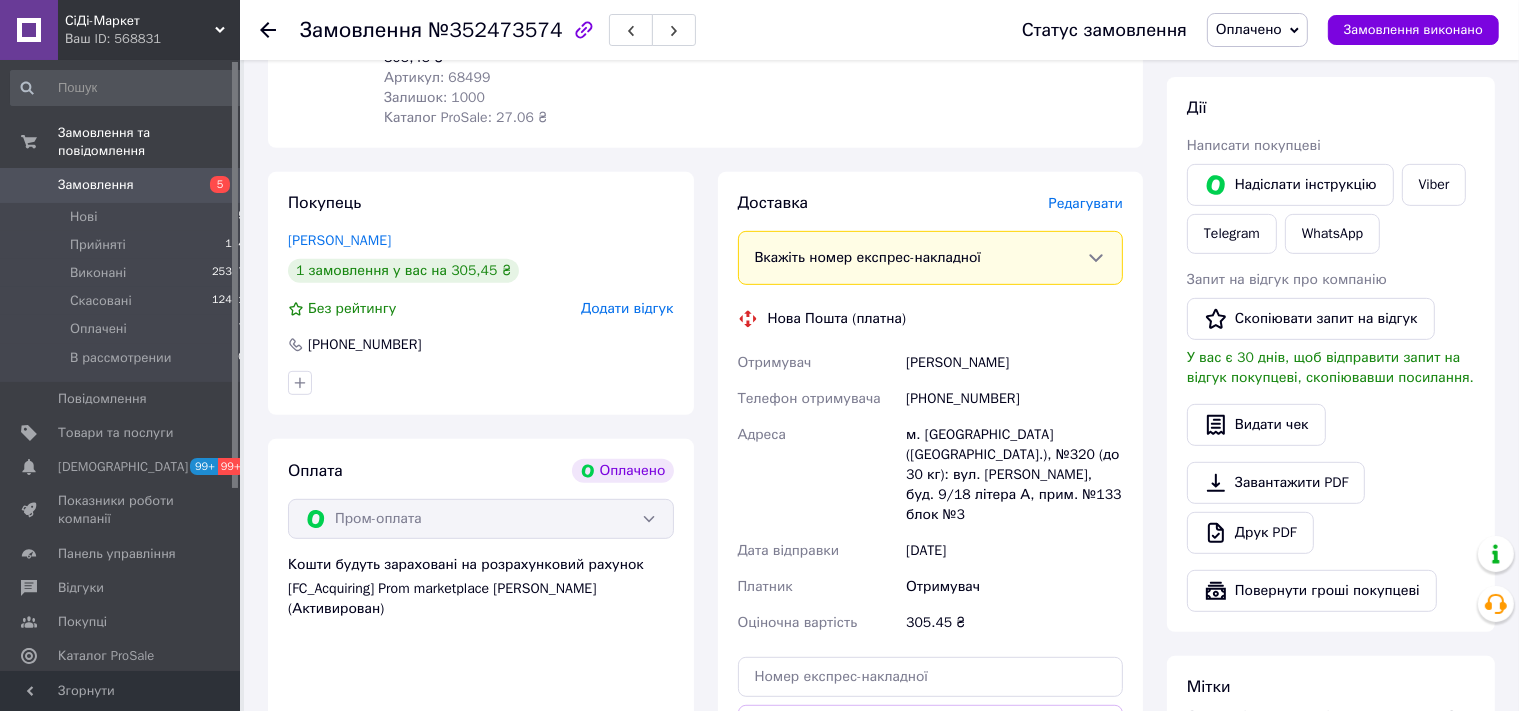 click on "№352473574" at bounding box center [495, 30] 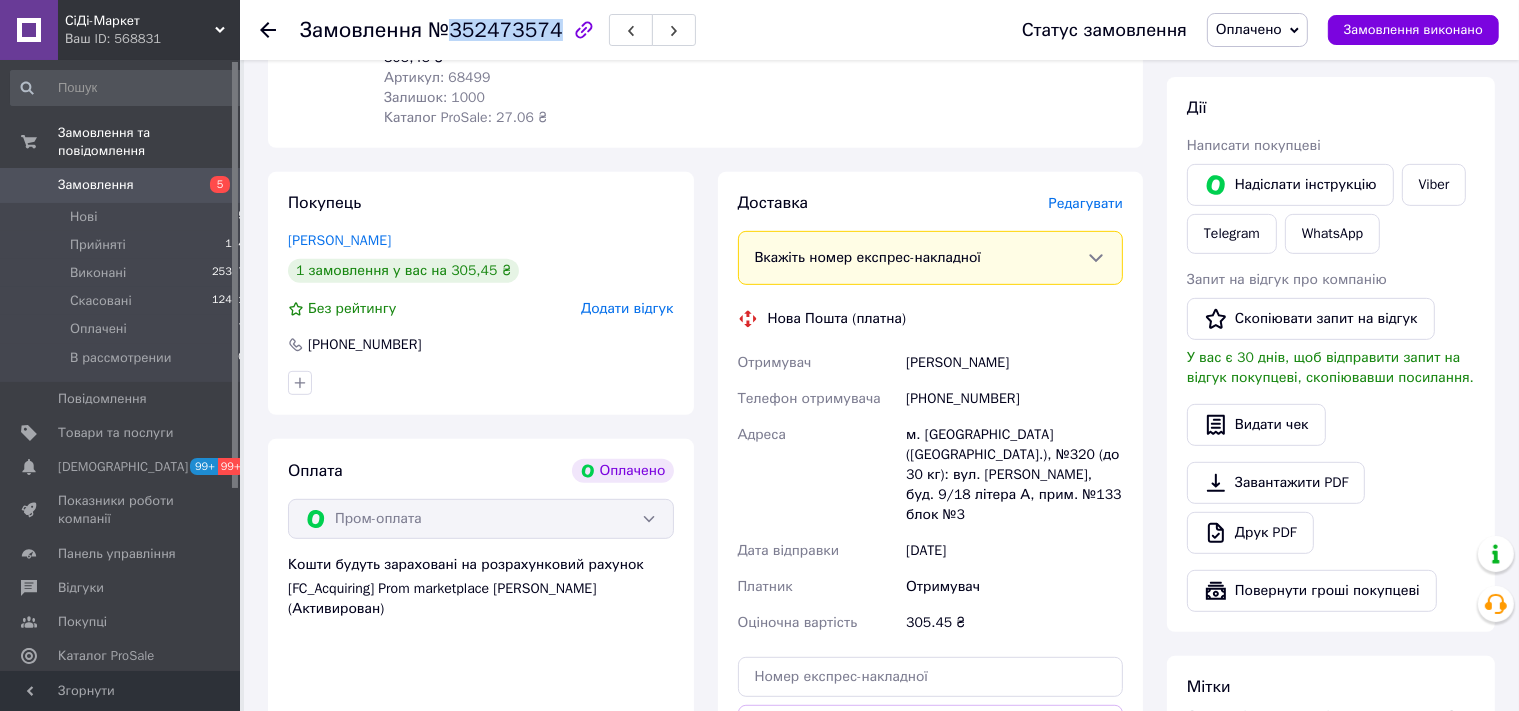 click on "№352473574" at bounding box center [495, 30] 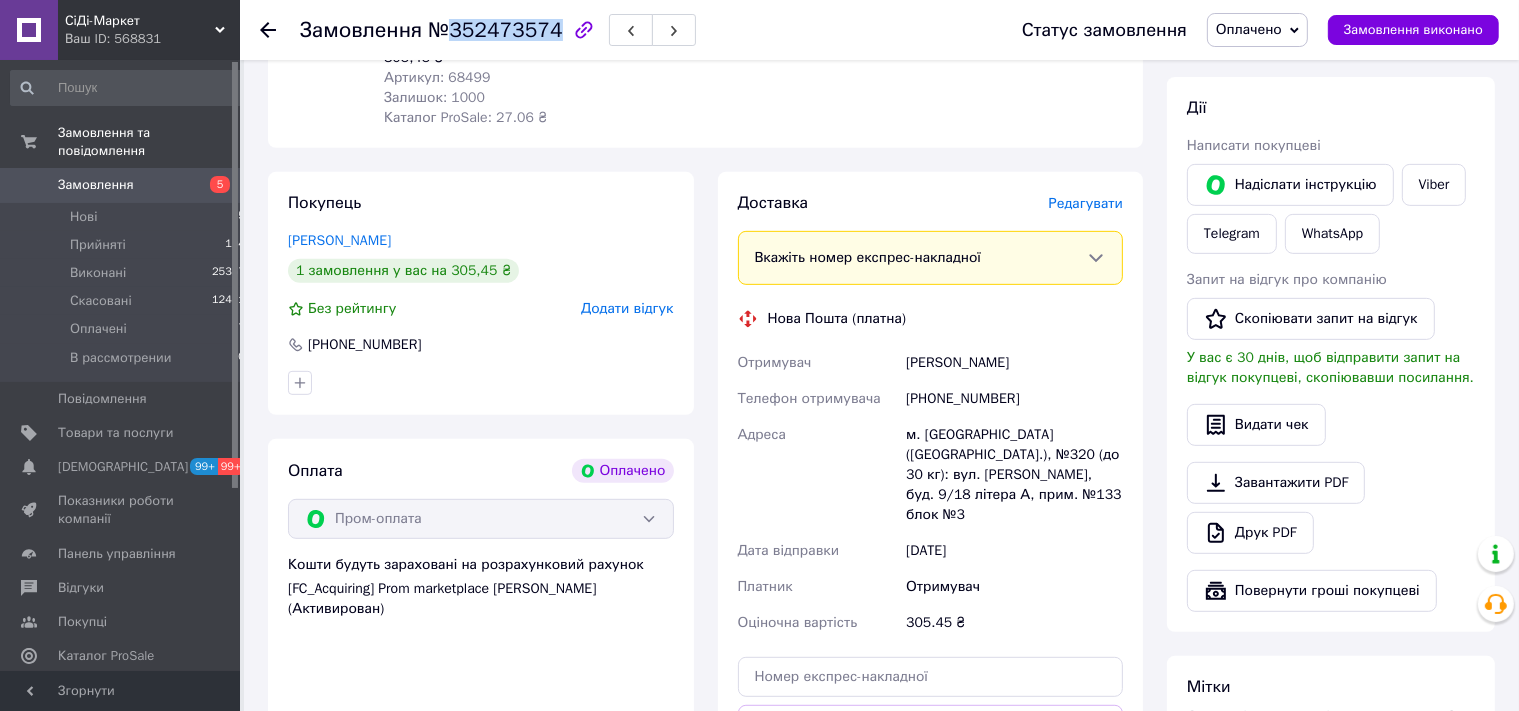 click on "Оплачено" at bounding box center [1249, 29] 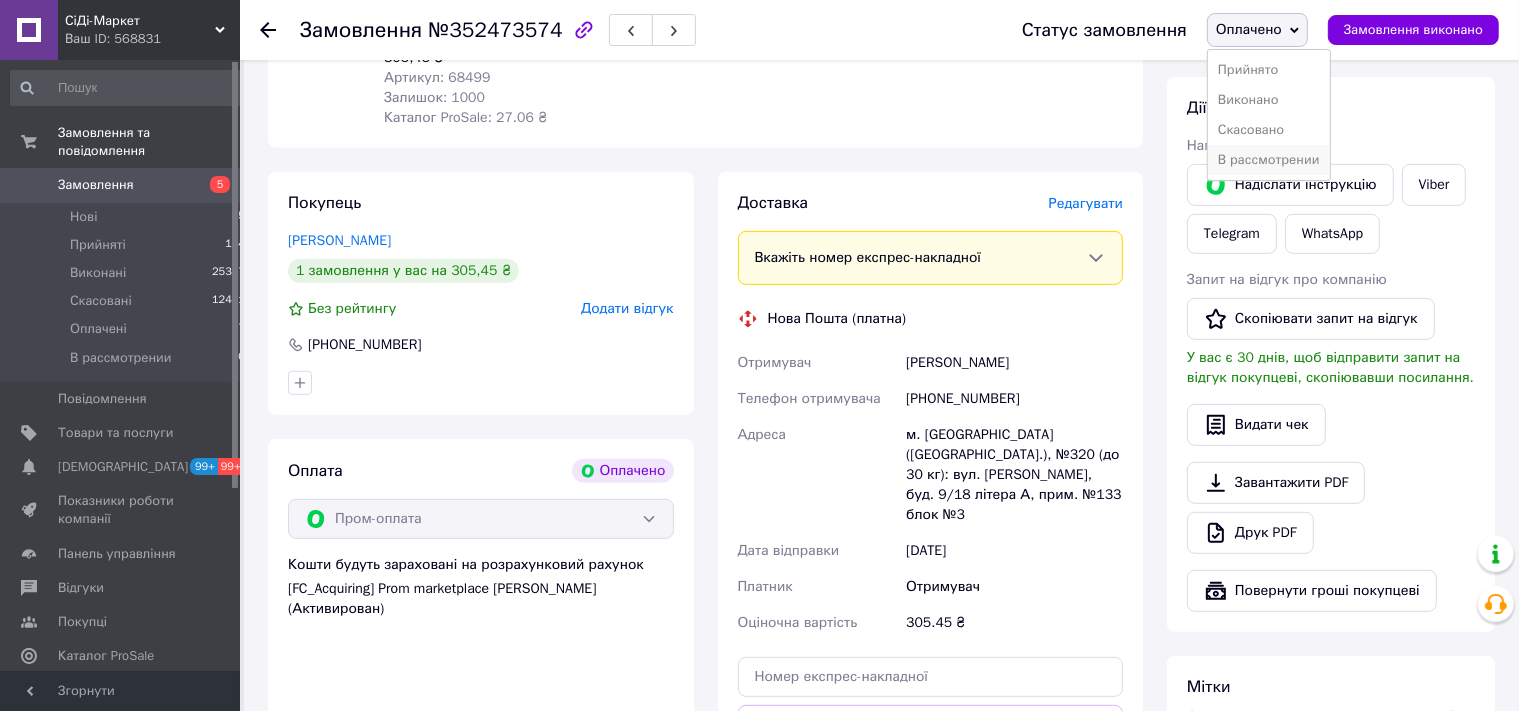 click on "В рассмотрении" at bounding box center (1269, 160) 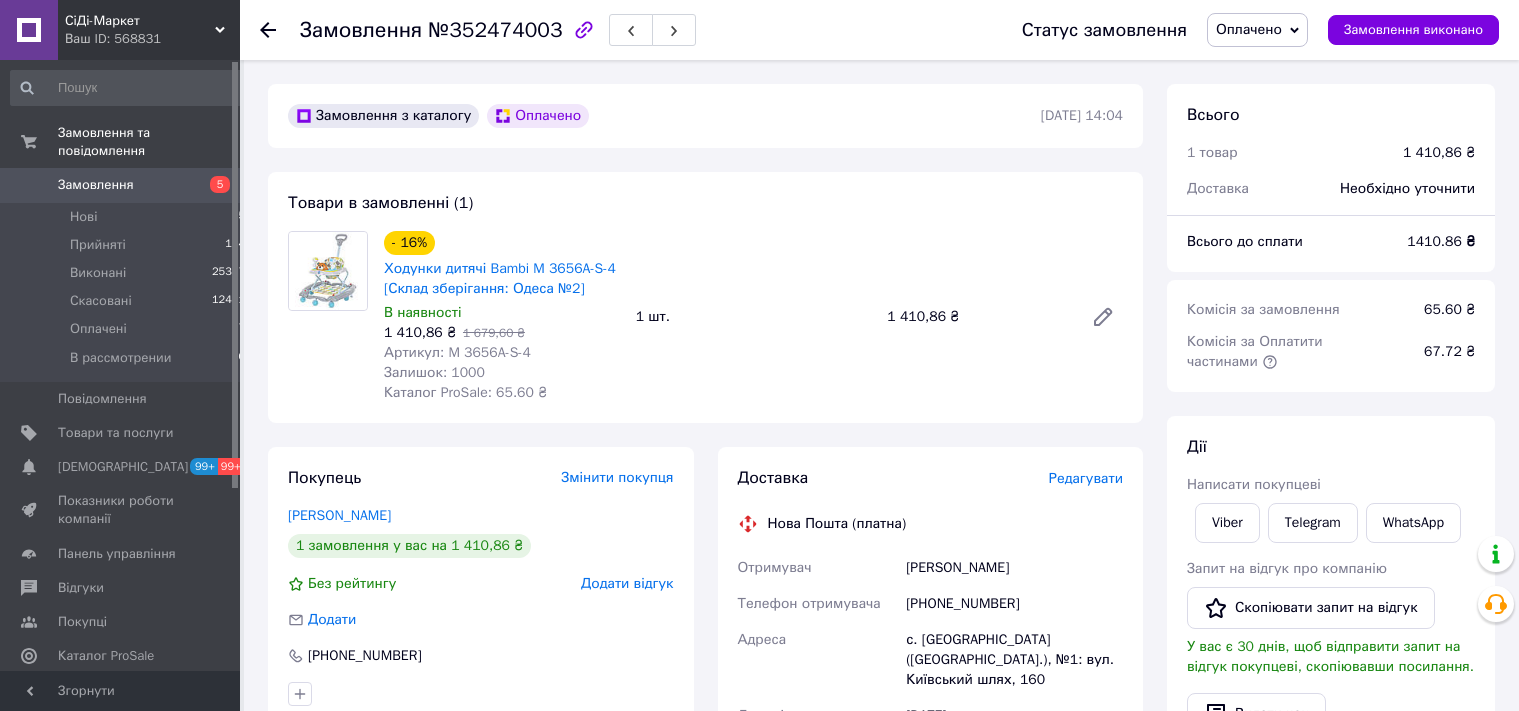 scroll, scrollTop: 0, scrollLeft: 0, axis: both 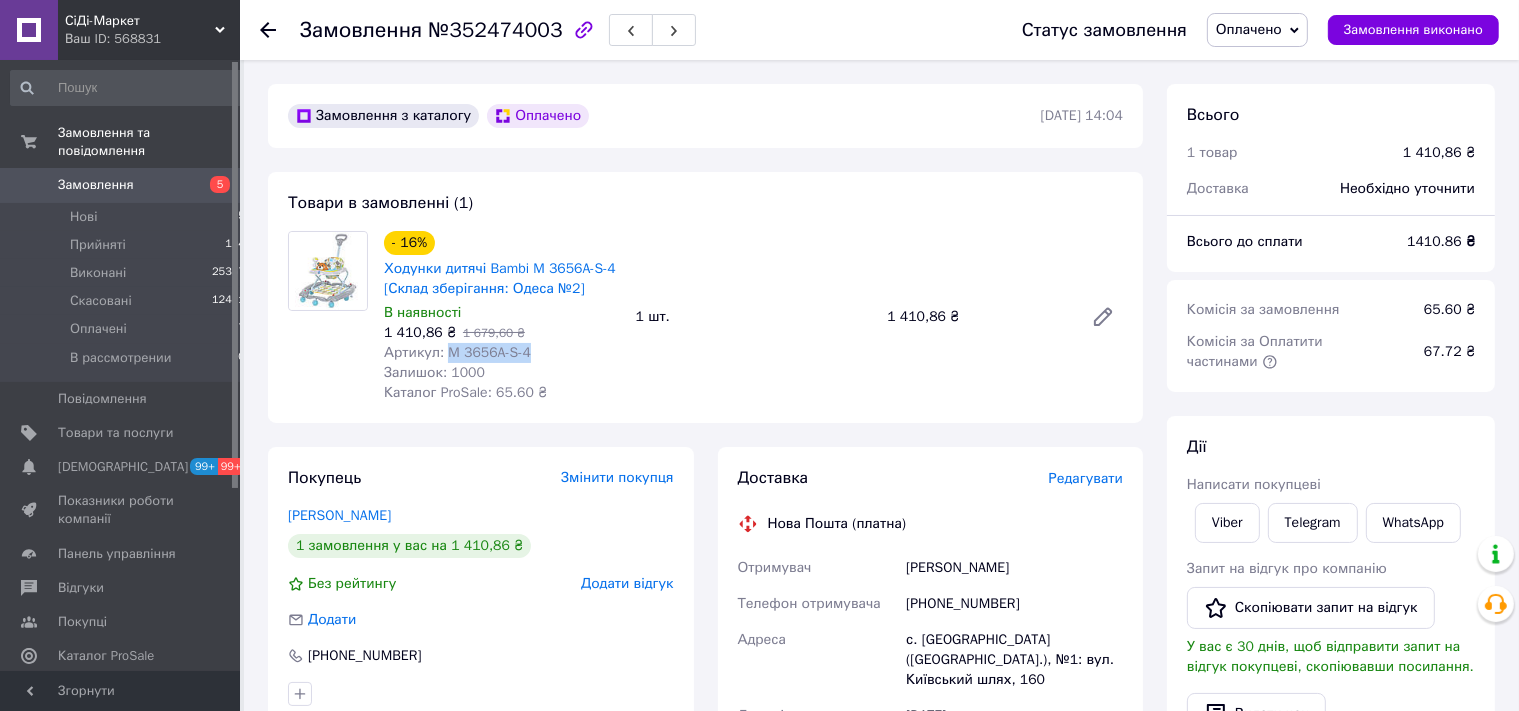 drag, startPoint x: 538, startPoint y: 358, endPoint x: 445, endPoint y: 354, distance: 93.08598 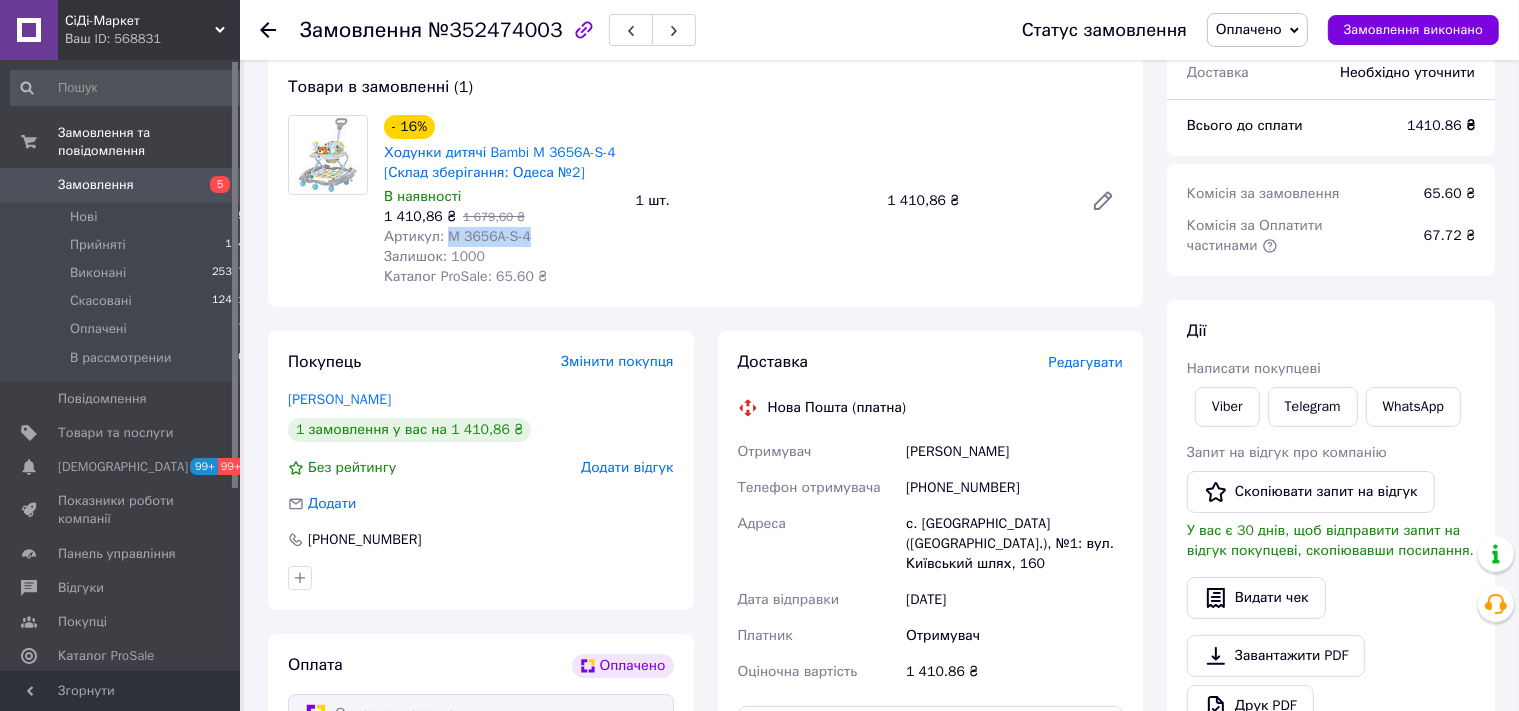 scroll, scrollTop: 211, scrollLeft: 0, axis: vertical 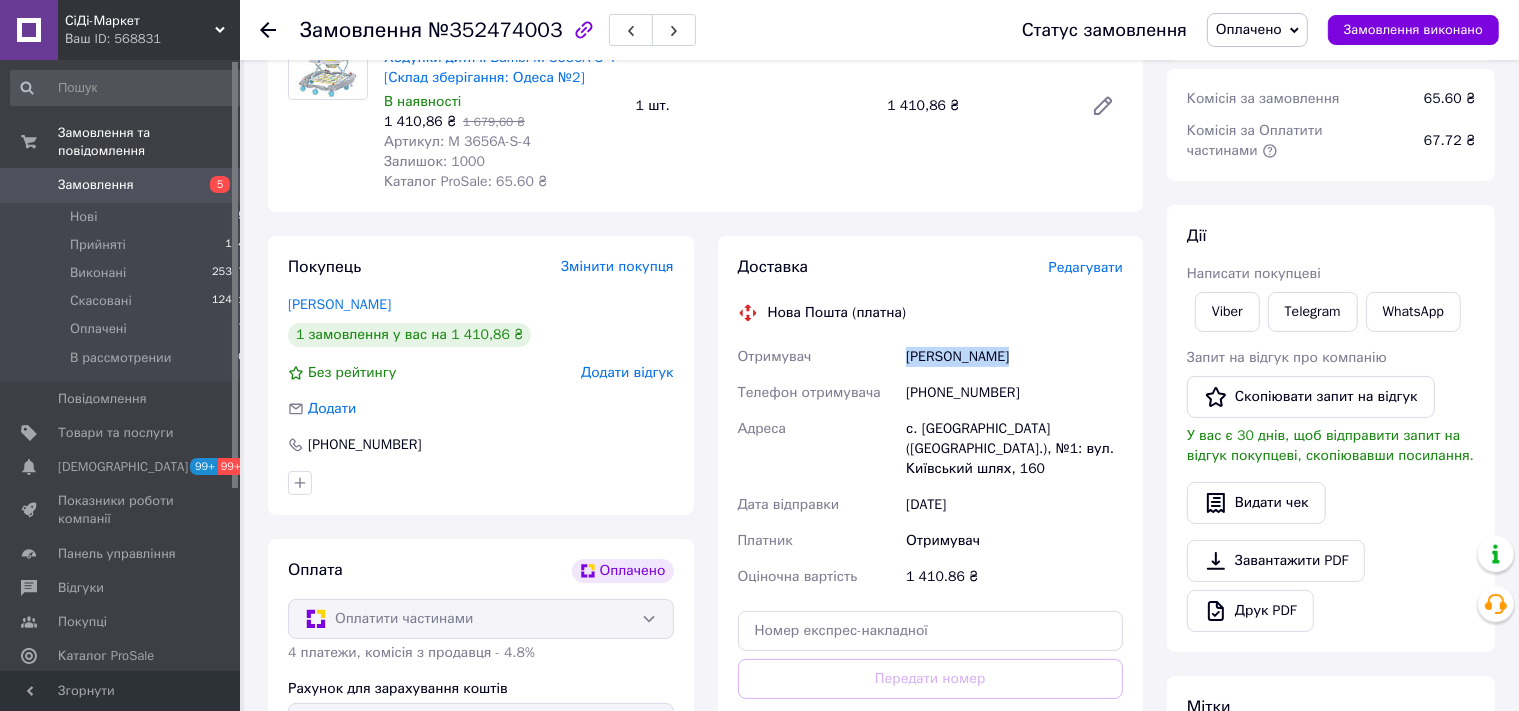 drag, startPoint x: 973, startPoint y: 361, endPoint x: 902, endPoint y: 366, distance: 71.17584 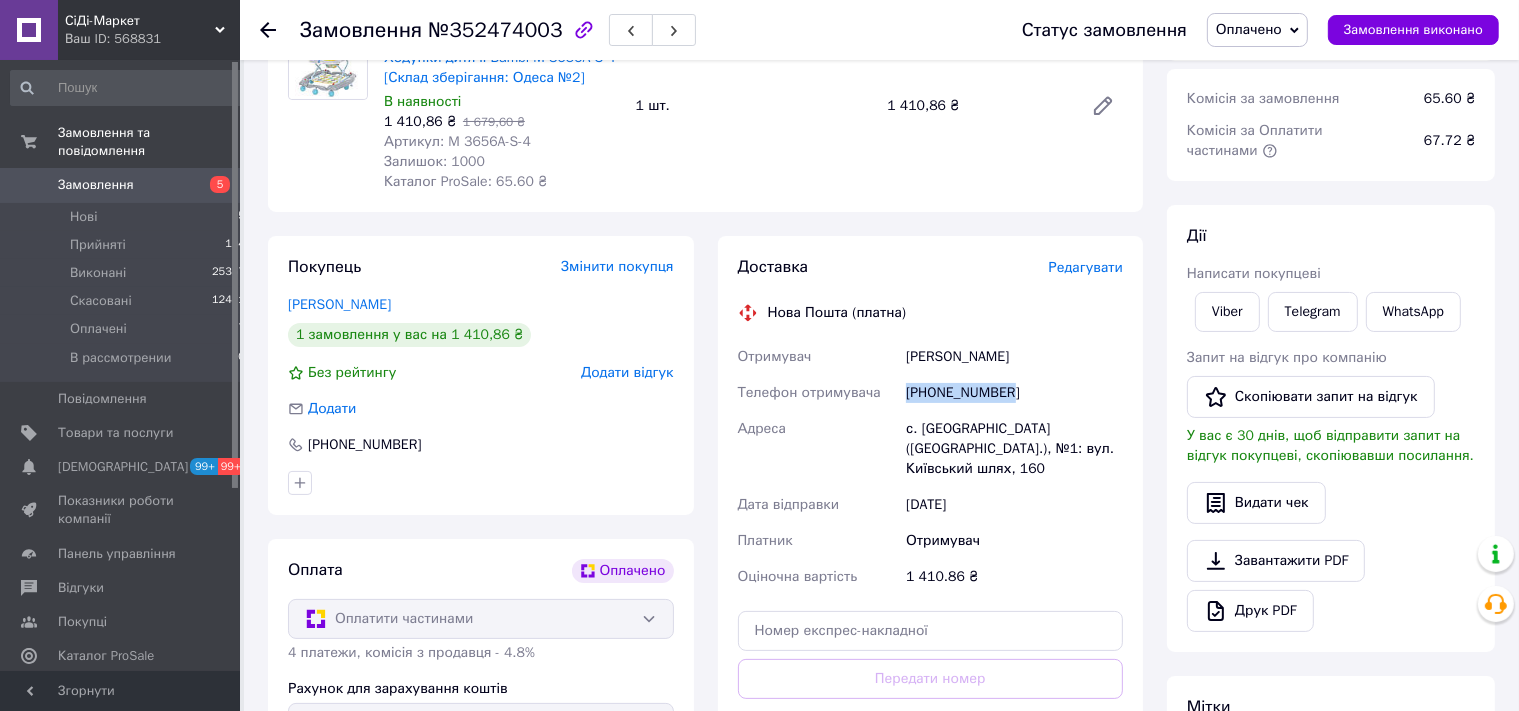 drag, startPoint x: 1011, startPoint y: 390, endPoint x: 899, endPoint y: 400, distance: 112.44554 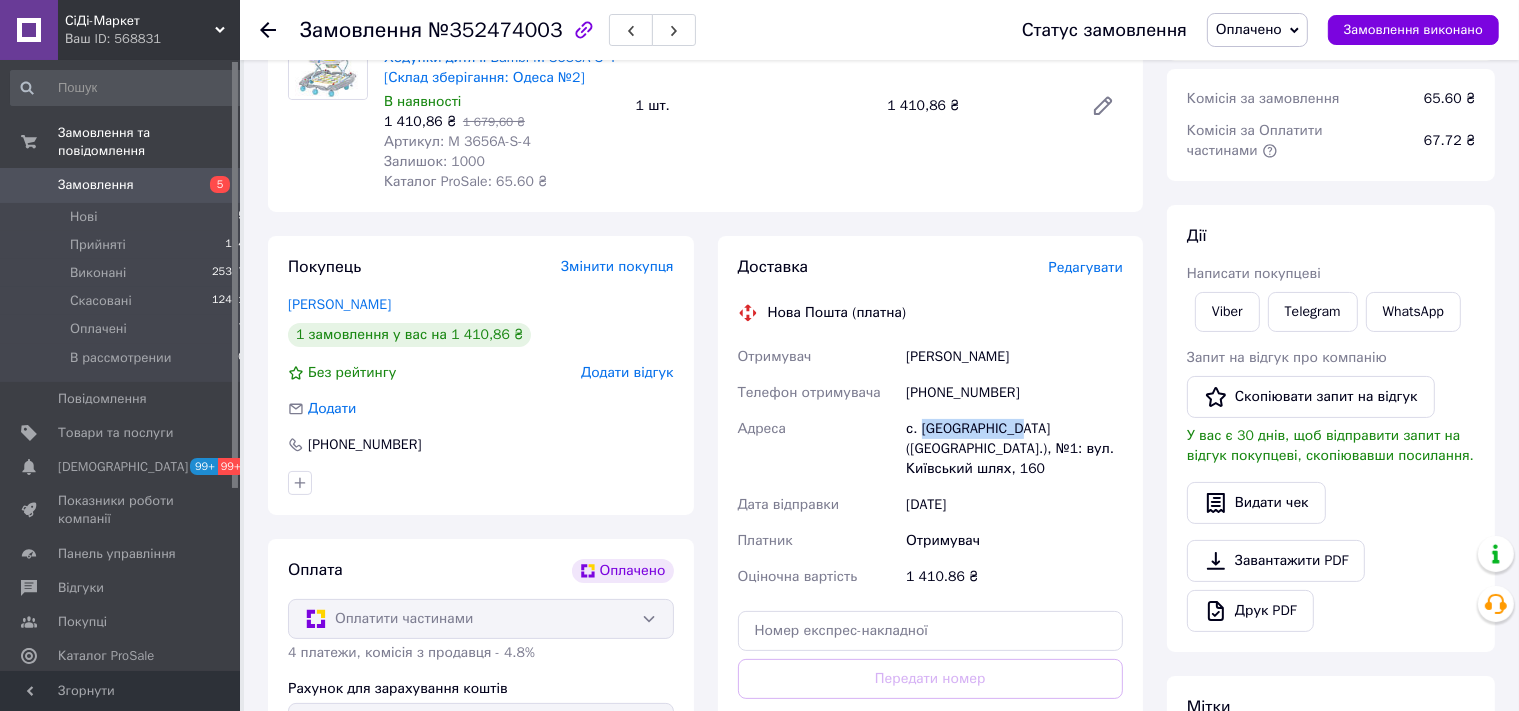 drag, startPoint x: 1014, startPoint y: 432, endPoint x: 918, endPoint y: 428, distance: 96.0833 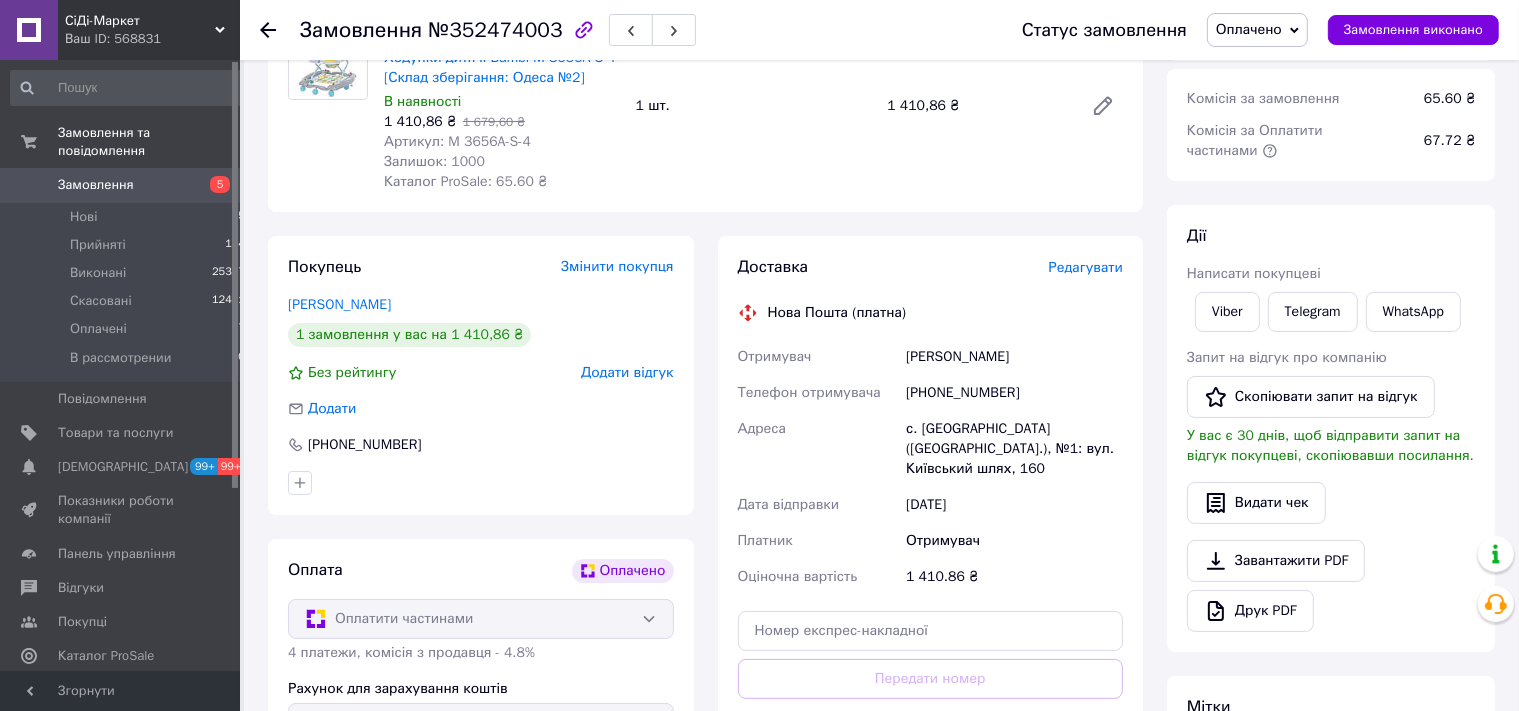 click on "№352474003" at bounding box center (495, 30) 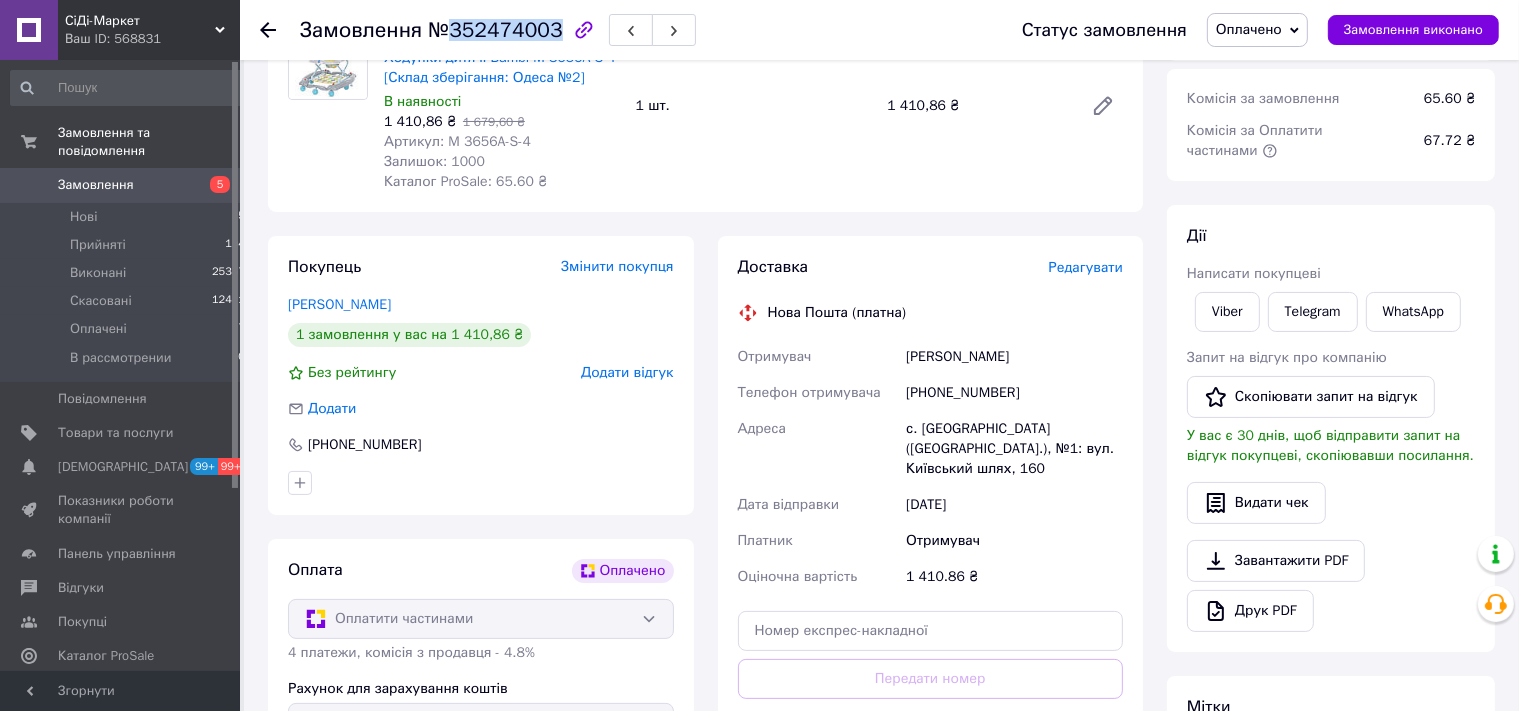 click on "№352474003" at bounding box center (495, 30) 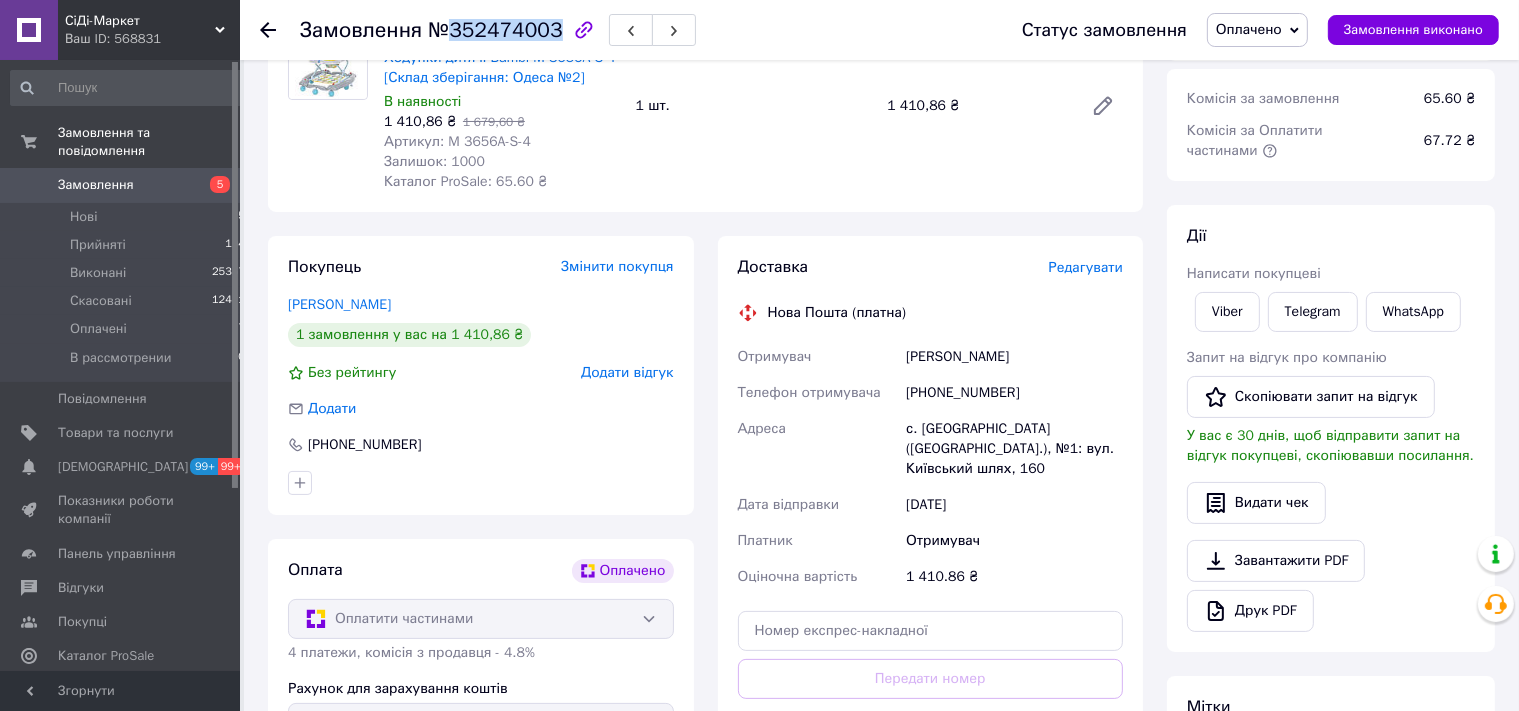 click on "Оплачено" at bounding box center (1249, 29) 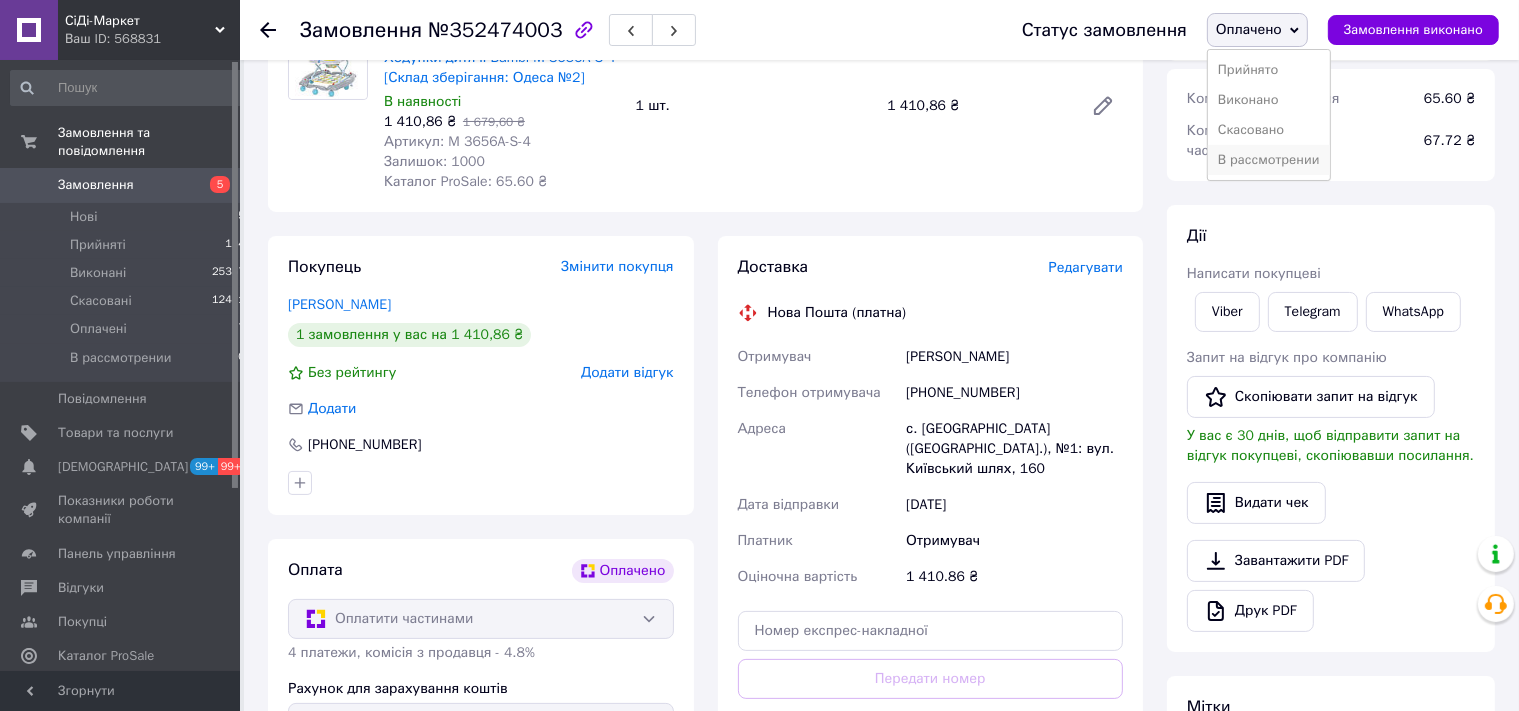 click on "В рассмотрении" at bounding box center [1269, 160] 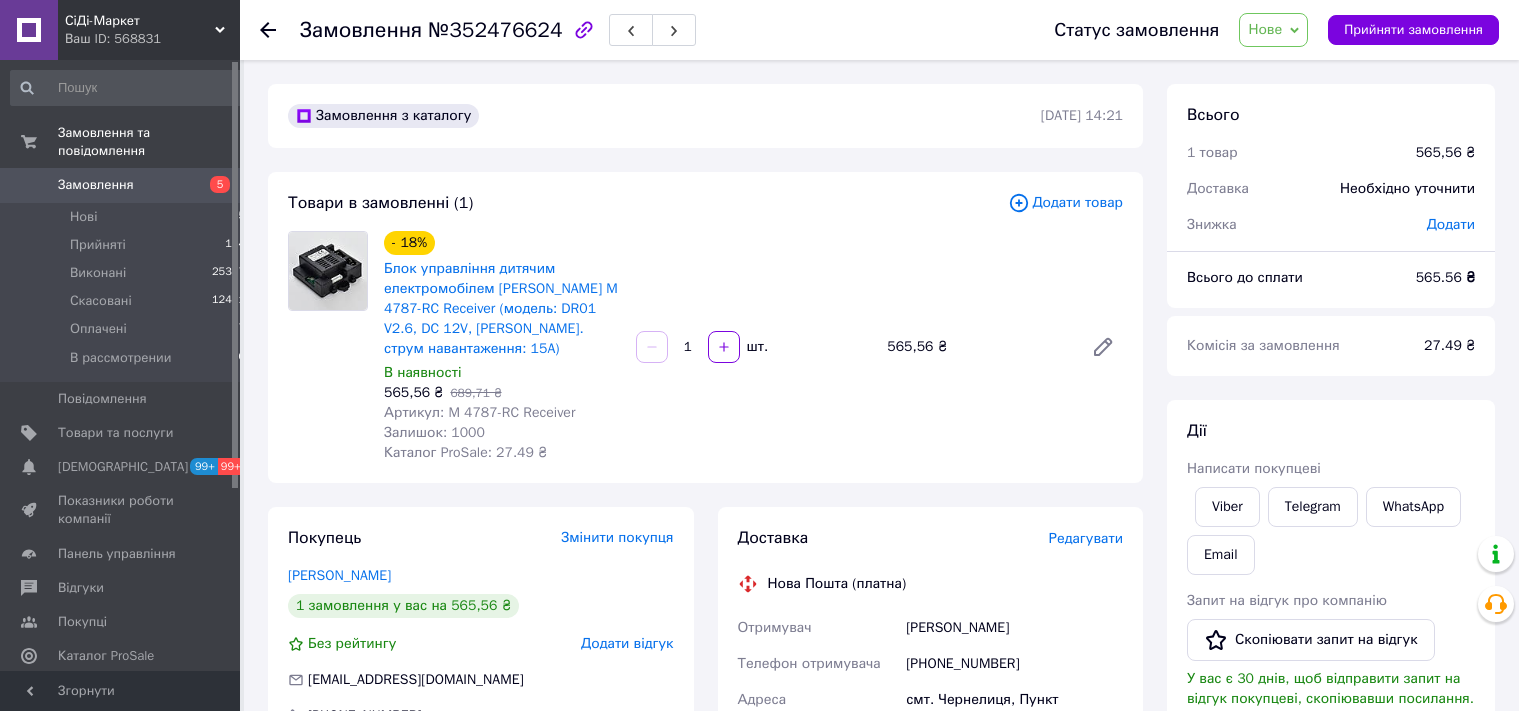 scroll, scrollTop: 0, scrollLeft: 0, axis: both 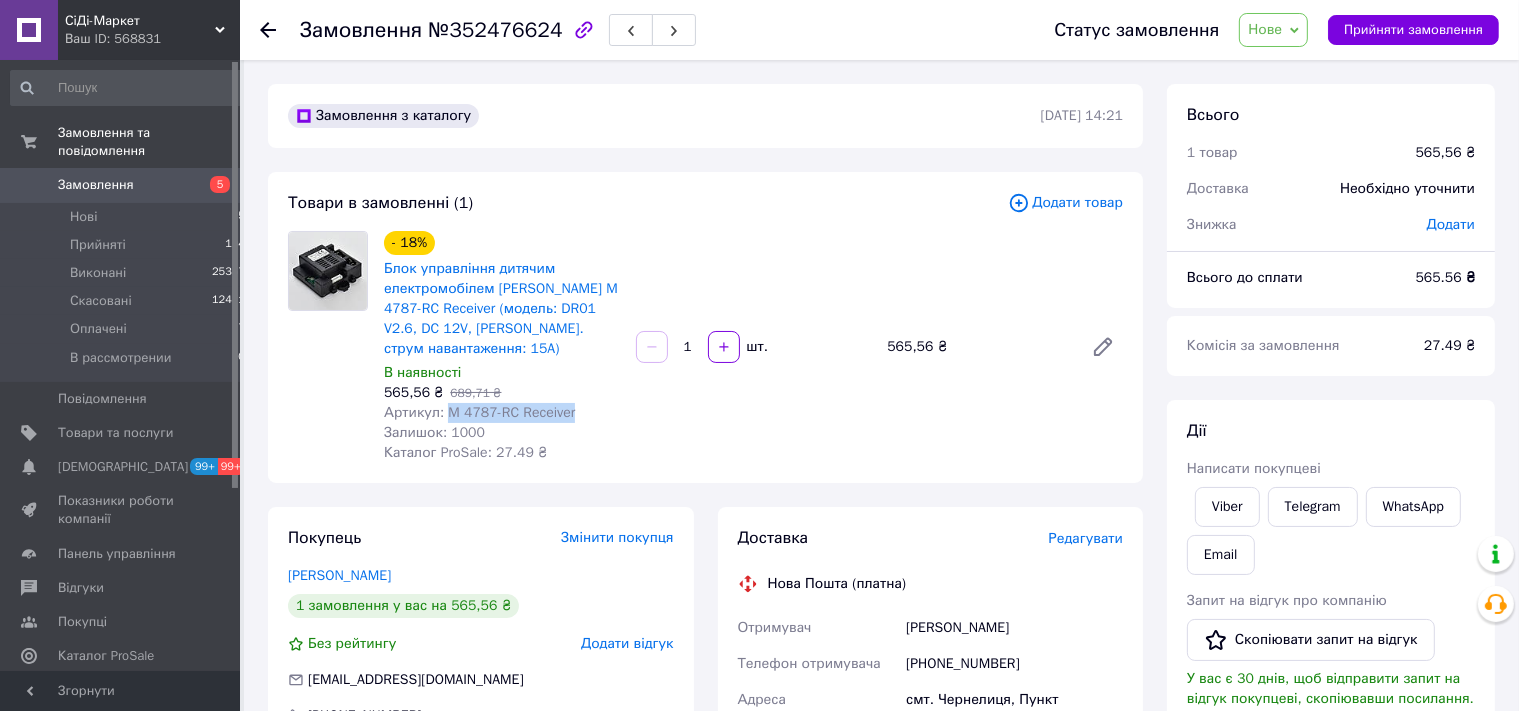 drag, startPoint x: 576, startPoint y: 416, endPoint x: 442, endPoint y: 416, distance: 134 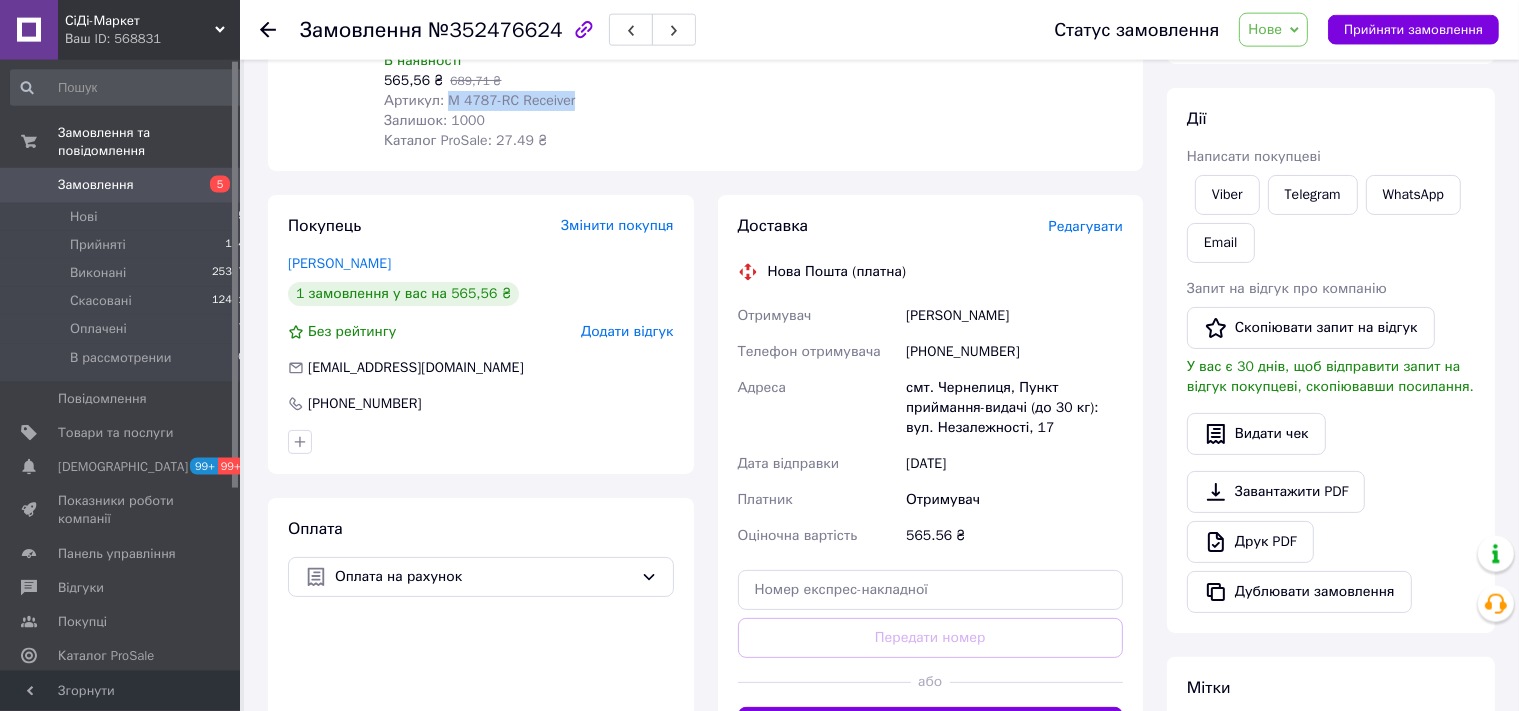 scroll, scrollTop: 316, scrollLeft: 0, axis: vertical 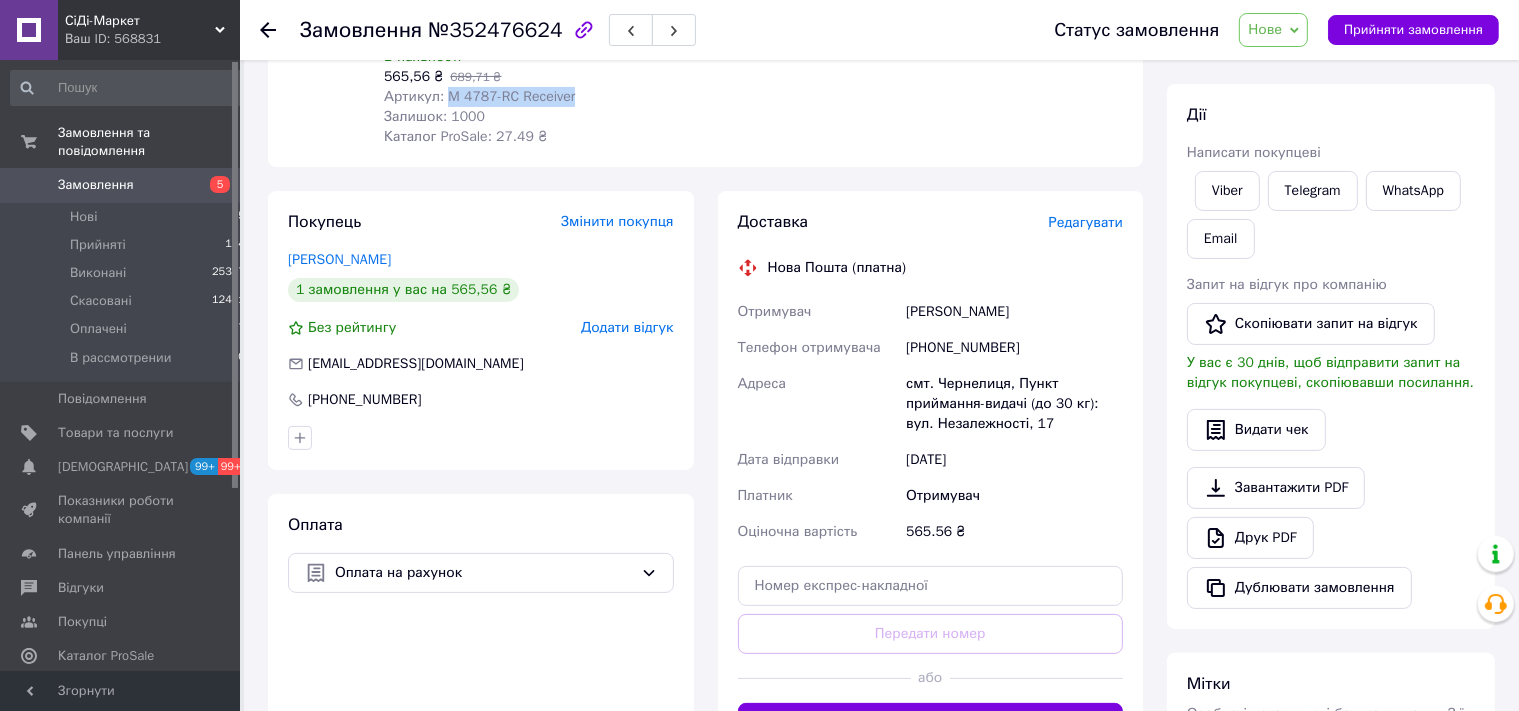 drag, startPoint x: 1051, startPoint y: 318, endPoint x: 898, endPoint y: 317, distance: 153.00327 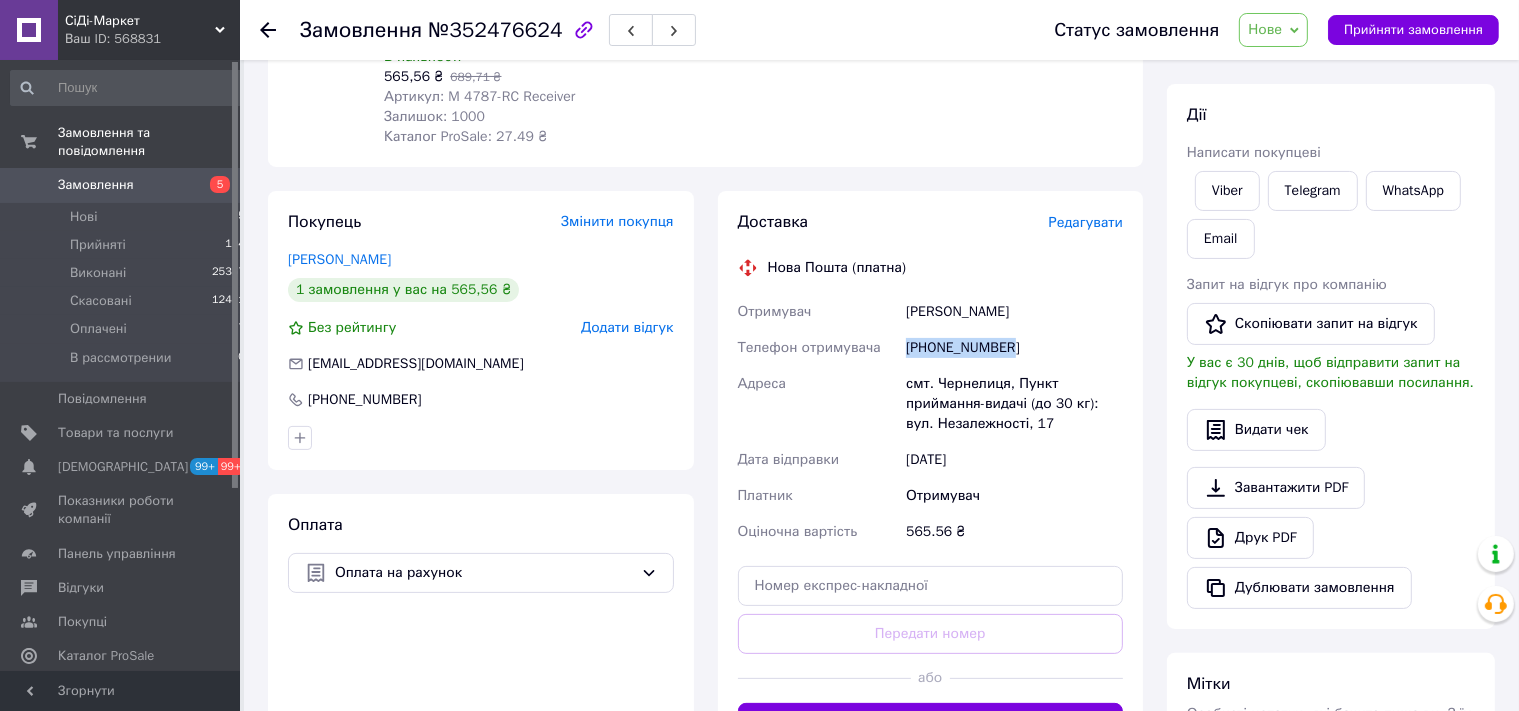 drag, startPoint x: 1026, startPoint y: 353, endPoint x: 896, endPoint y: 360, distance: 130.18832 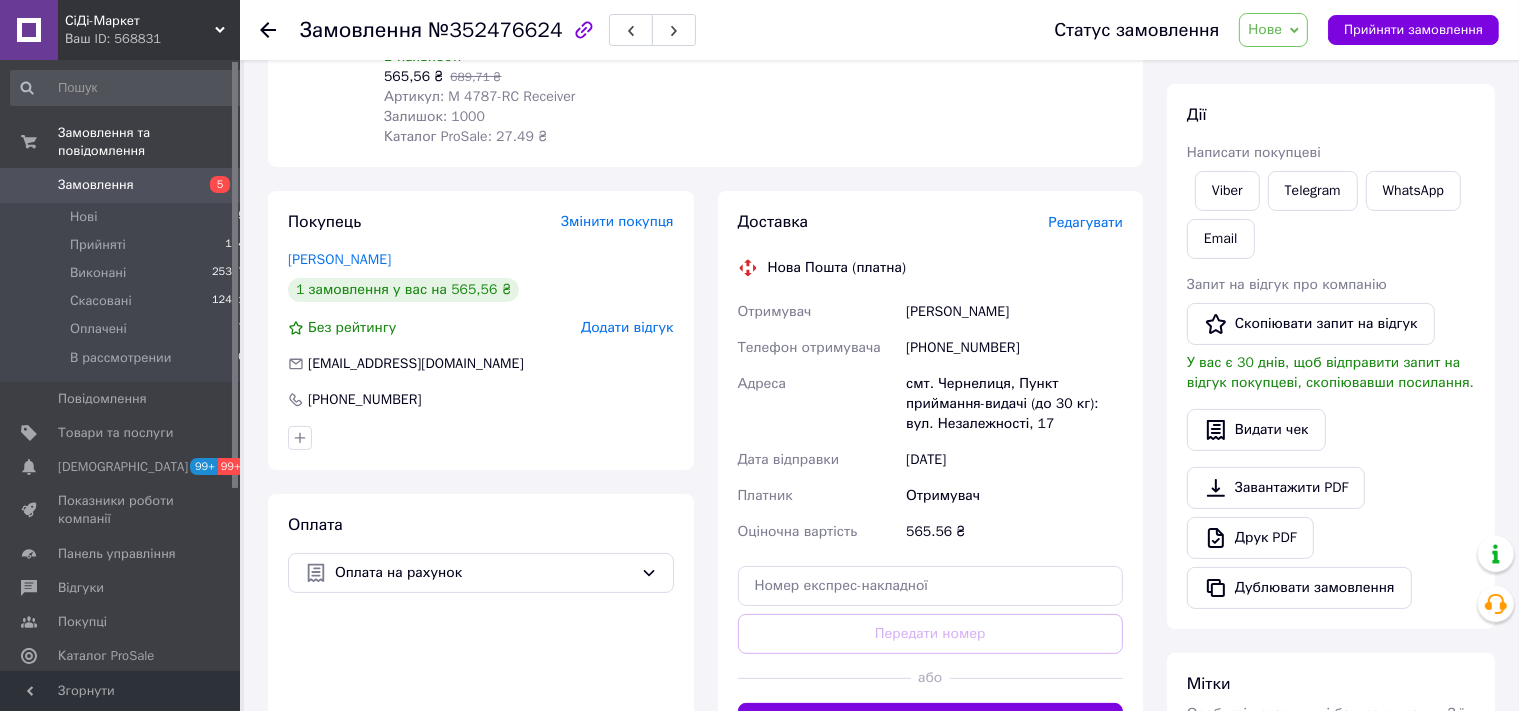 click on "смт. Чернелиця, Пункт приймання-видачі (до 30 кг): вул. Незалежності, 17" at bounding box center (1014, 404) 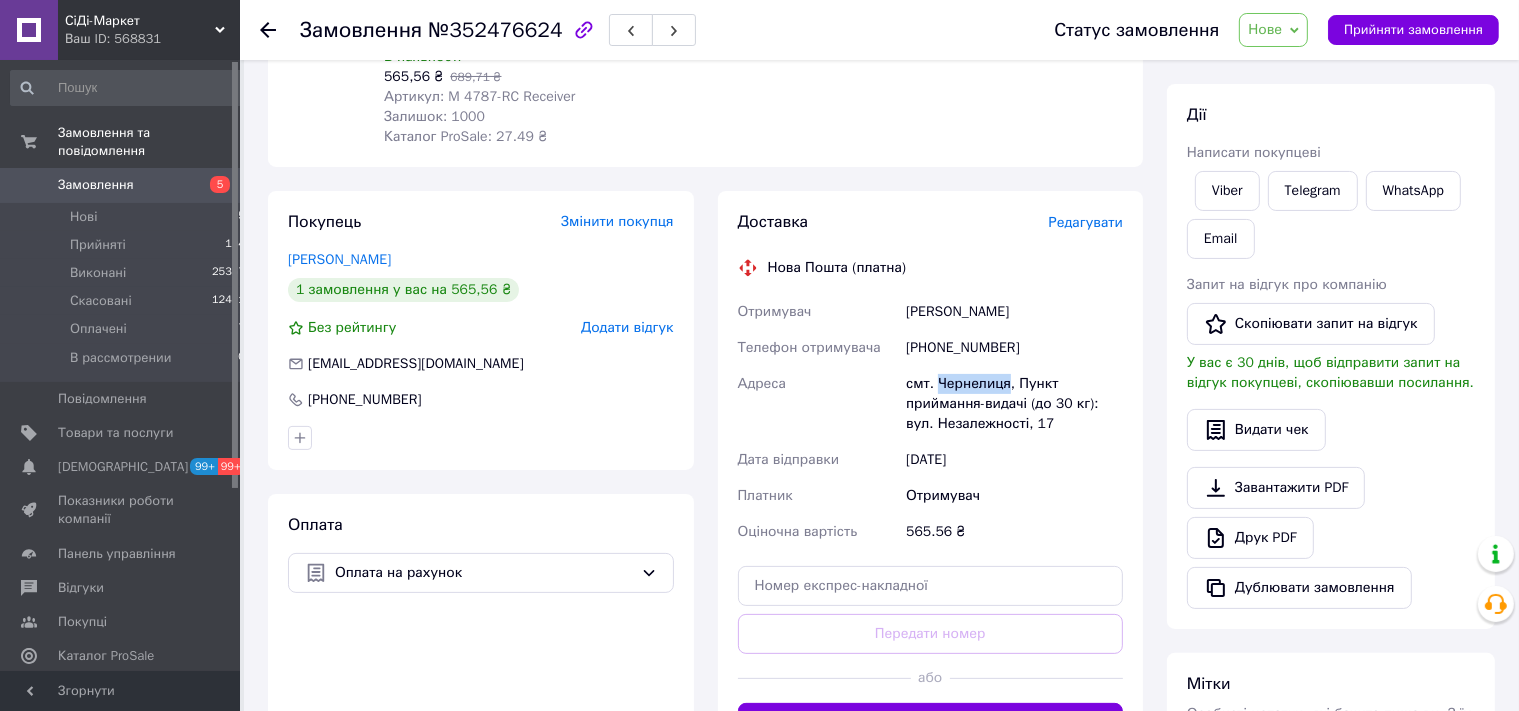 click on "смт. Чернелиця, Пункт приймання-видачі (до 30 кг): вул. Незалежності, 17" at bounding box center [1014, 404] 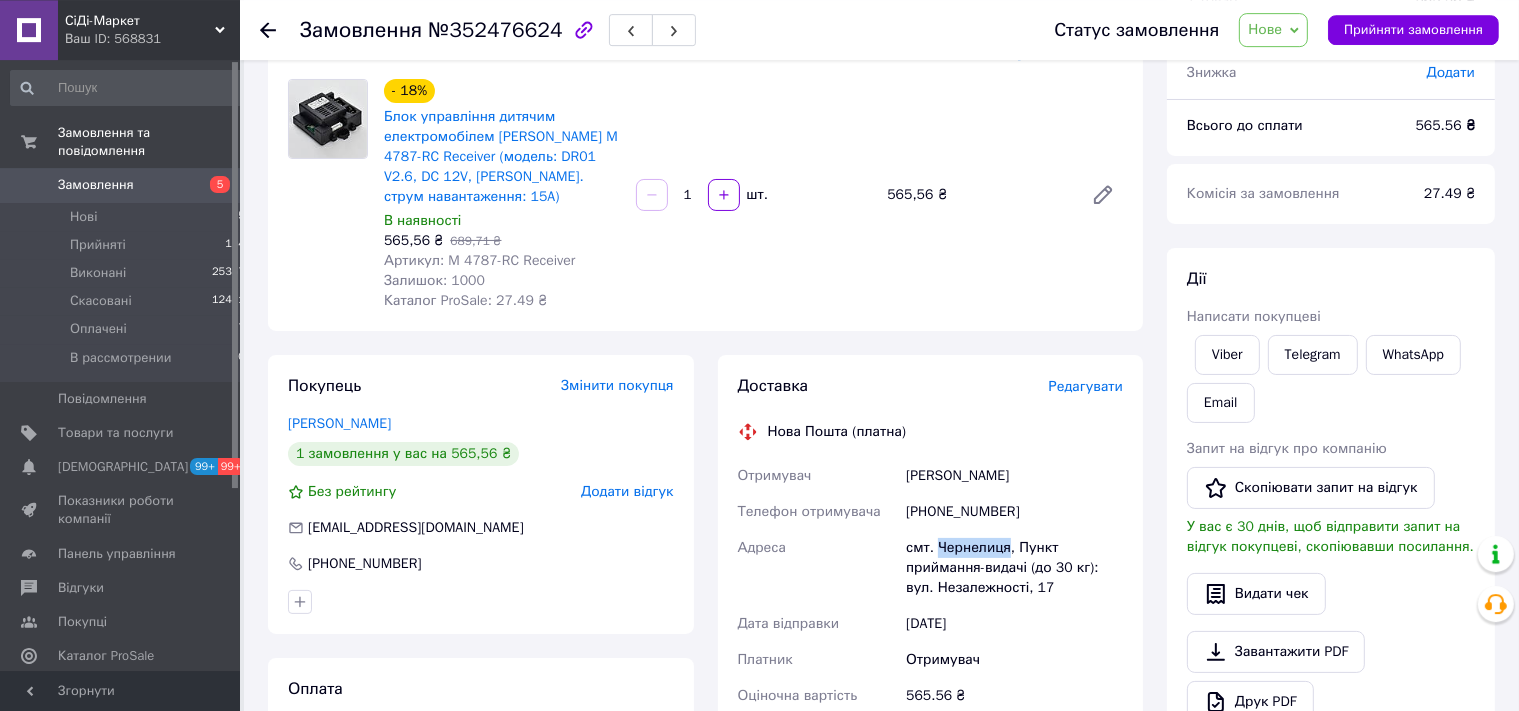 scroll, scrollTop: 105, scrollLeft: 0, axis: vertical 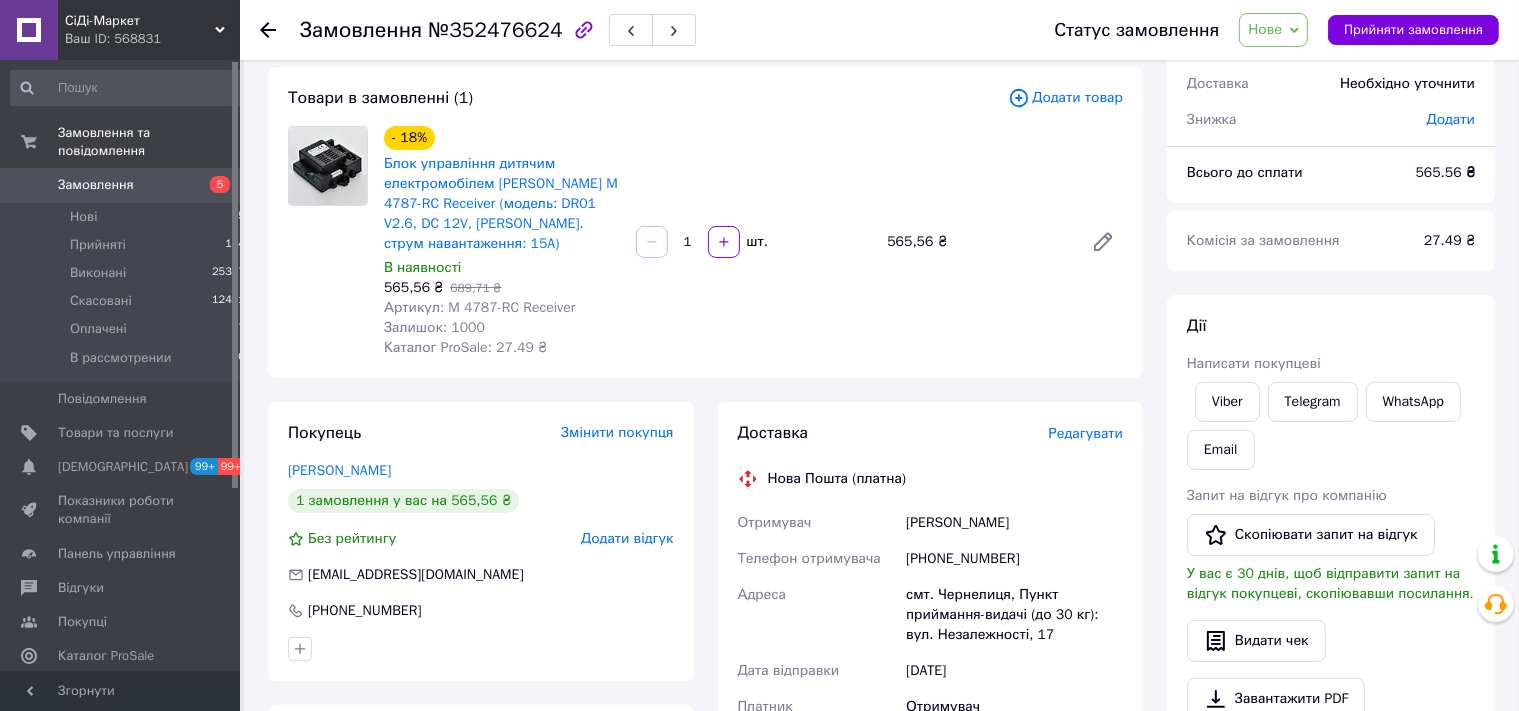 click on "№352476624" at bounding box center (495, 30) 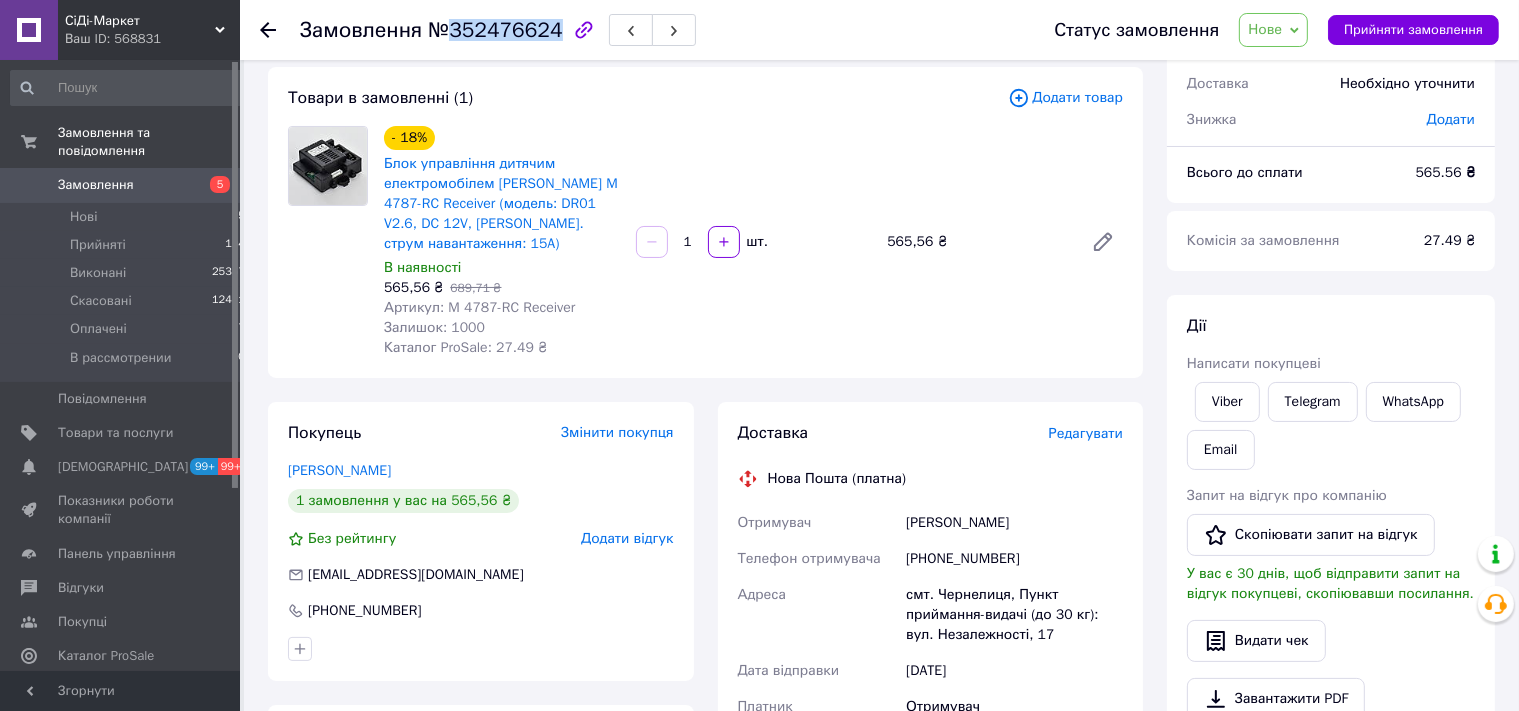 click on "№352476624" at bounding box center [495, 30] 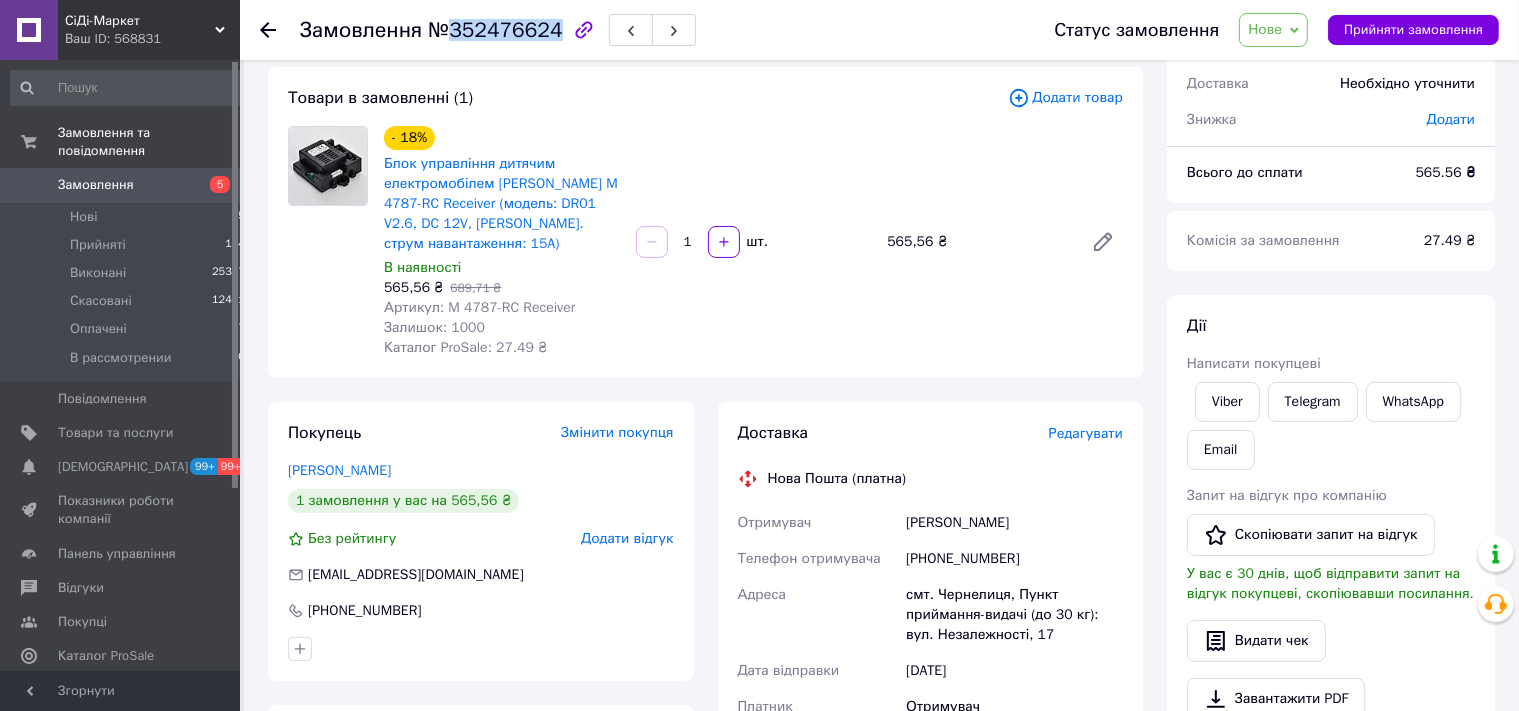 scroll, scrollTop: 719, scrollLeft: 0, axis: vertical 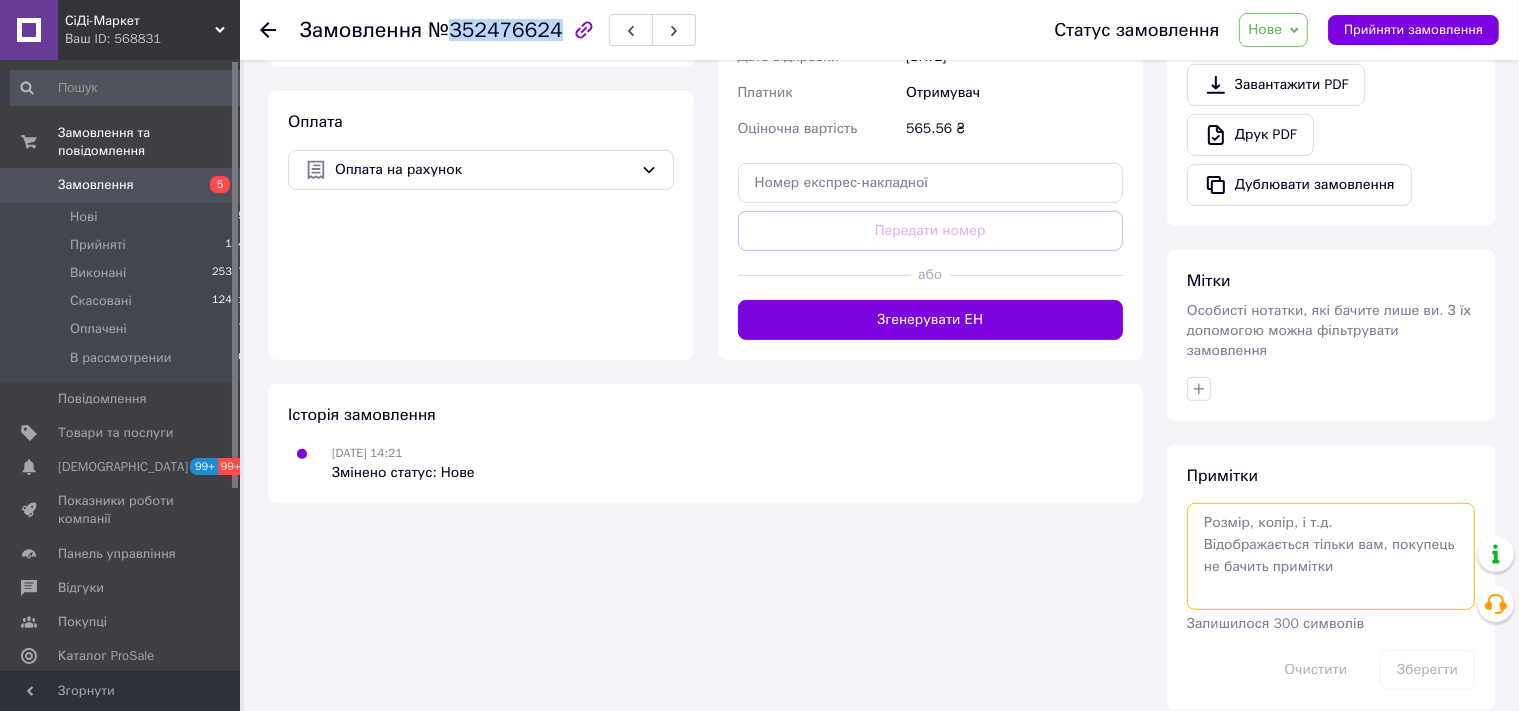 click at bounding box center [1331, 556] 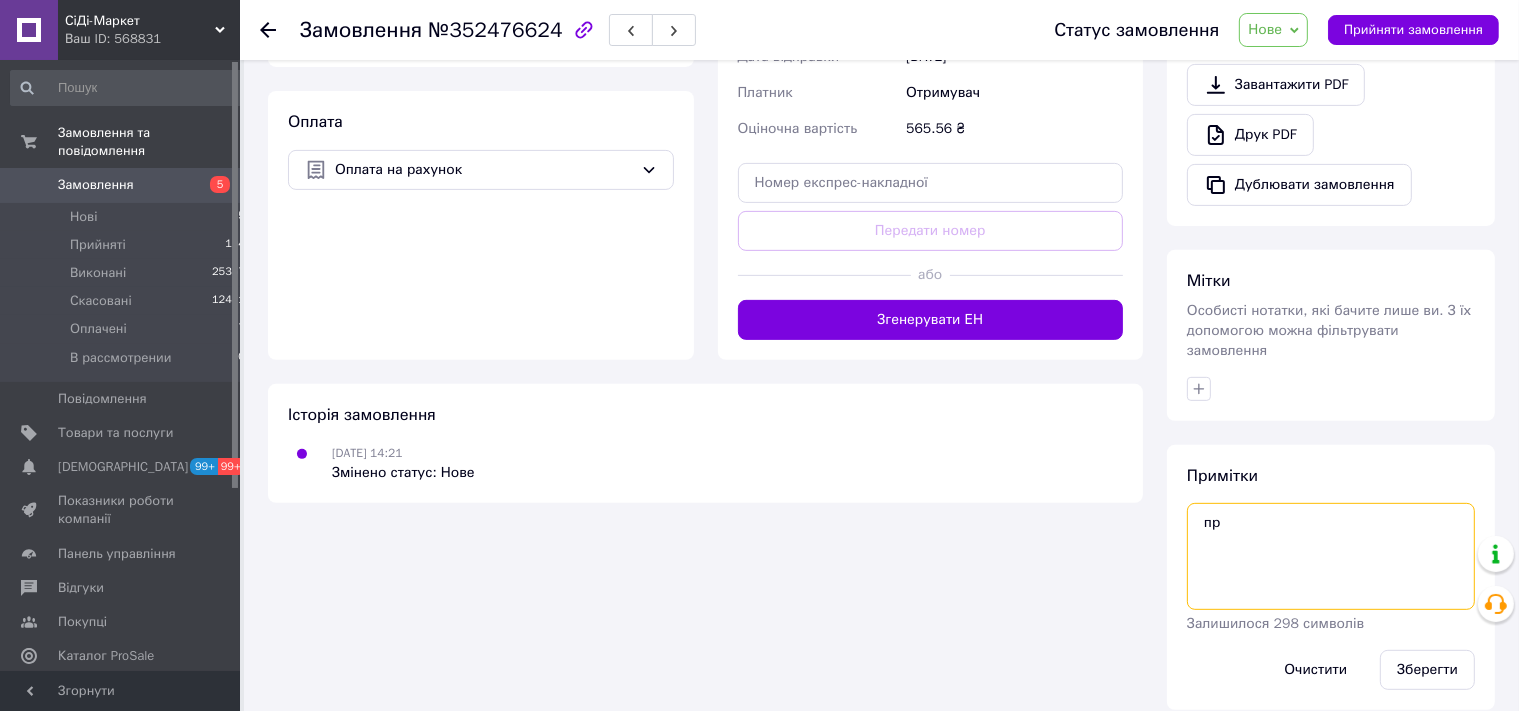 type on "п" 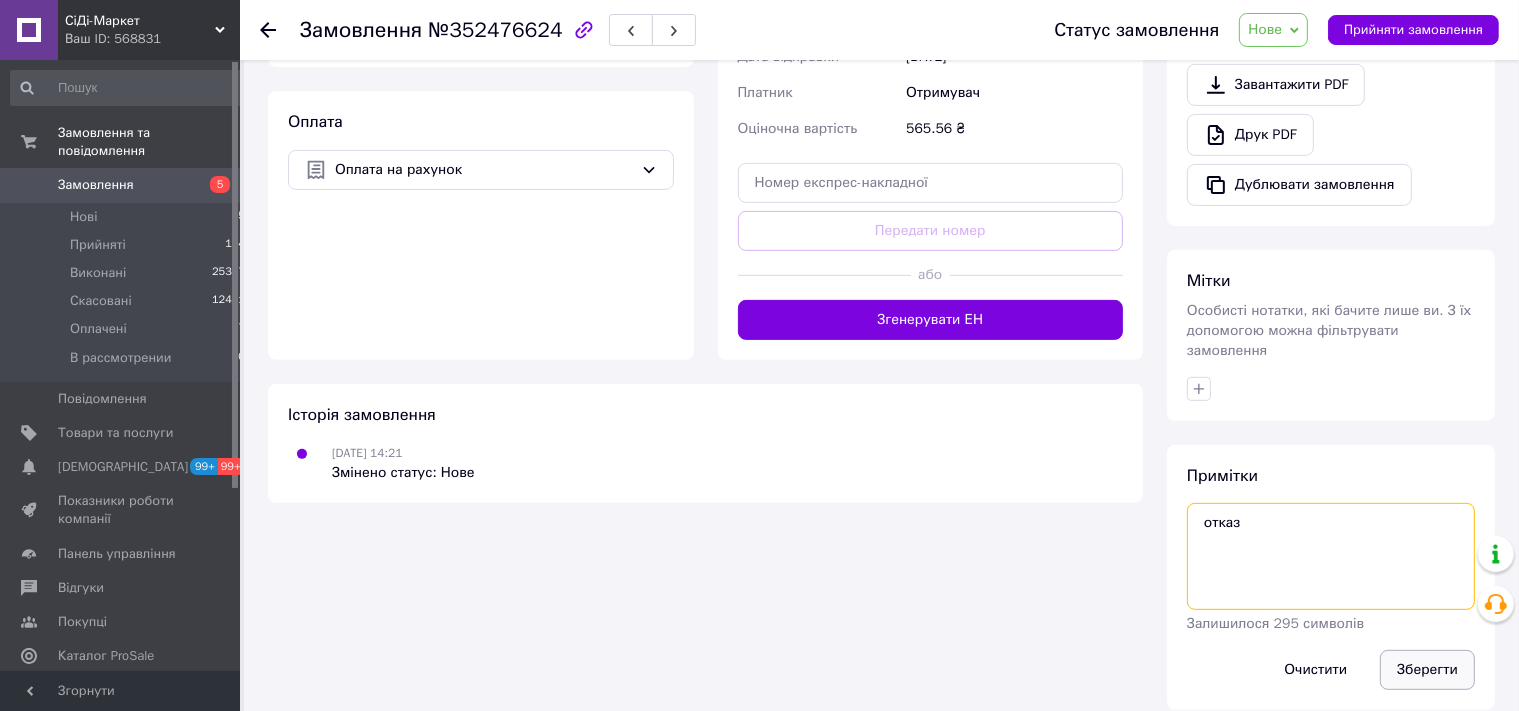 type on "отказ" 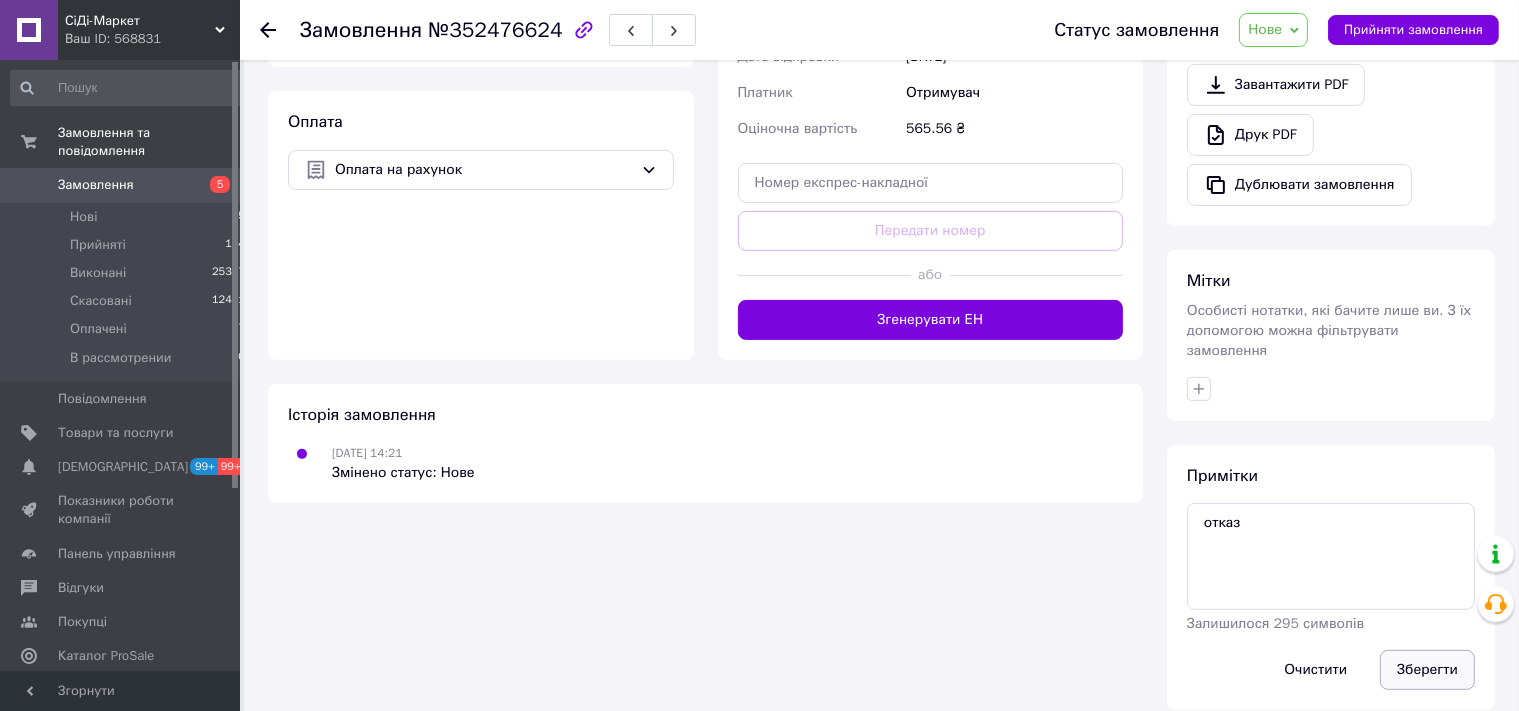 click on "Зберегти" at bounding box center (1427, 670) 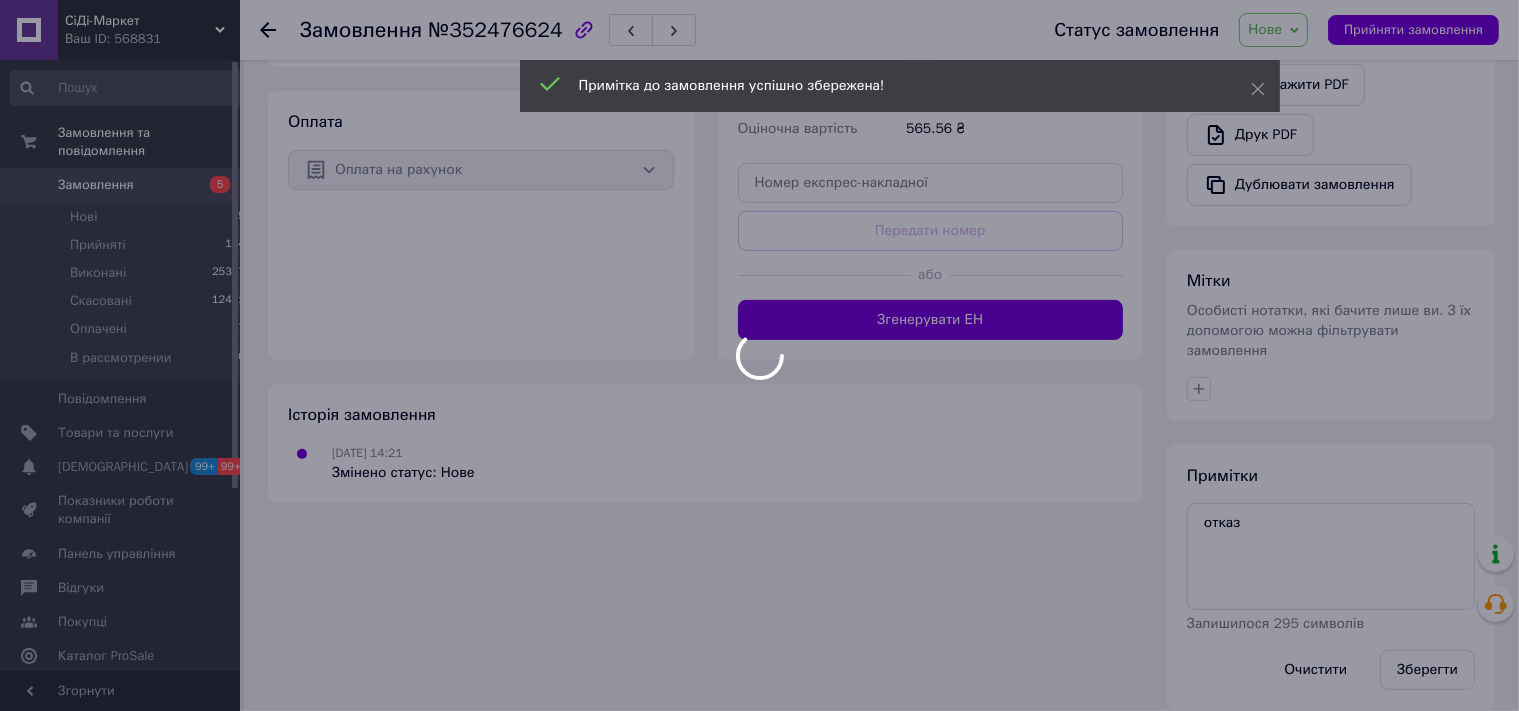 click at bounding box center (759, 355) 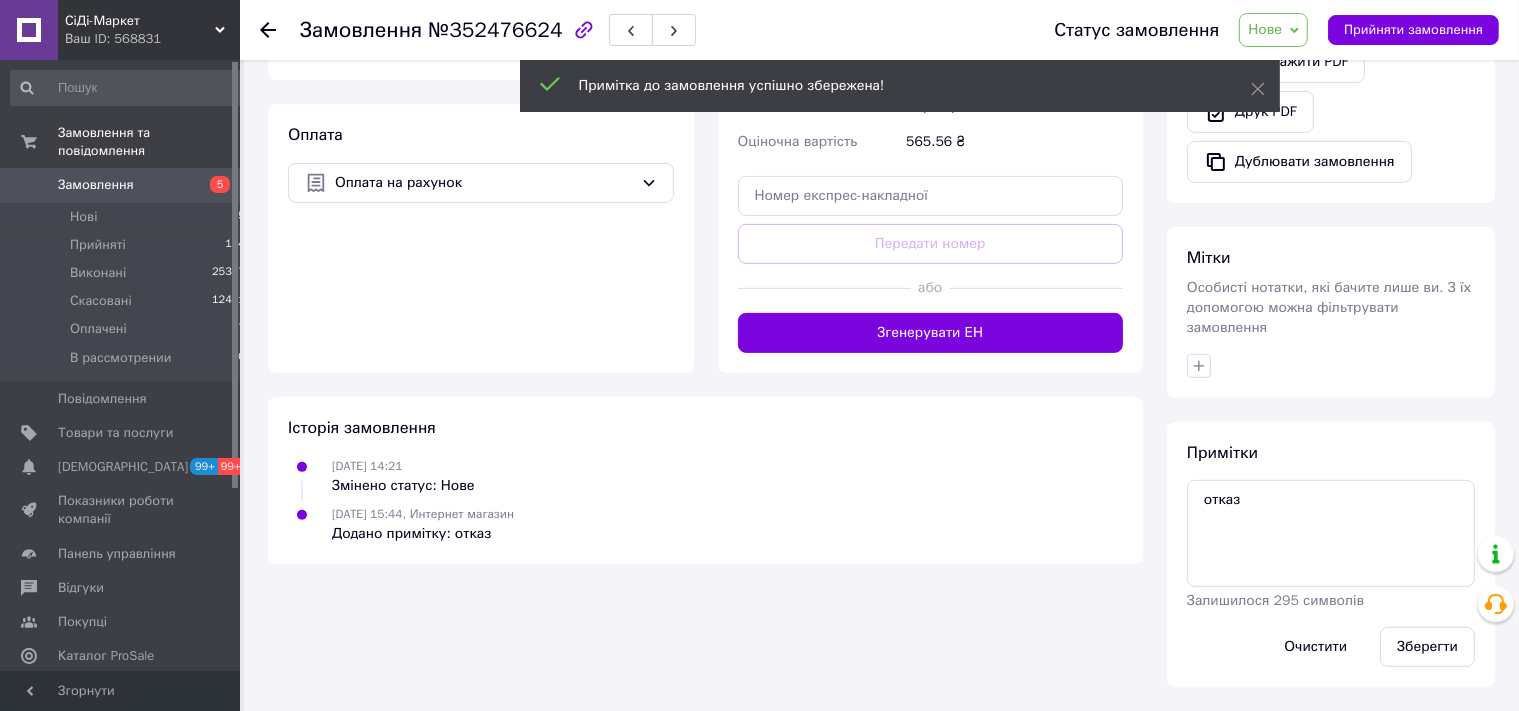 scroll, scrollTop: 683, scrollLeft: 0, axis: vertical 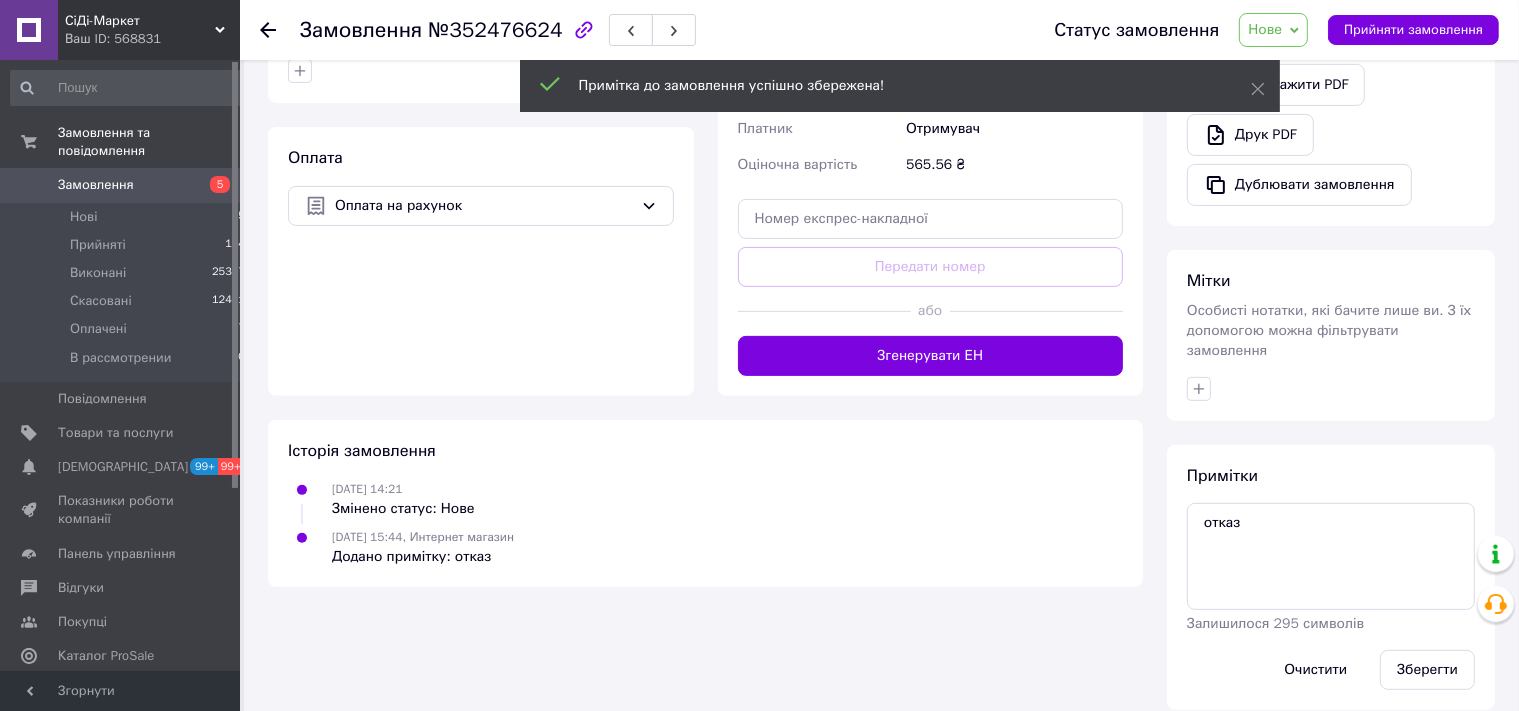 click on "Нове" at bounding box center [1265, 29] 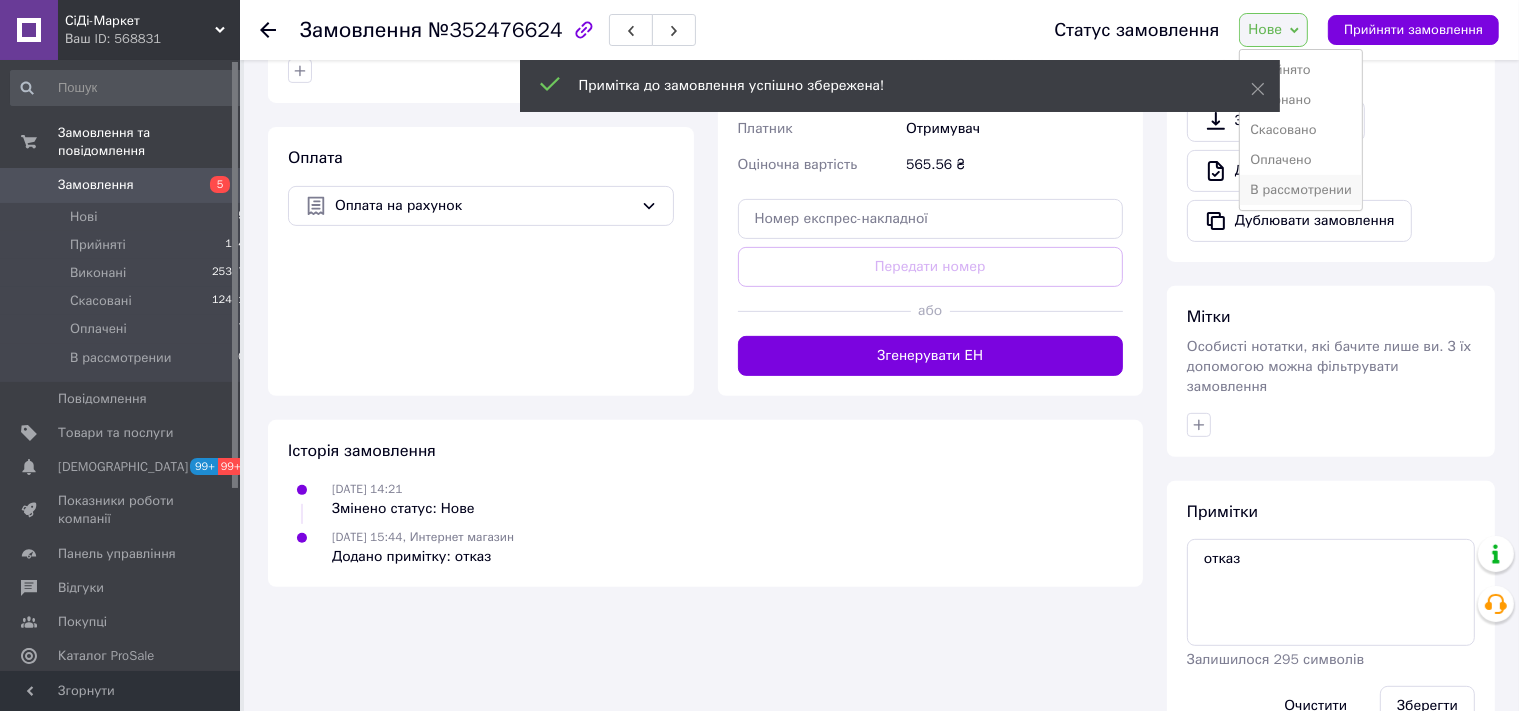 click on "В рассмотрении" at bounding box center (1301, 190) 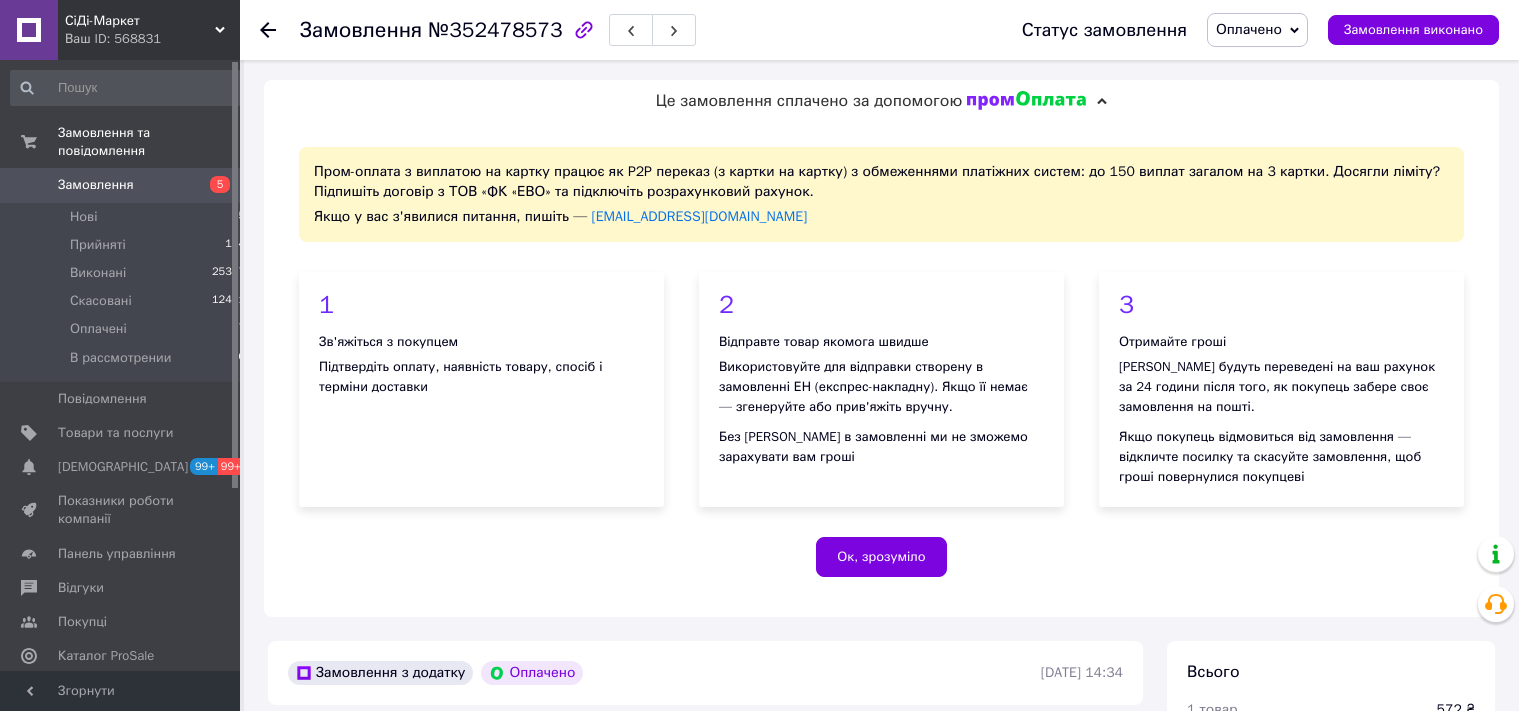 scroll, scrollTop: 0, scrollLeft: 0, axis: both 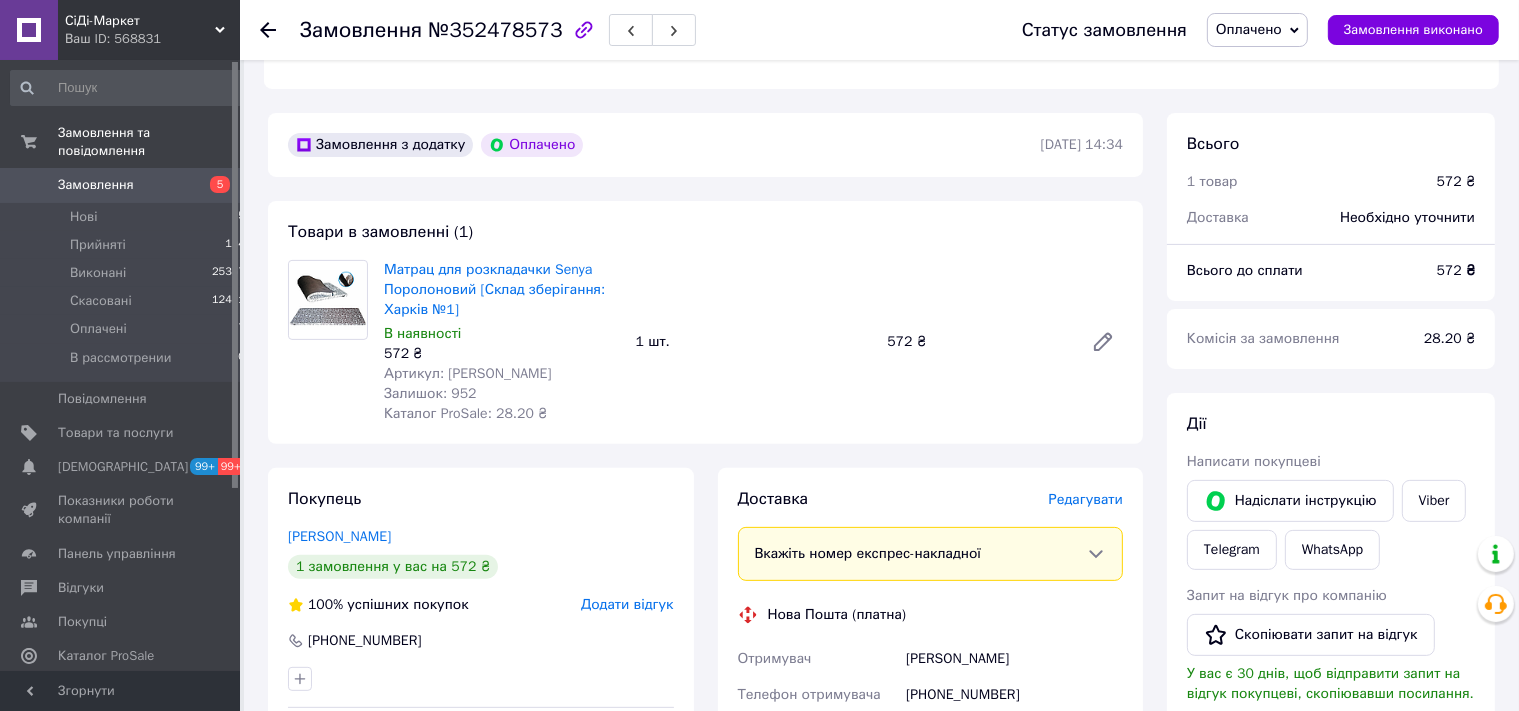 drag, startPoint x: 477, startPoint y: 399, endPoint x: 443, endPoint y: 378, distance: 39.962482 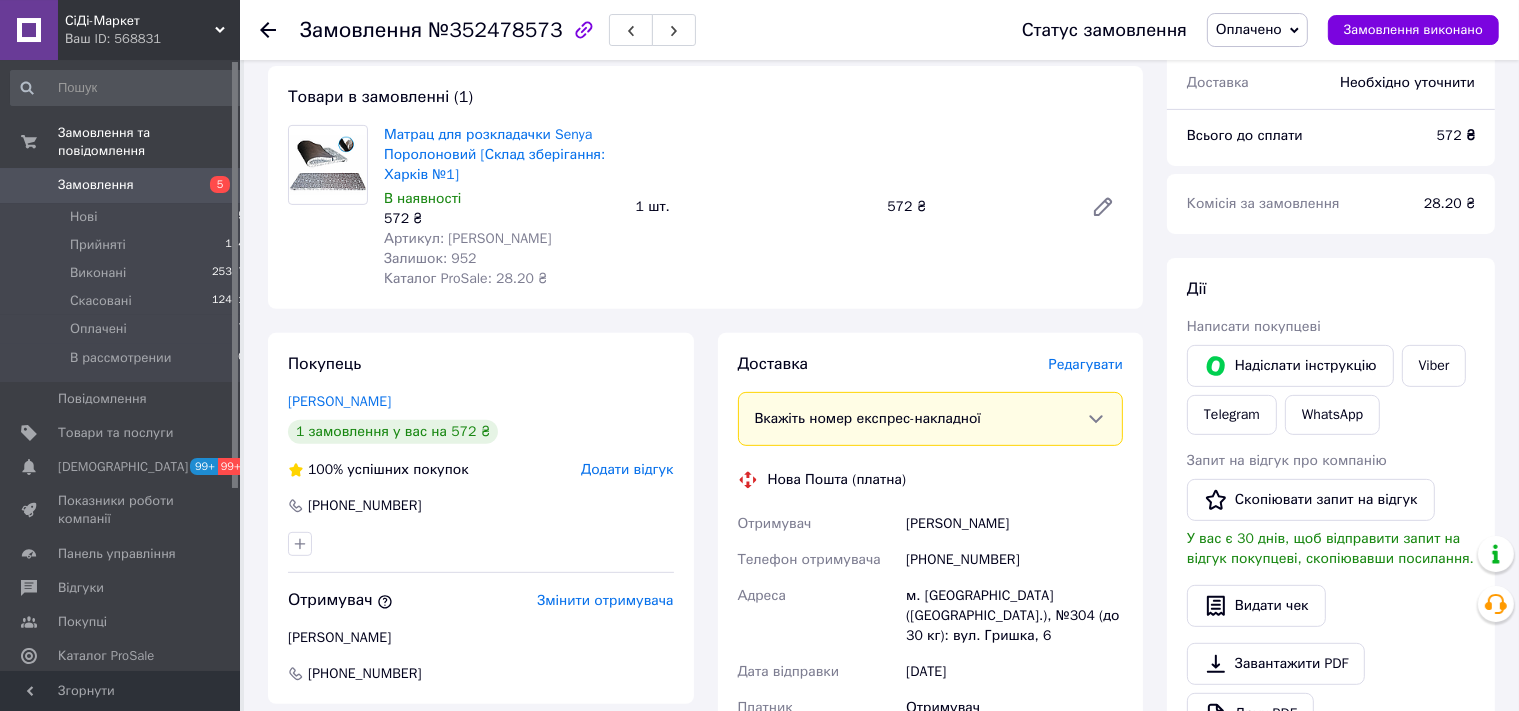 scroll, scrollTop: 950, scrollLeft: 0, axis: vertical 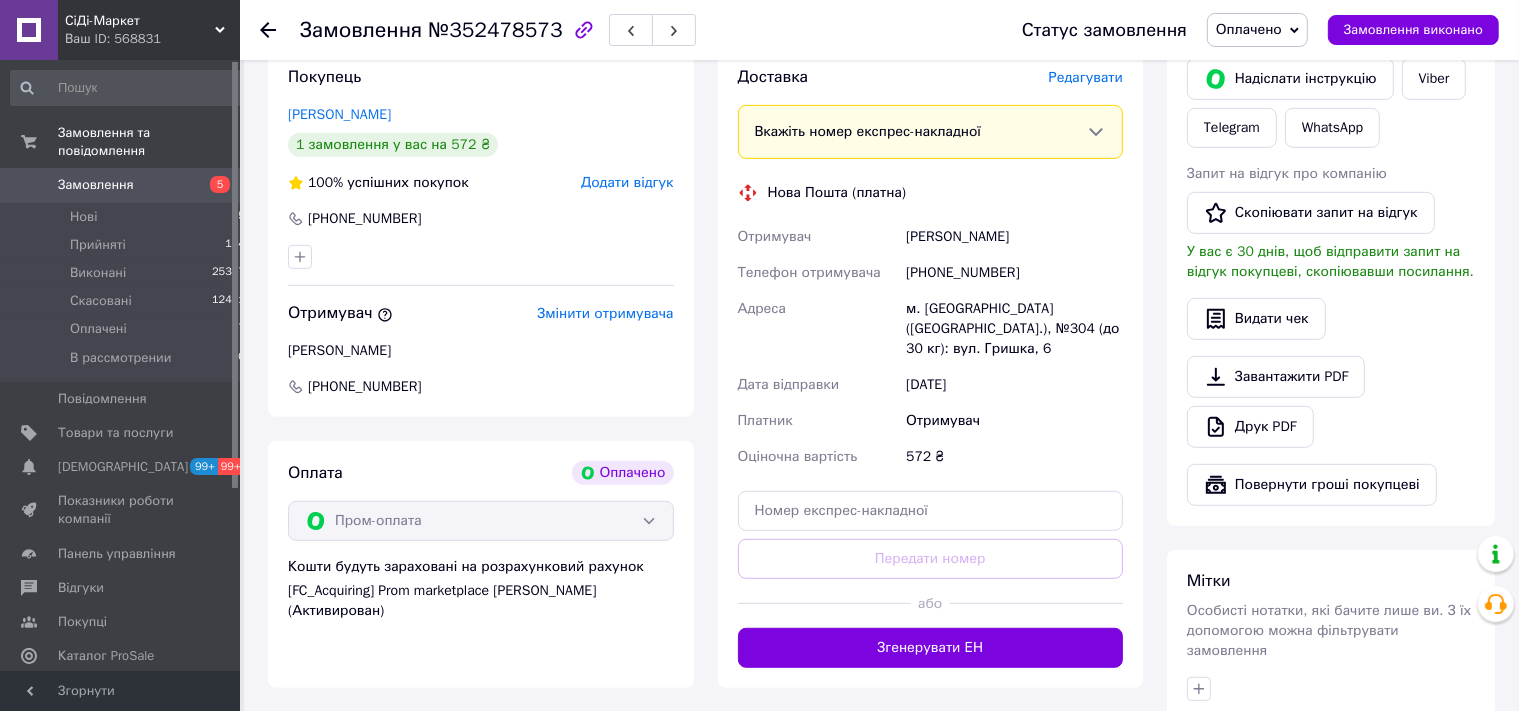 drag, startPoint x: 1028, startPoint y: 256, endPoint x: 906, endPoint y: 260, distance: 122.06556 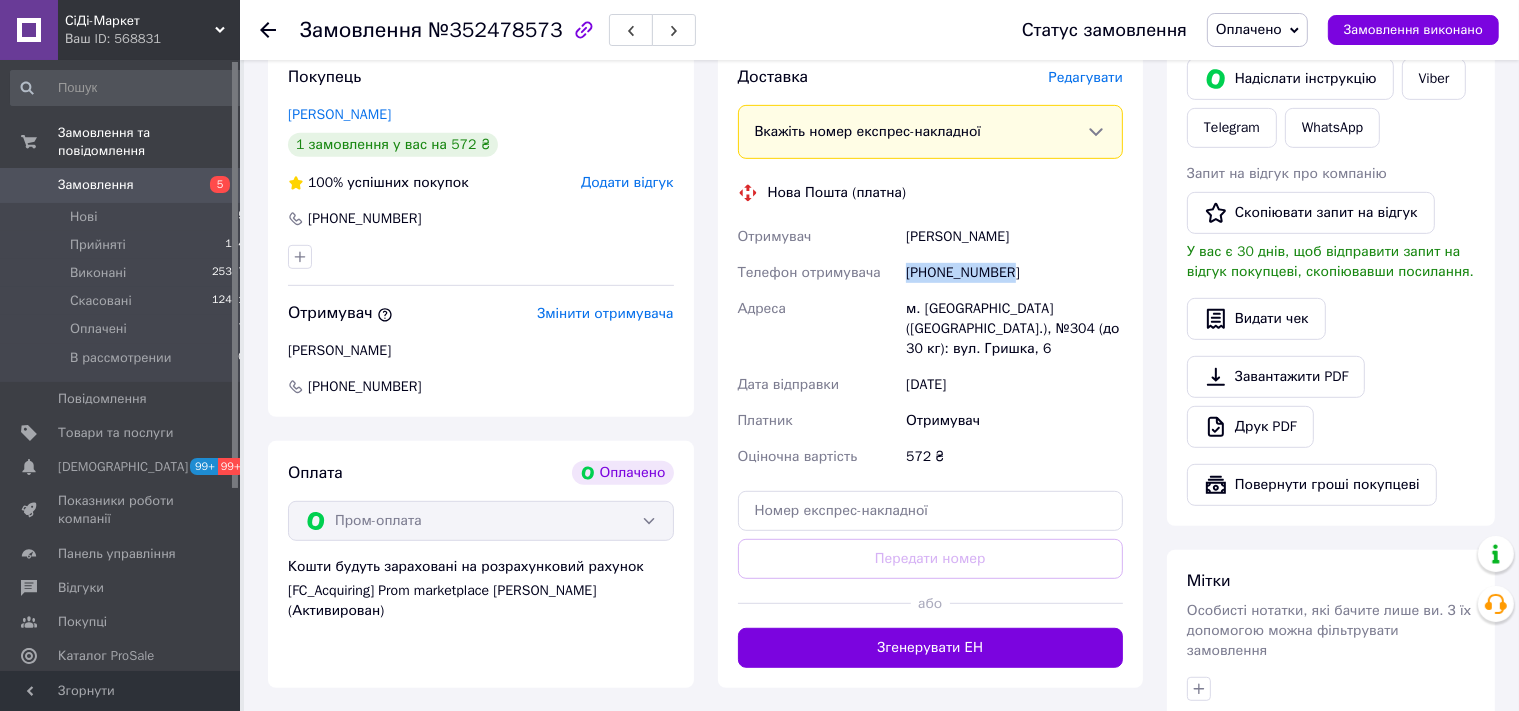 drag, startPoint x: 1021, startPoint y: 296, endPoint x: 903, endPoint y: 301, distance: 118.10589 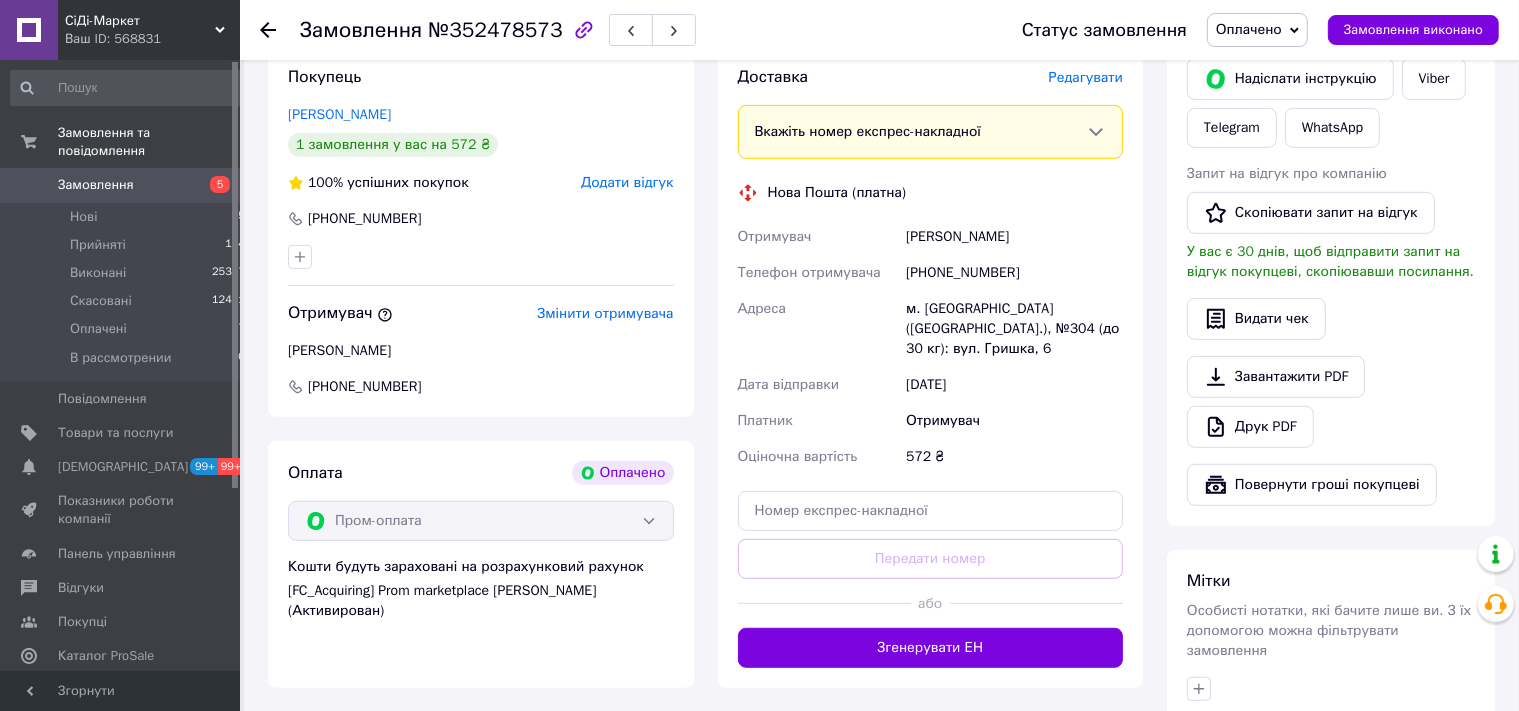 click on "м. [GEOGRAPHIC_DATA] ([GEOGRAPHIC_DATA].), №304 (до 30 кг): вул. Гришка, 6" at bounding box center (1014, 329) 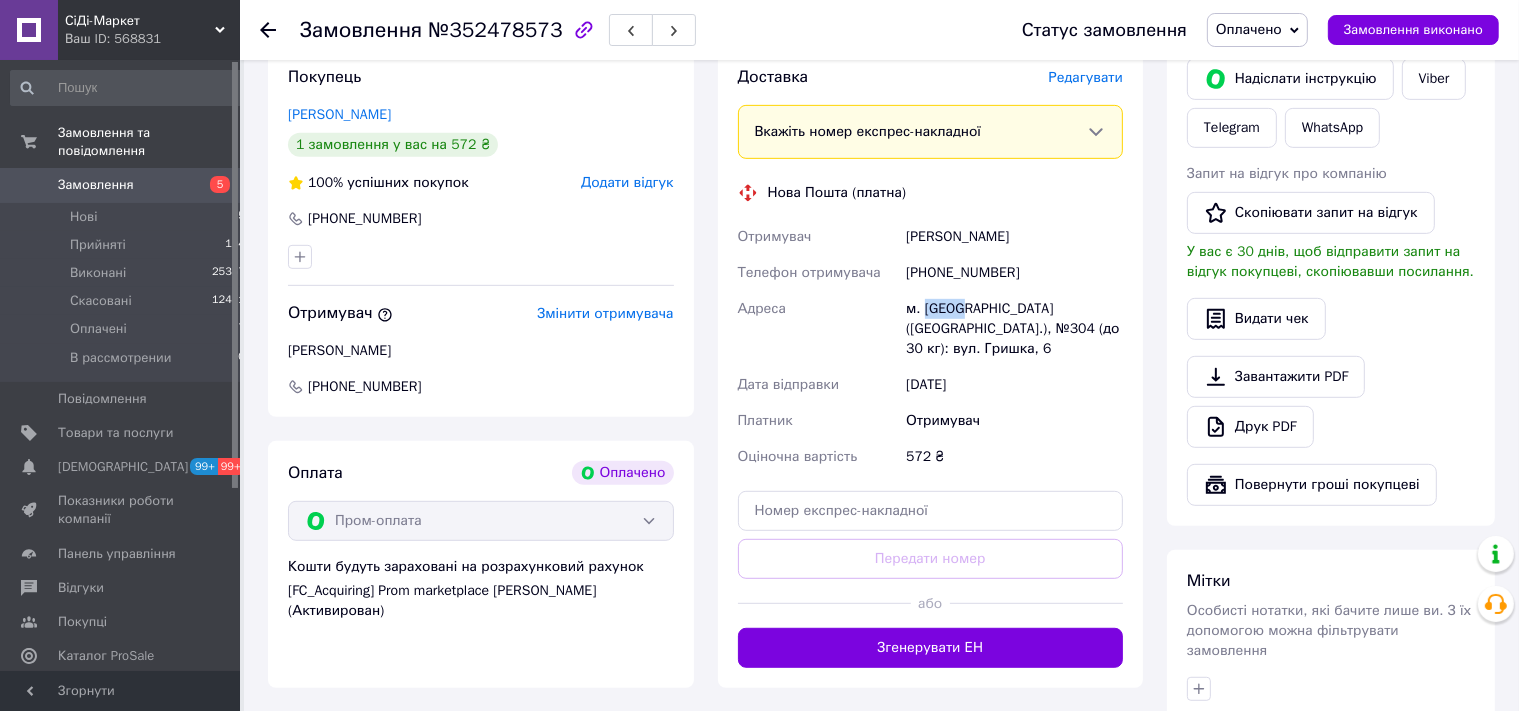 click on "м. Київ (Київська обл.), №304 (до 30 кг): вул. Гришка, 6" at bounding box center (1014, 329) 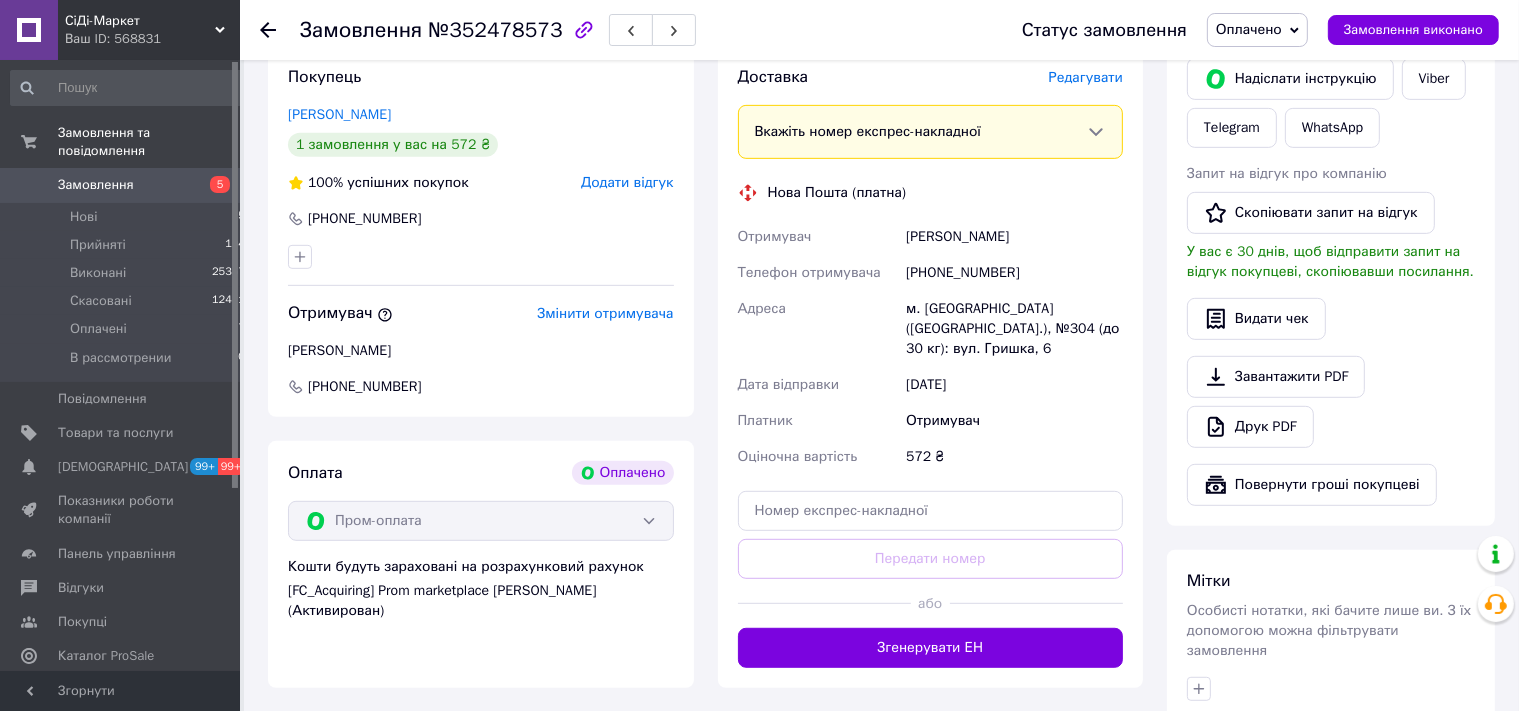 click on "м. Київ (Київська обл.), №304 (до 30 кг): вул. Гришка, 6" at bounding box center [1014, 329] 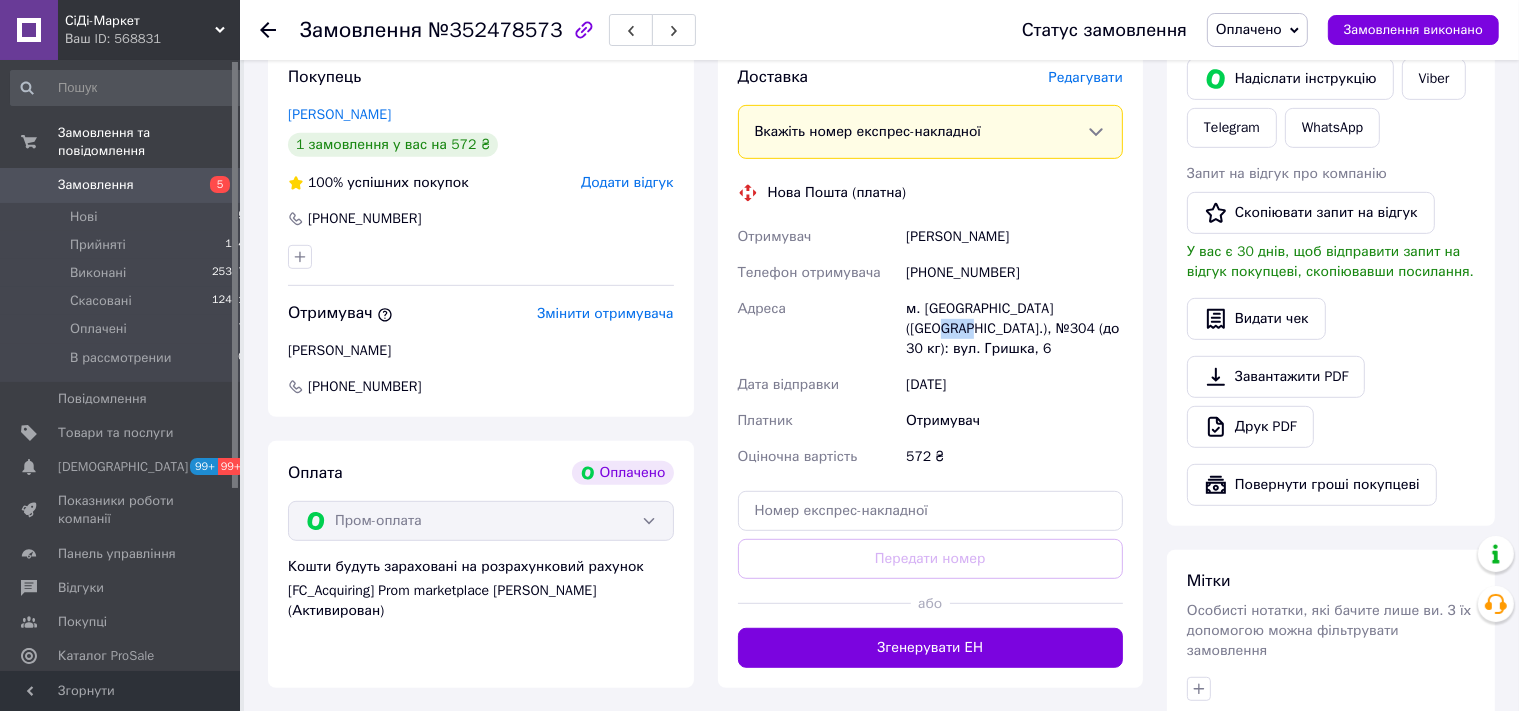 click on "м. Київ (Київська обл.), №304 (до 30 кг): вул. Гришка, 6" at bounding box center [1014, 329] 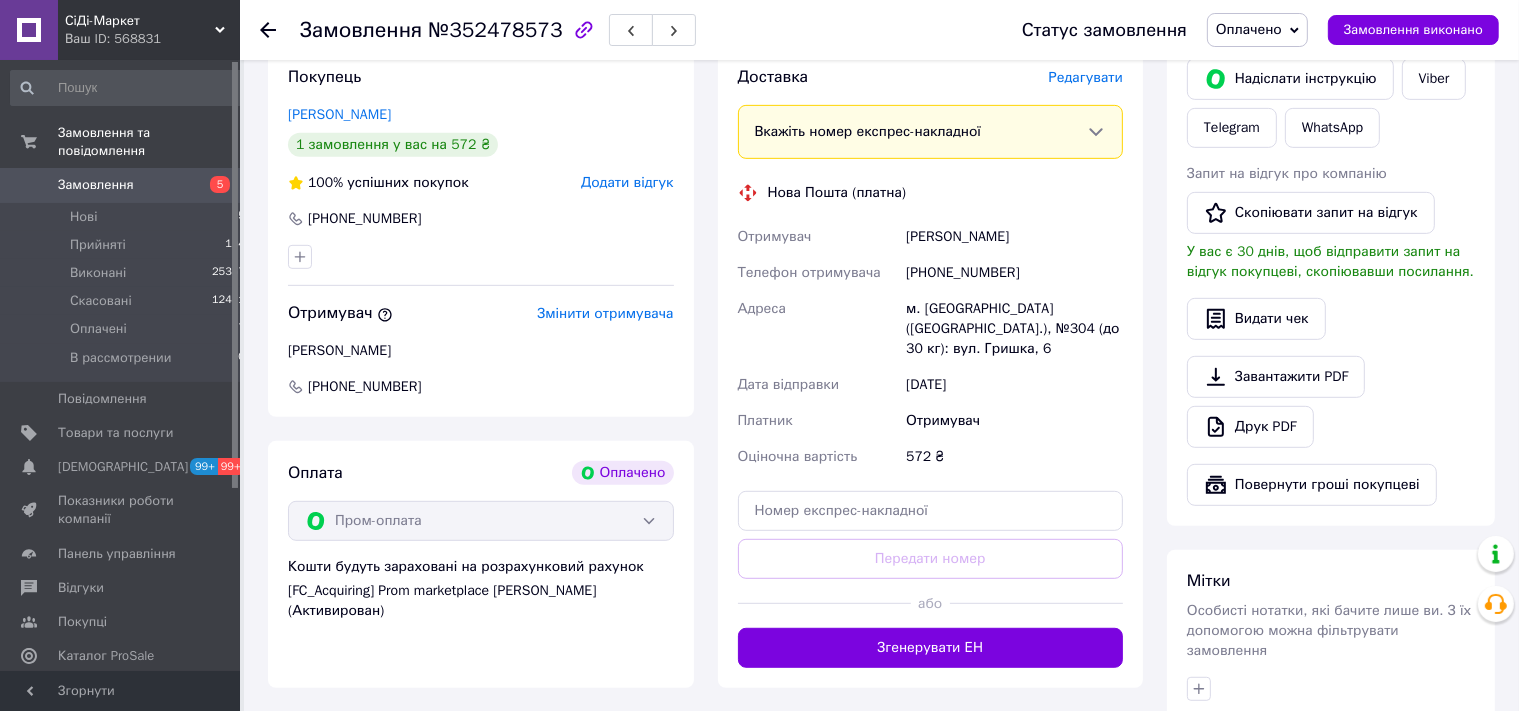 click on "№352478573" at bounding box center (495, 30) 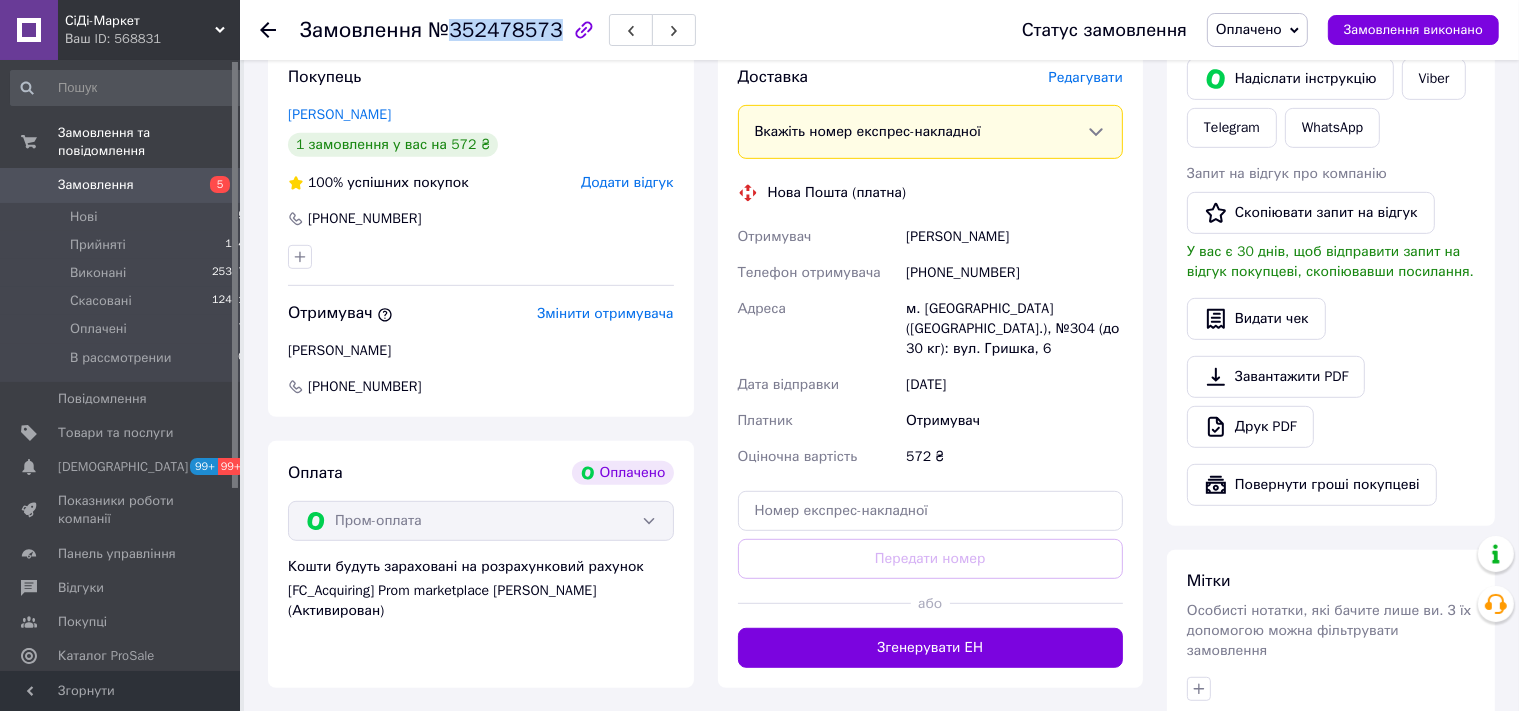 click on "№352478573" at bounding box center (495, 30) 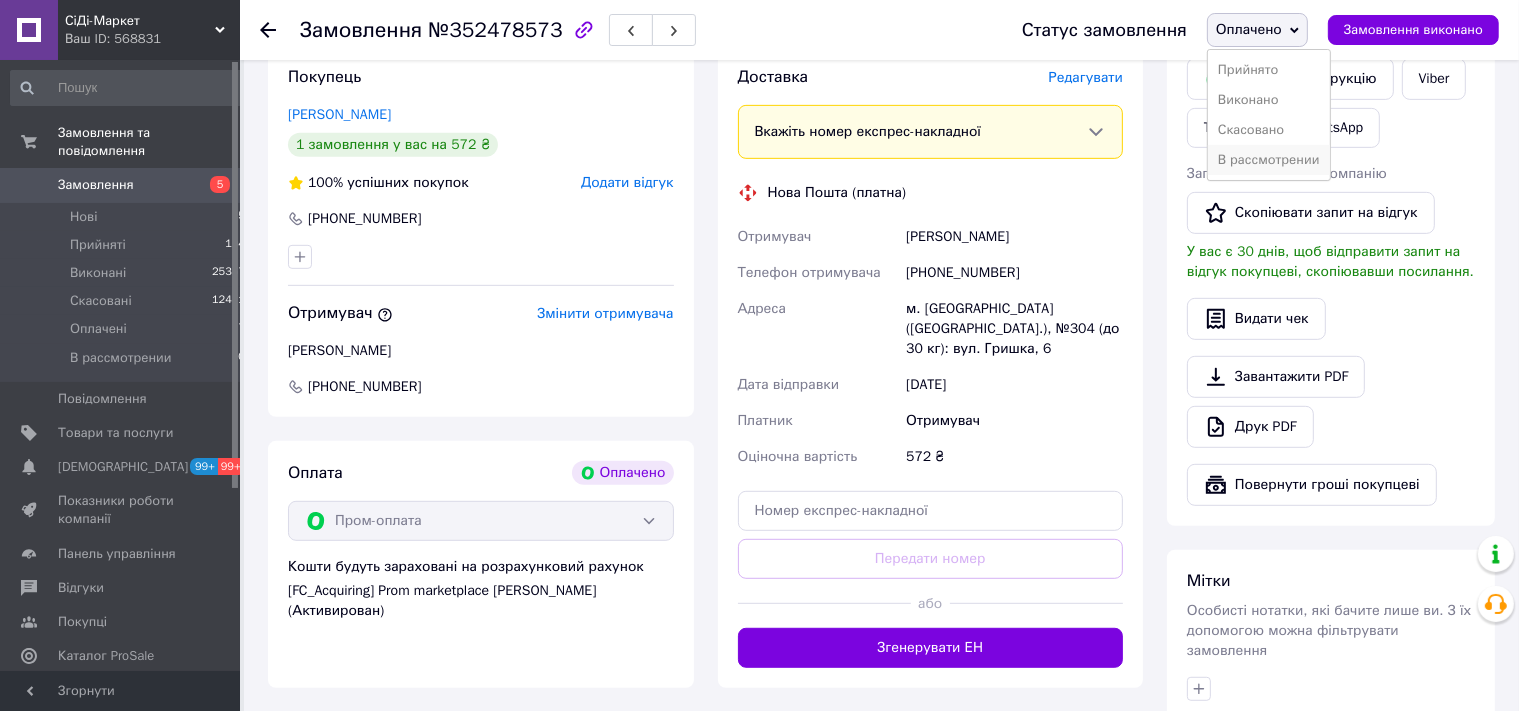 click on "В рассмотрении" at bounding box center [1269, 160] 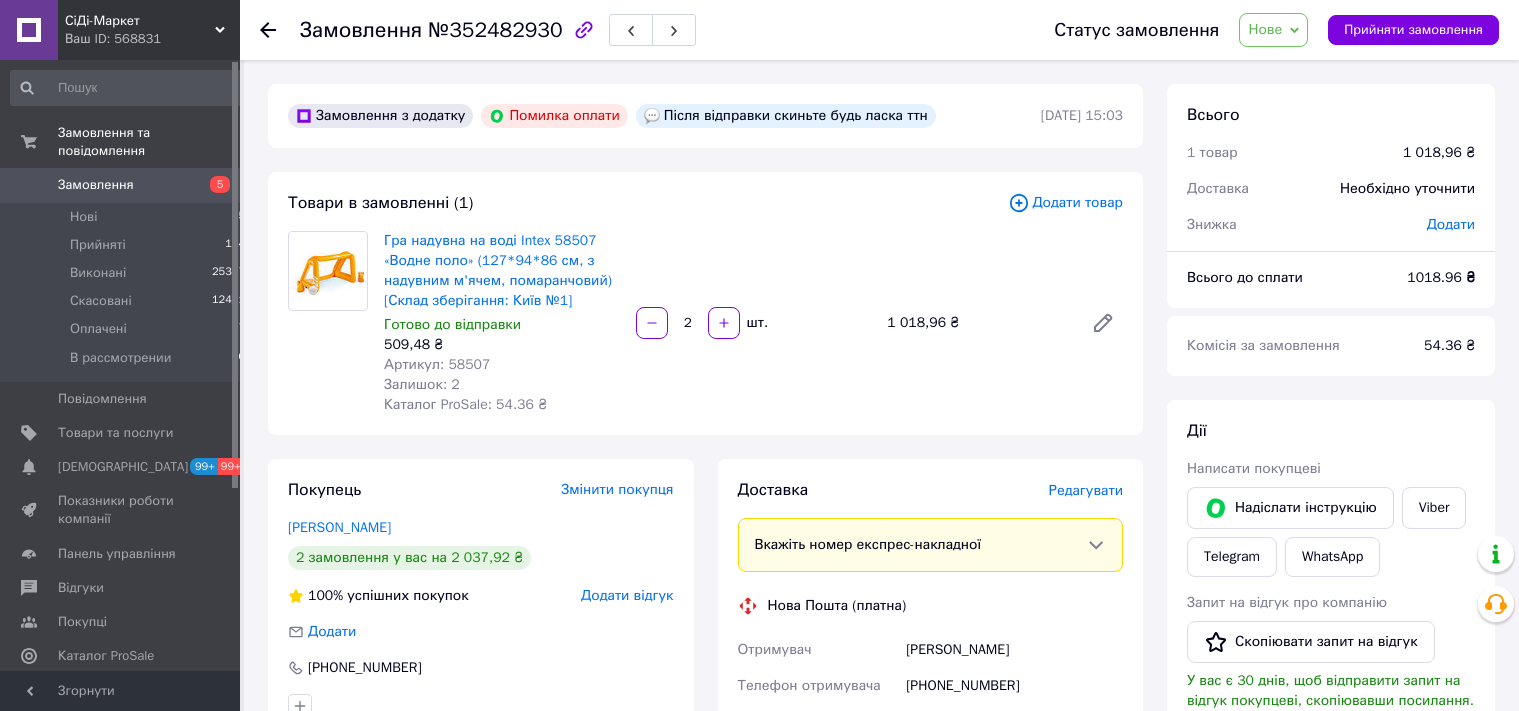 scroll, scrollTop: 0, scrollLeft: 0, axis: both 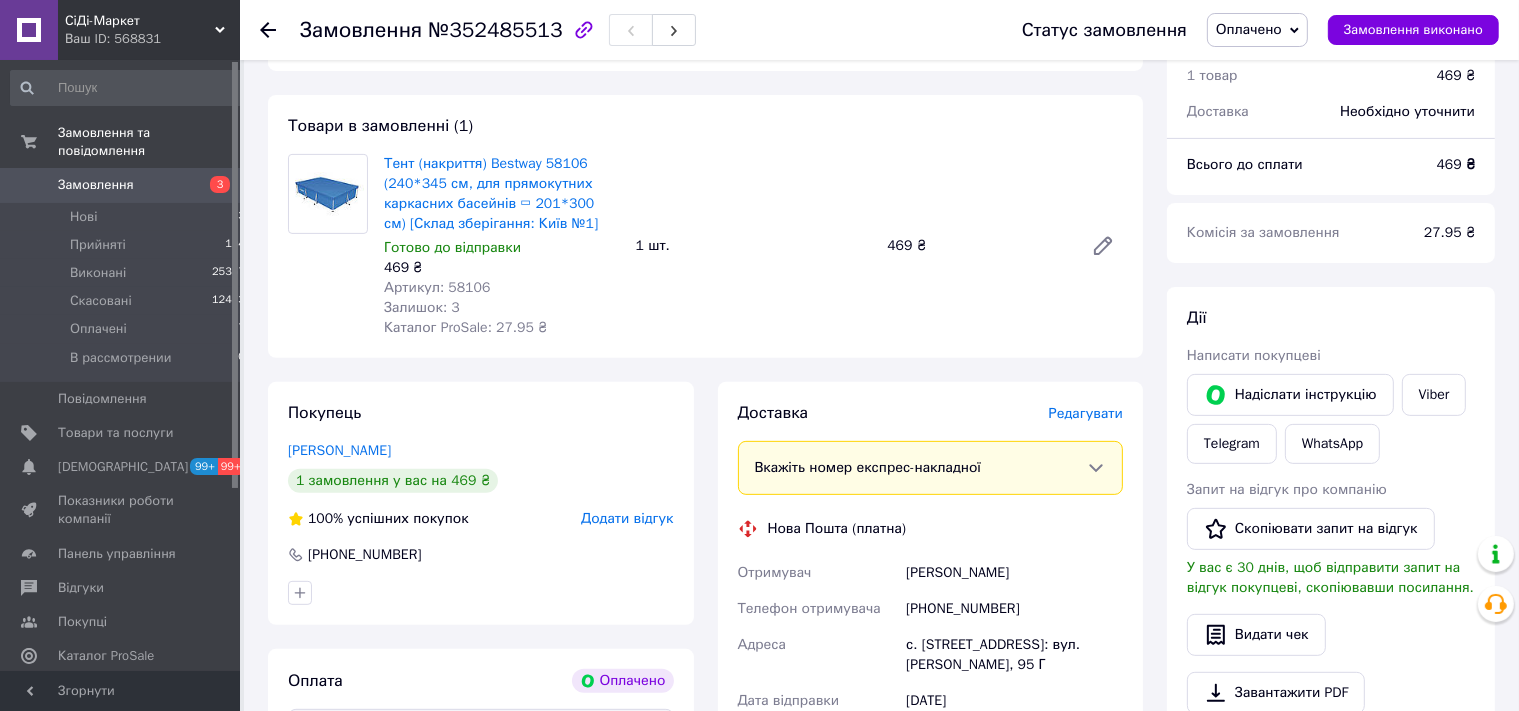 click on "Артикул: 58106" at bounding box center (437, 287) 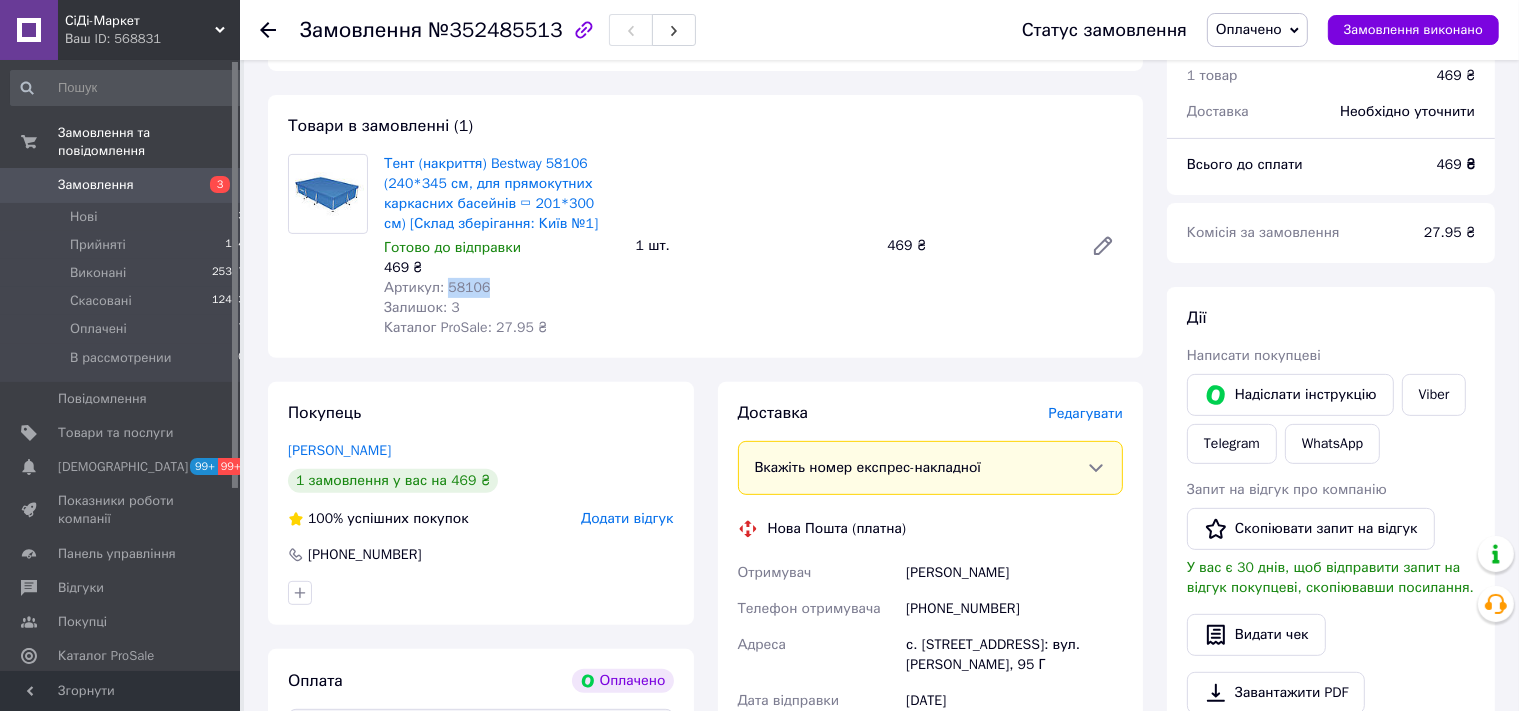 click on "Артикул: 58106" at bounding box center [437, 287] 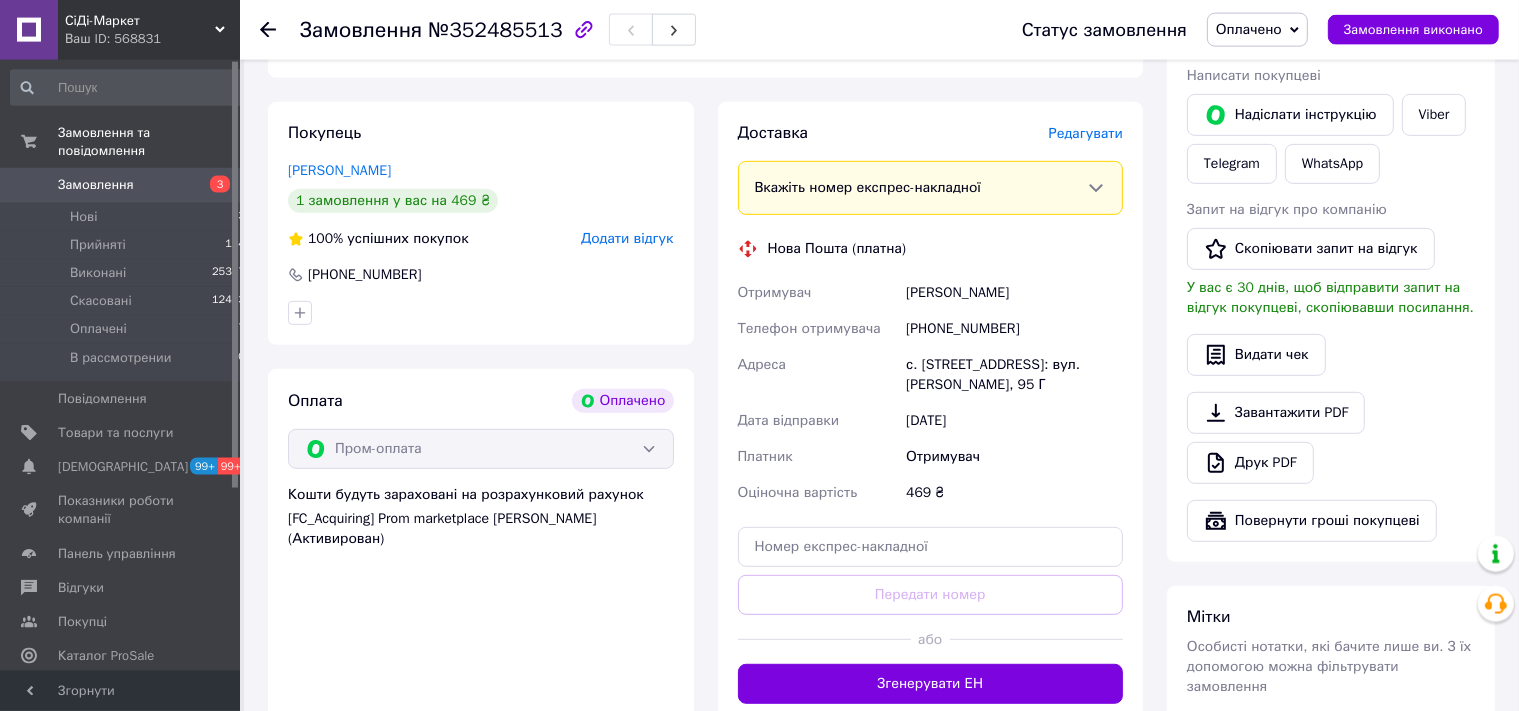 scroll, scrollTop: 950, scrollLeft: 0, axis: vertical 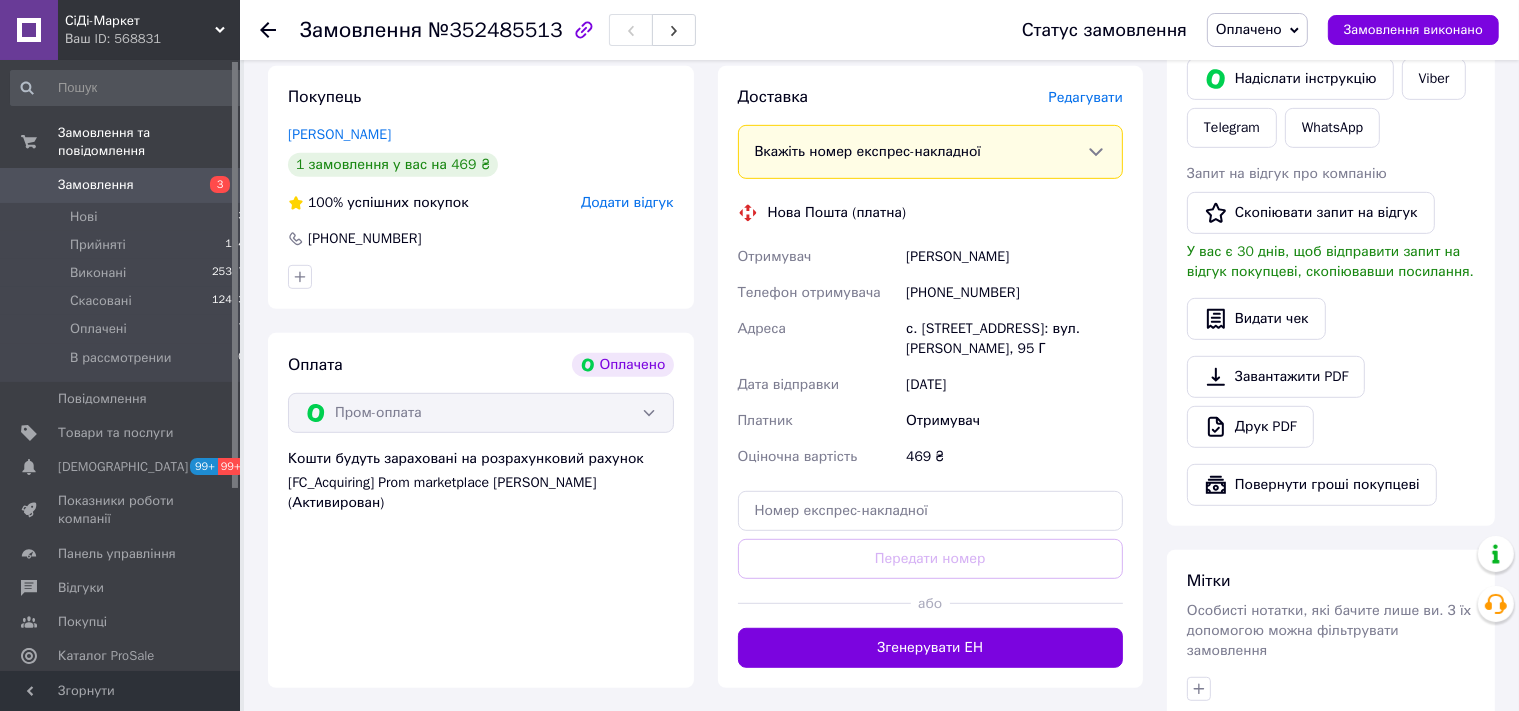 drag, startPoint x: 1045, startPoint y: 258, endPoint x: 850, endPoint y: 260, distance: 195.01025 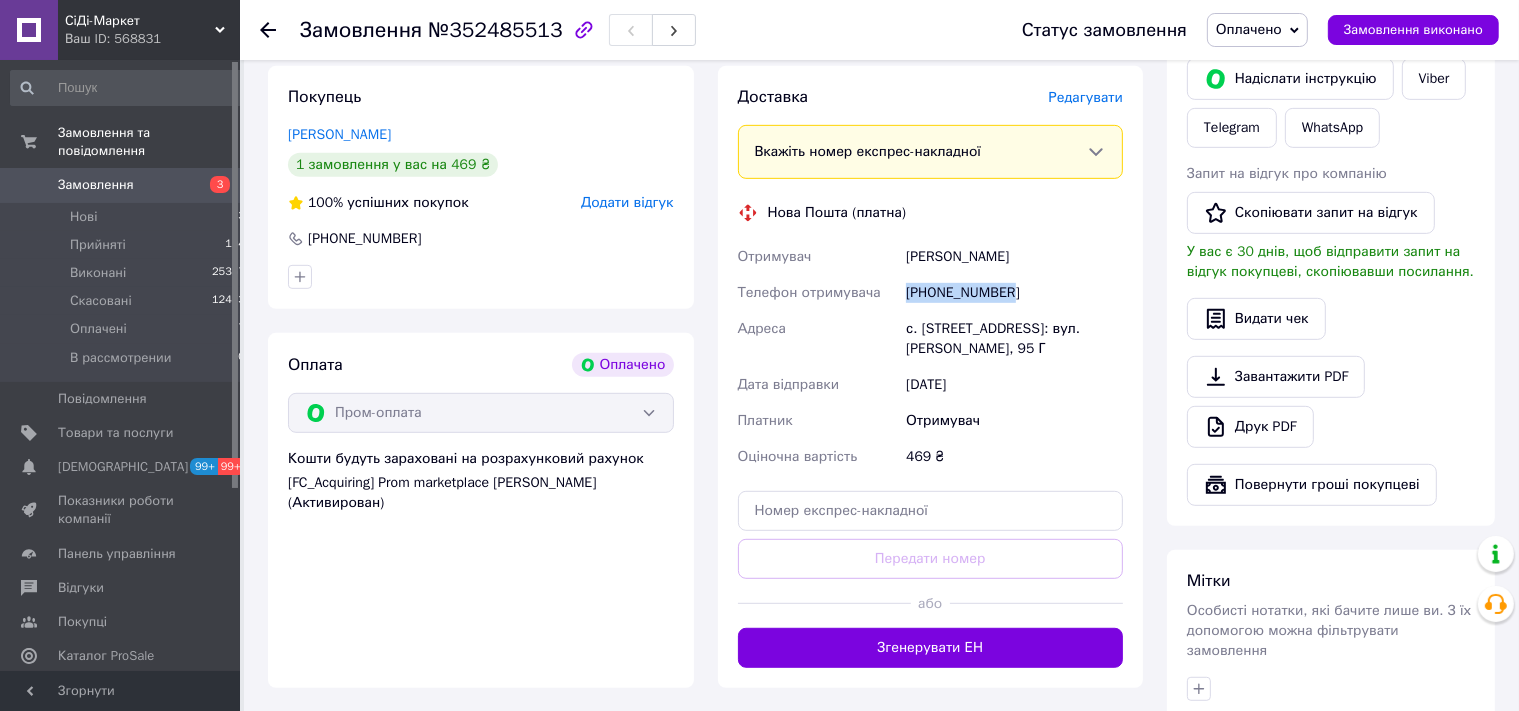 drag, startPoint x: 994, startPoint y: 296, endPoint x: 899, endPoint y: 300, distance: 95.084175 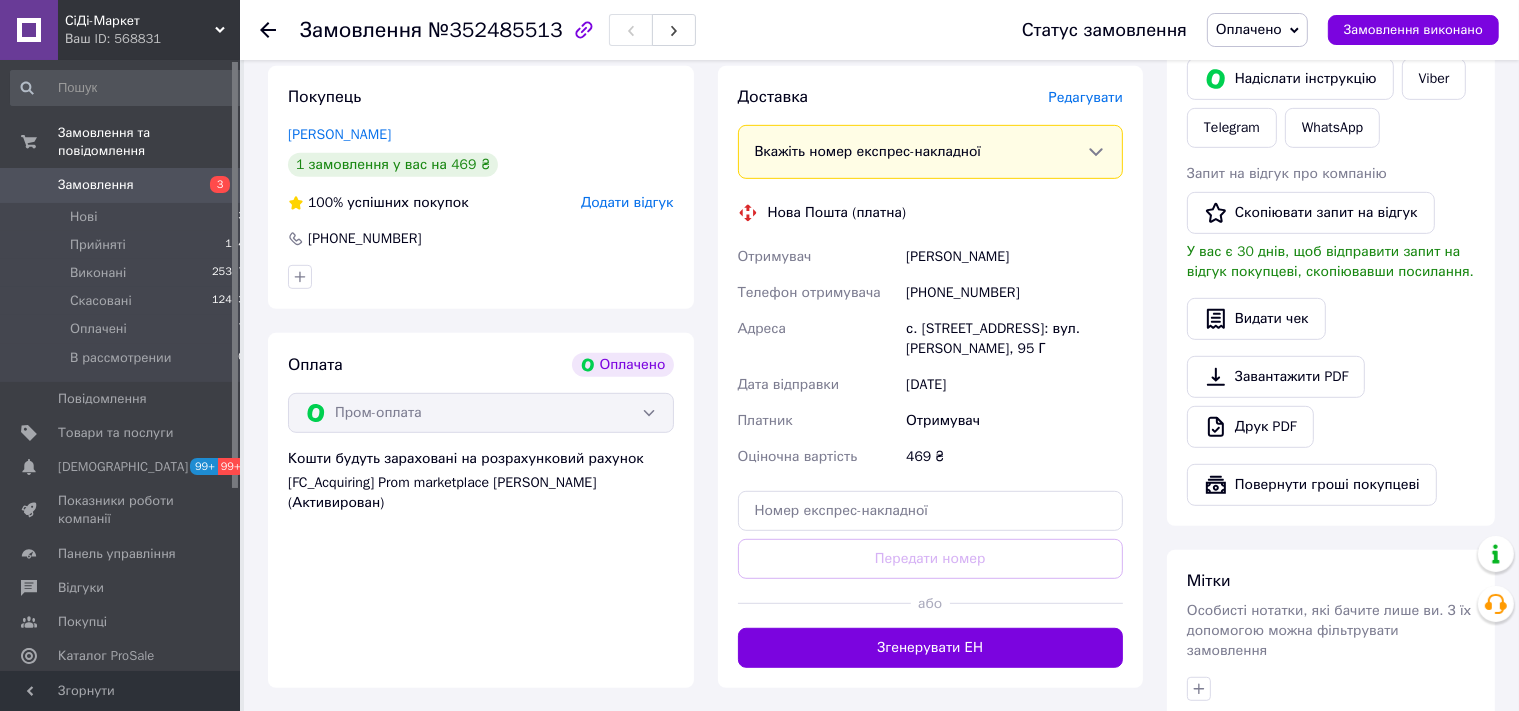 click on "с. [STREET_ADDRESS]: вул. [PERSON_NAME], 95 Г" at bounding box center [1014, 339] 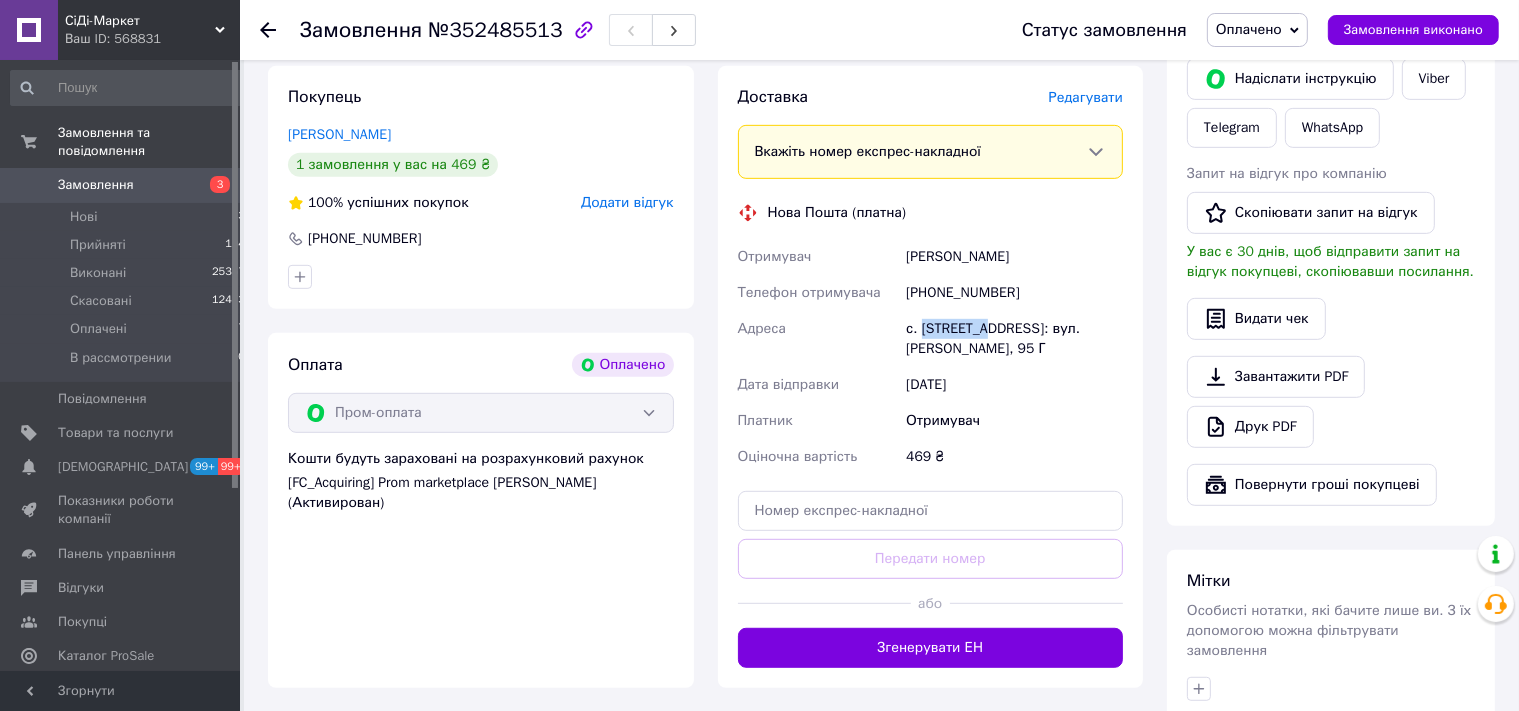 click on "с. Катюжанка, №1: вул. Шевченко, 95 Г" at bounding box center [1014, 339] 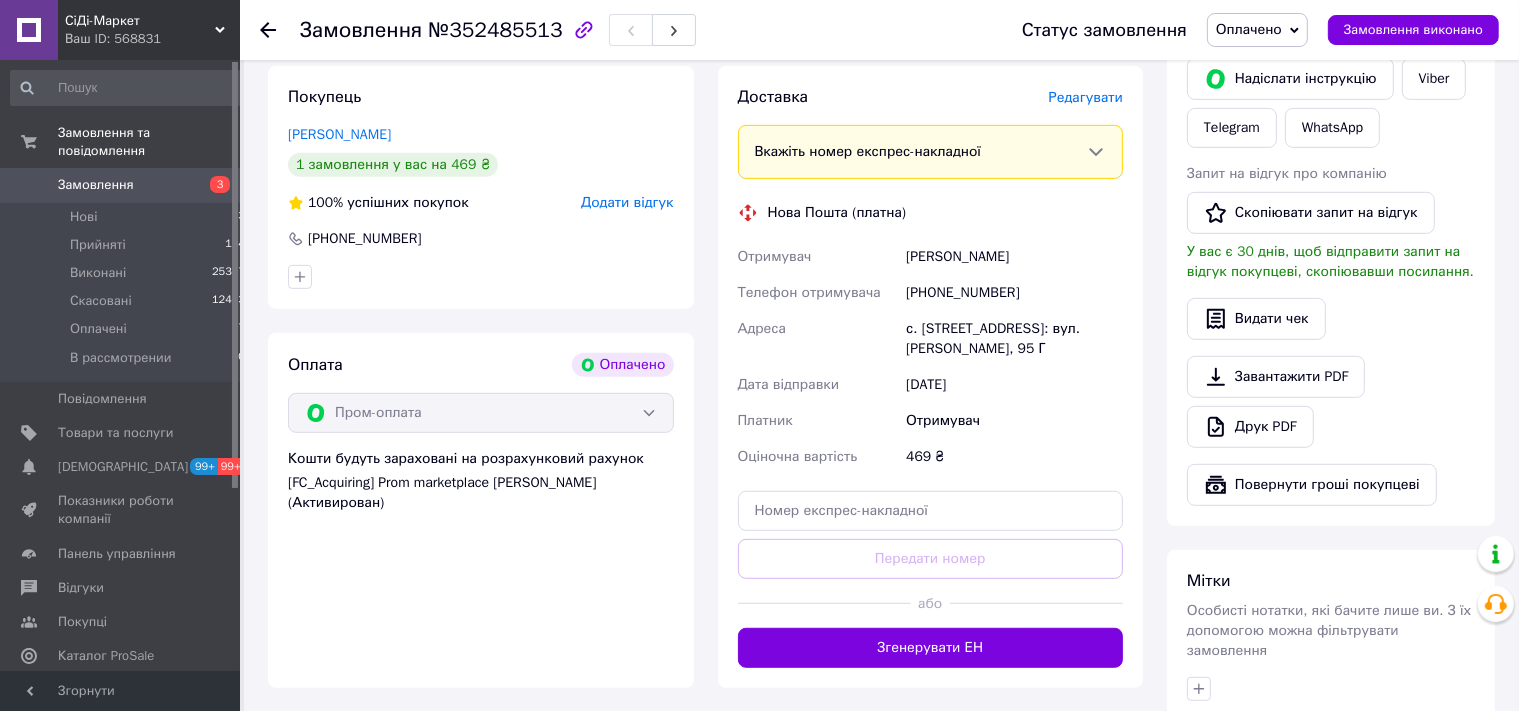 click on "№352485513" at bounding box center [495, 30] 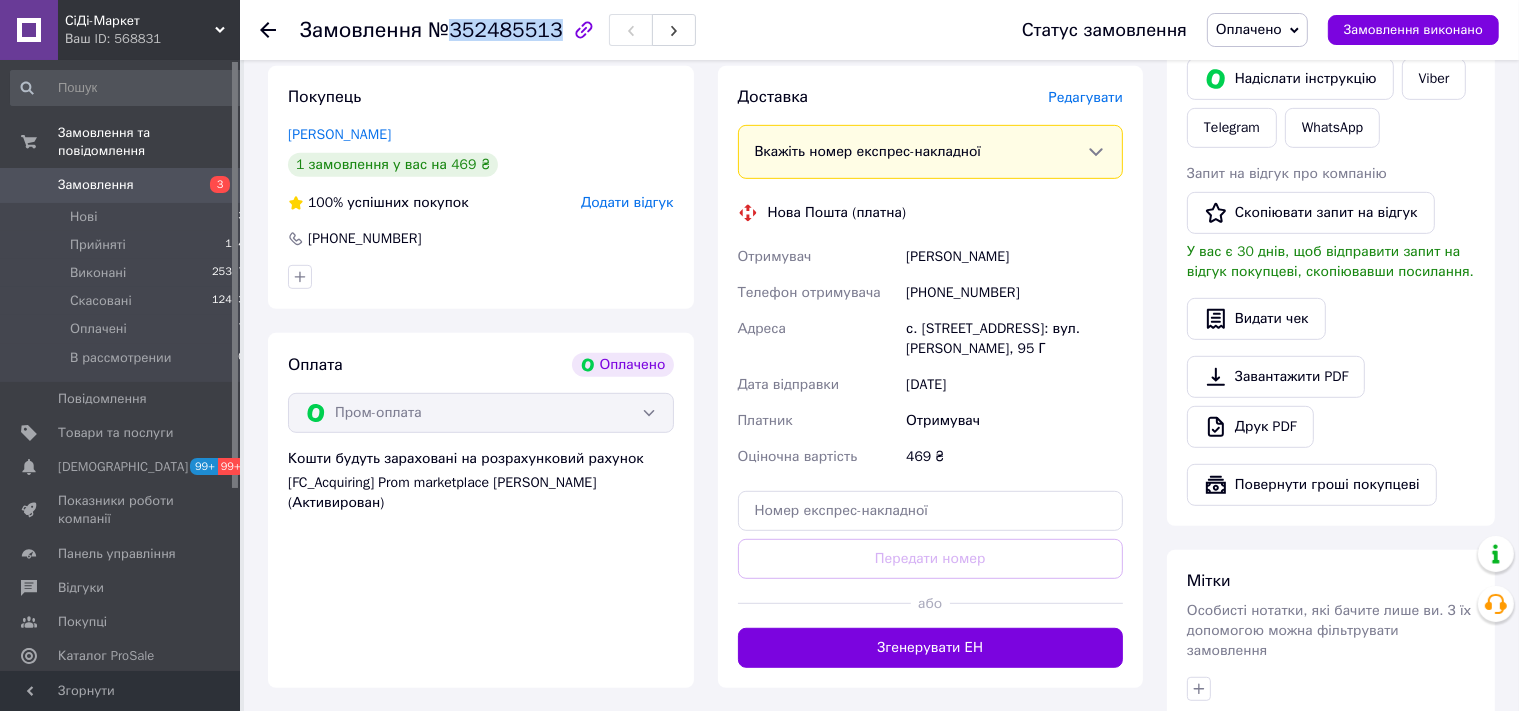 click on "№352485513" at bounding box center [495, 30] 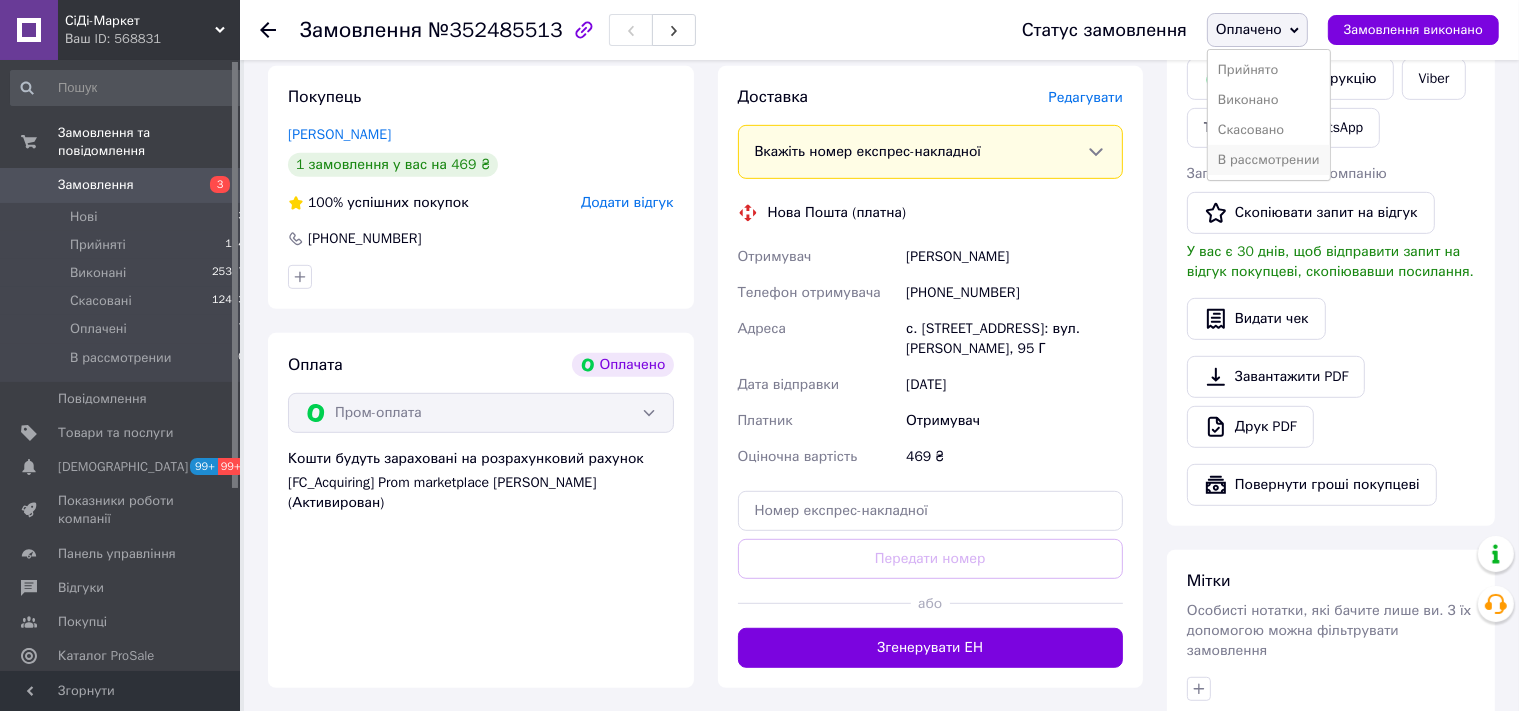 click on "В рассмотрении" at bounding box center [1269, 160] 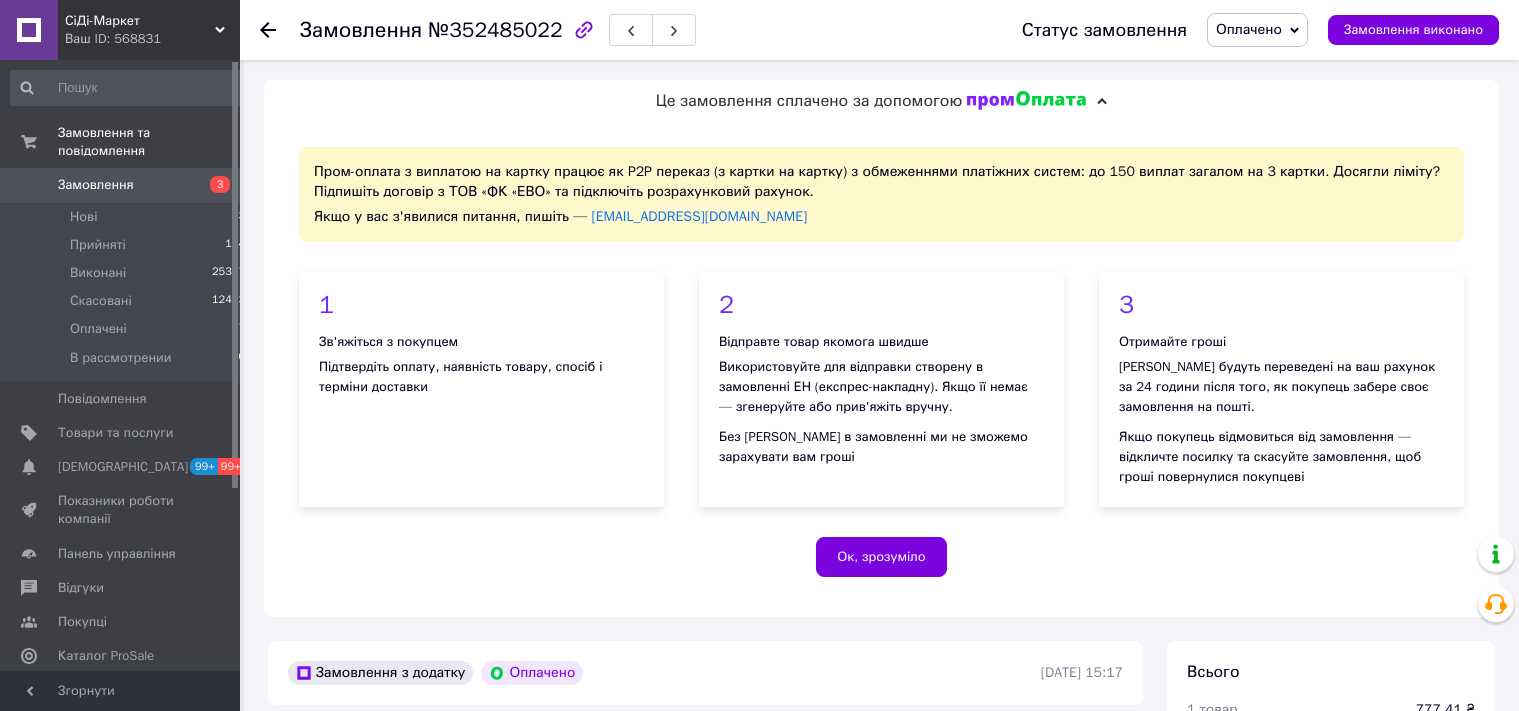 scroll, scrollTop: 422, scrollLeft: 0, axis: vertical 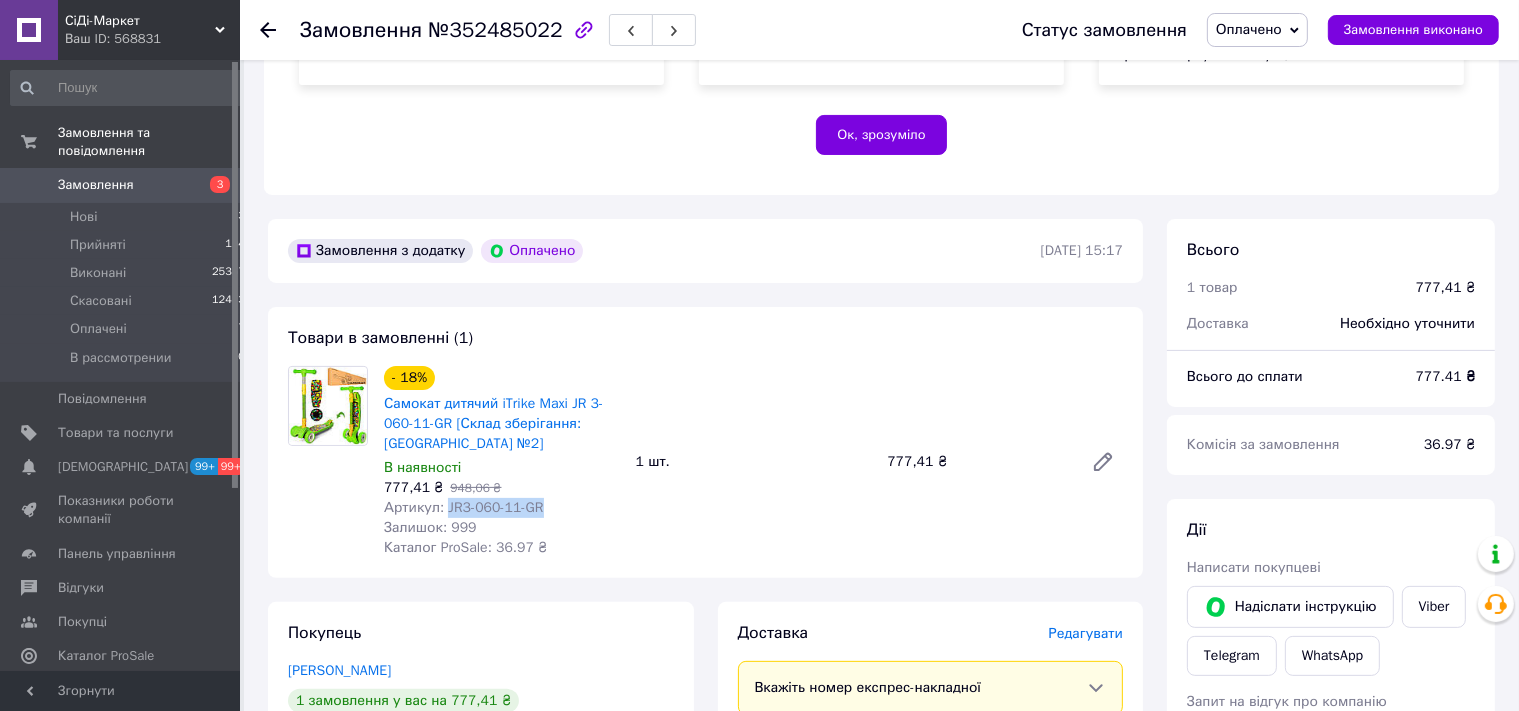 drag, startPoint x: 531, startPoint y: 514, endPoint x: 443, endPoint y: 519, distance: 88.14193 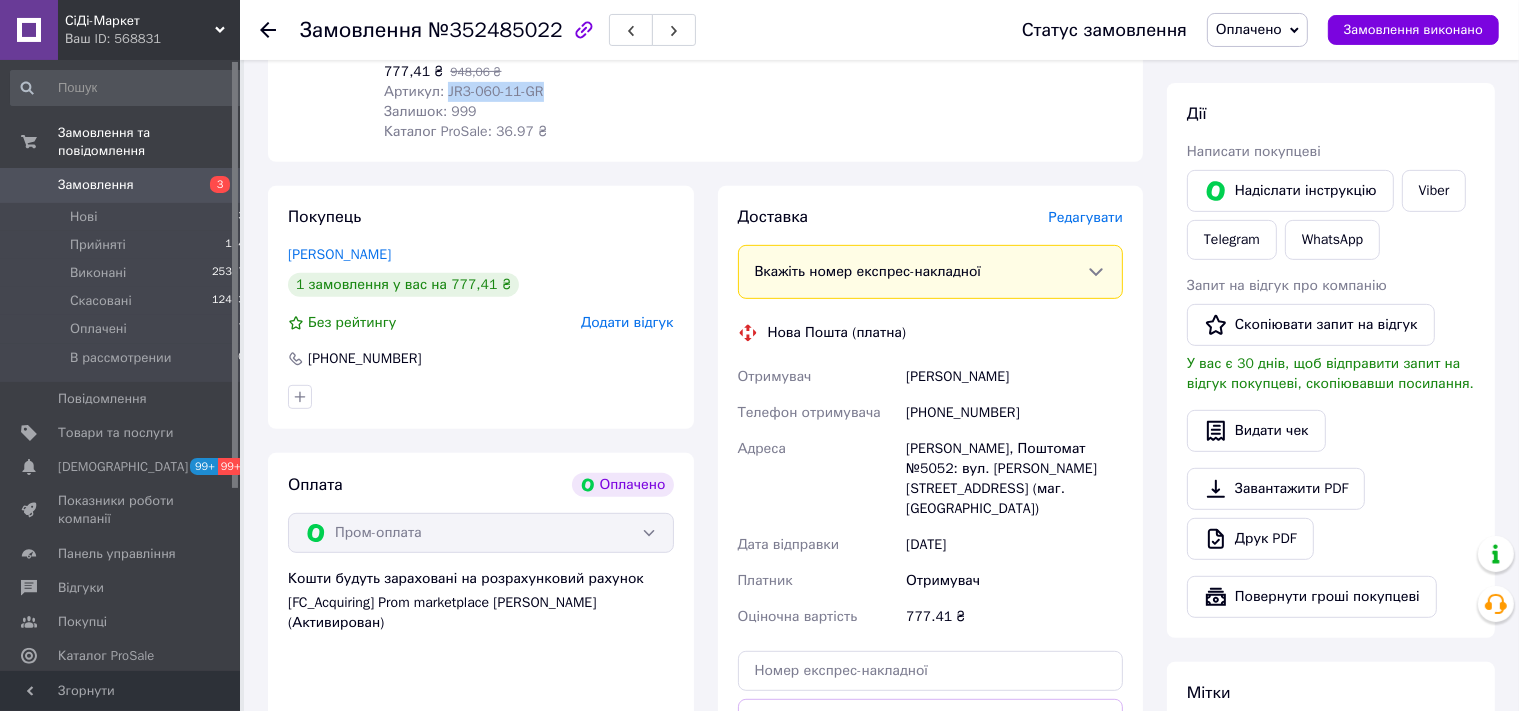 scroll, scrollTop: 844, scrollLeft: 0, axis: vertical 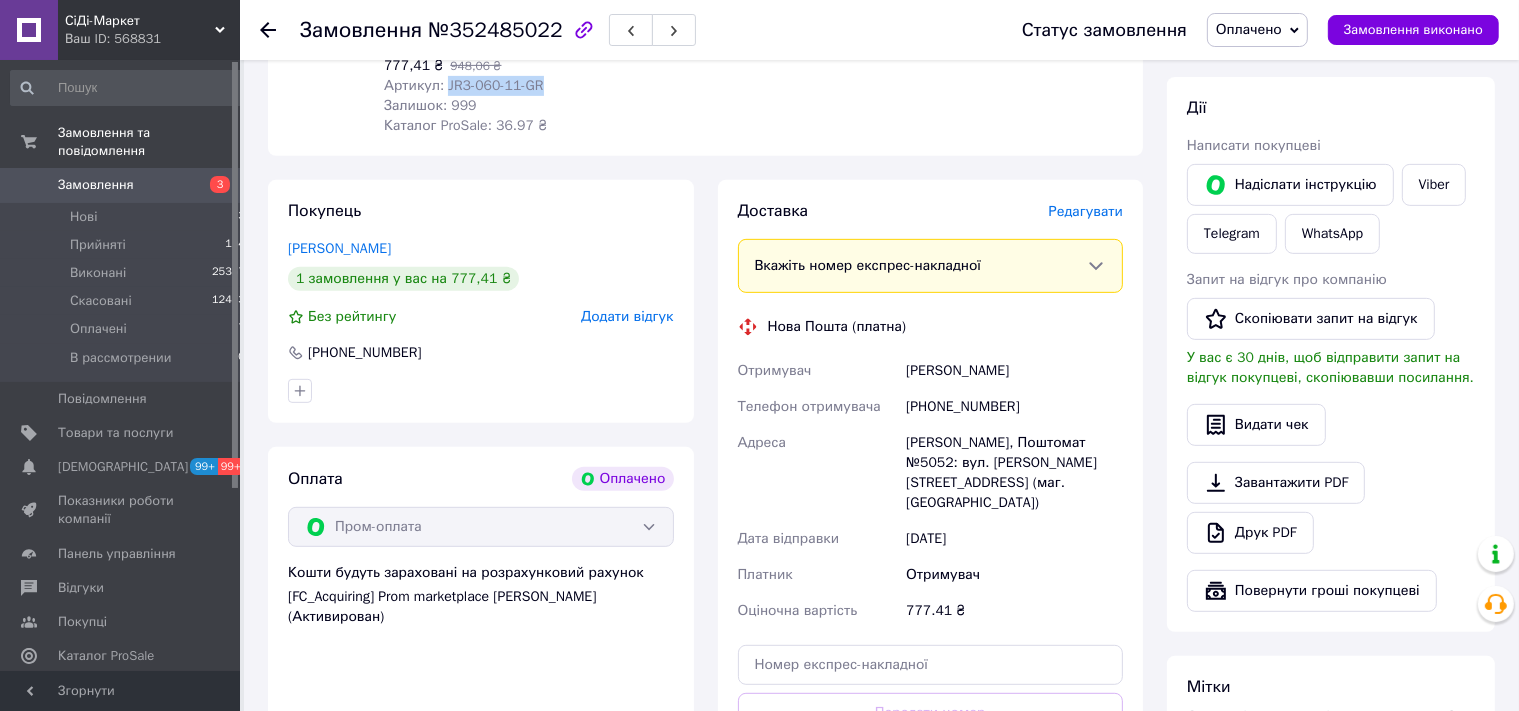drag, startPoint x: 1034, startPoint y: 374, endPoint x: 866, endPoint y: 376, distance: 168.0119 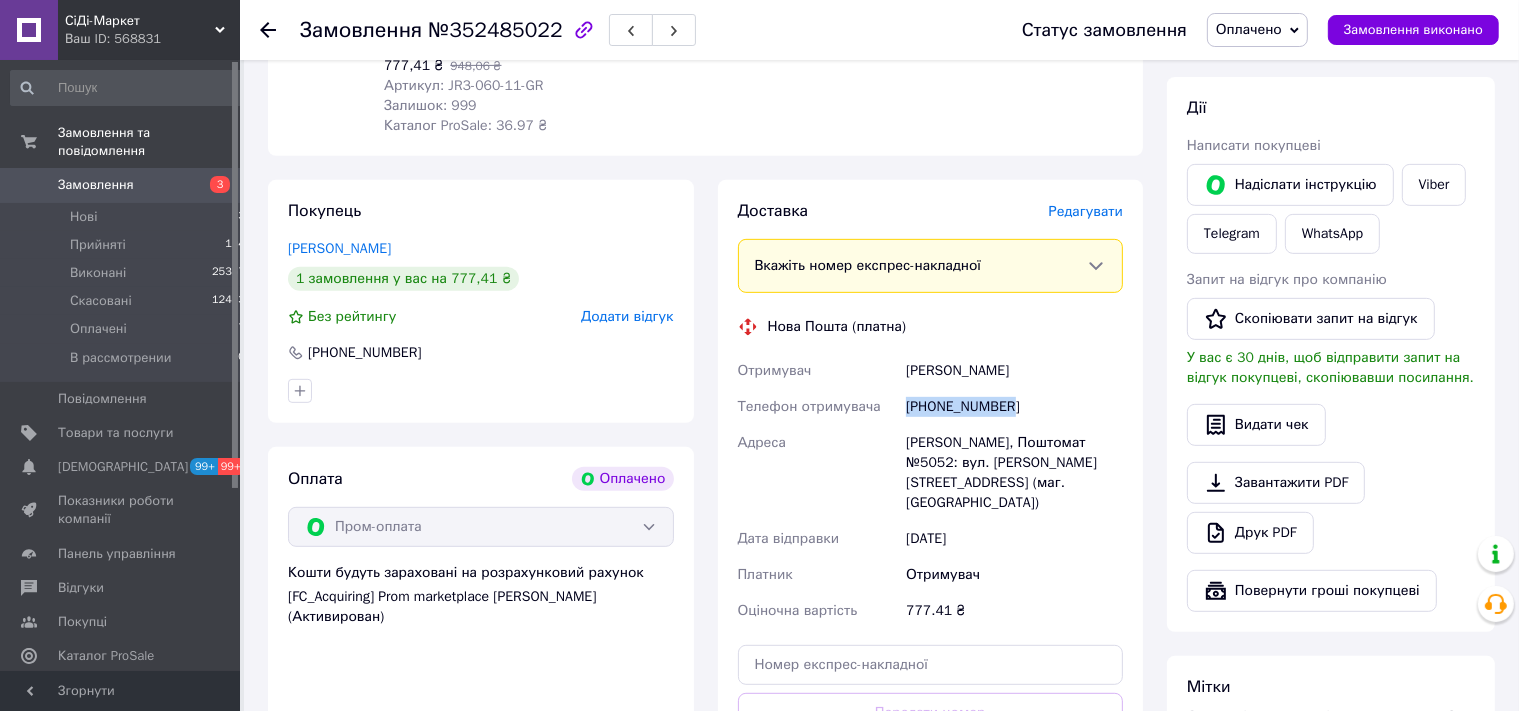 drag, startPoint x: 1021, startPoint y: 410, endPoint x: 895, endPoint y: 414, distance: 126.06348 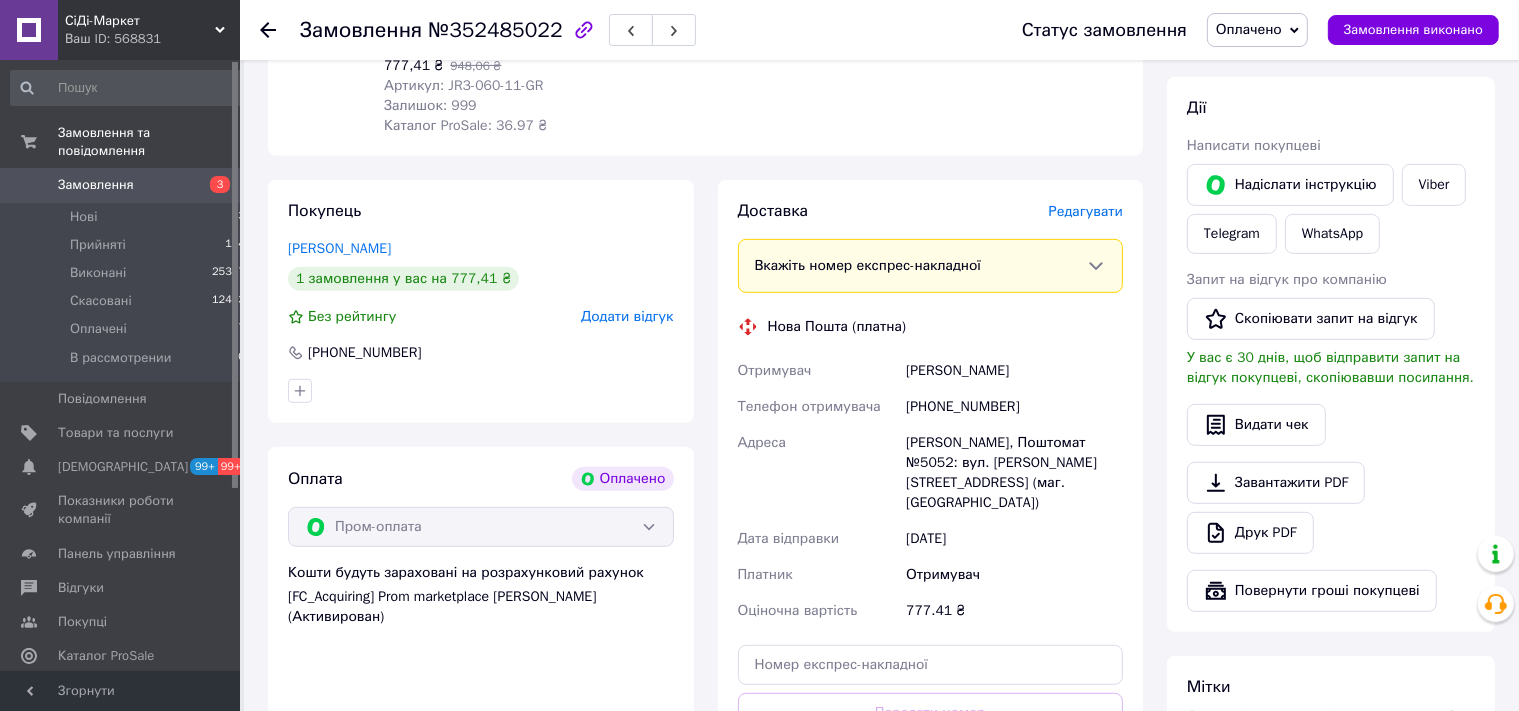 click on "[PERSON_NAME], Поштомат №5052: вул. [PERSON_NAME][STREET_ADDRESS] (маг. [GEOGRAPHIC_DATA])" at bounding box center (1014, 473) 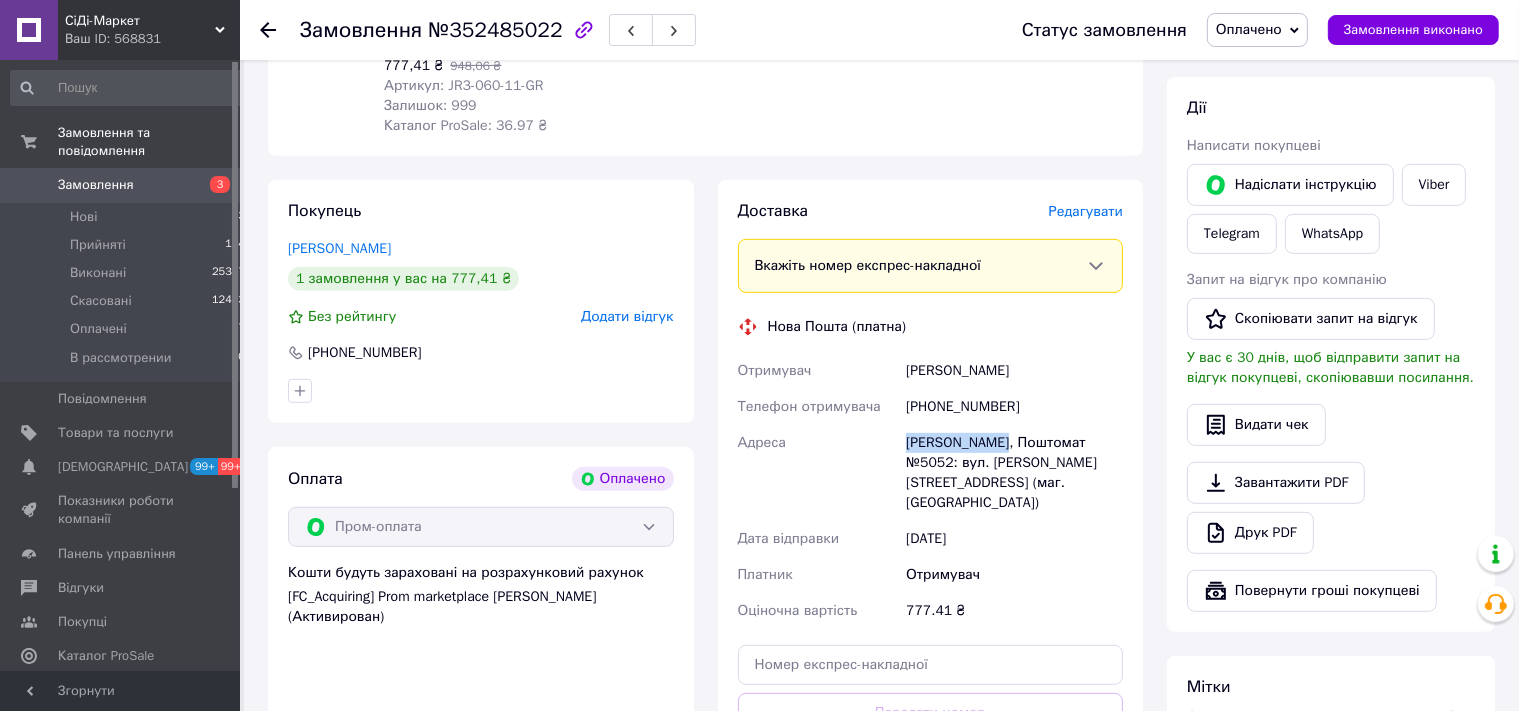 click on "[PERSON_NAME], Поштомат №5052: вул. [PERSON_NAME][STREET_ADDRESS] (маг. [GEOGRAPHIC_DATA])" at bounding box center [1014, 473] 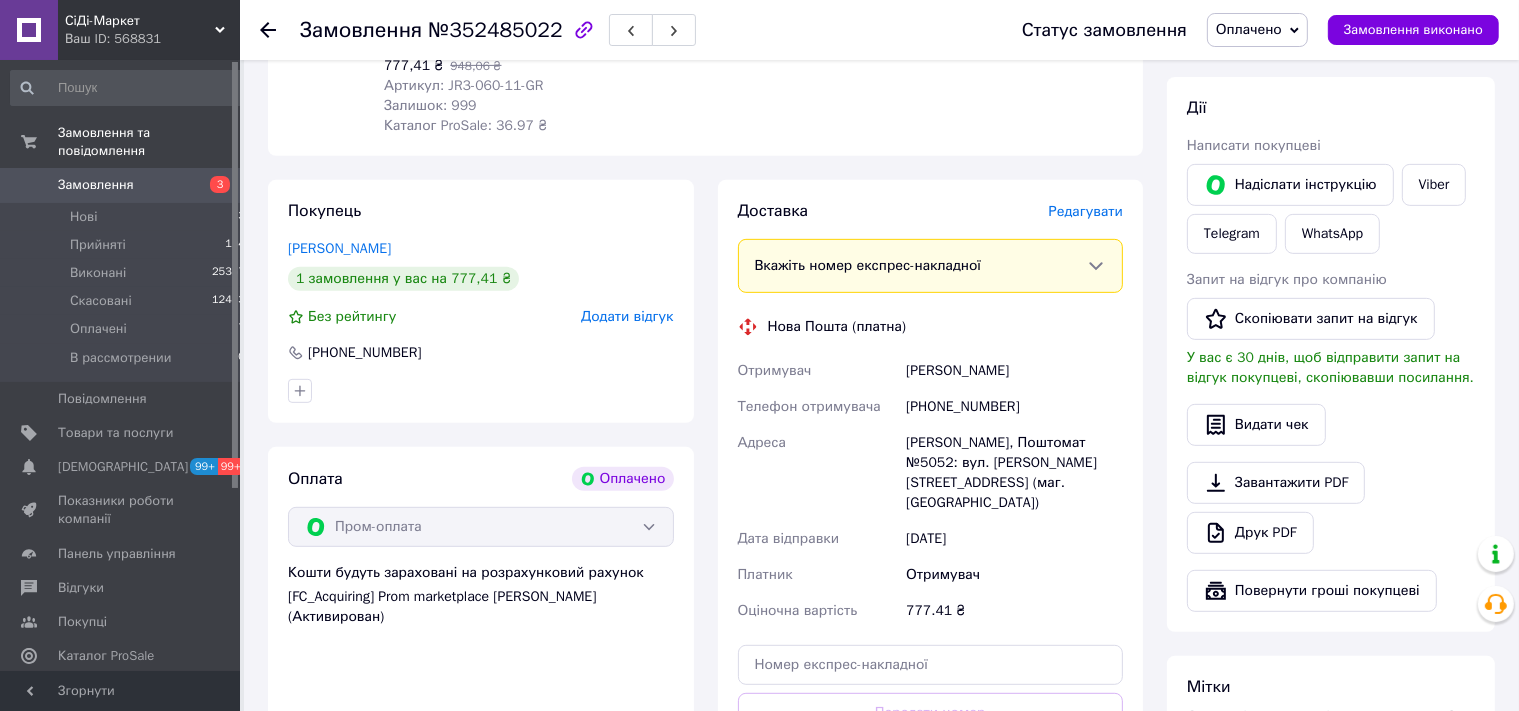 click on "№352485022" at bounding box center [495, 30] 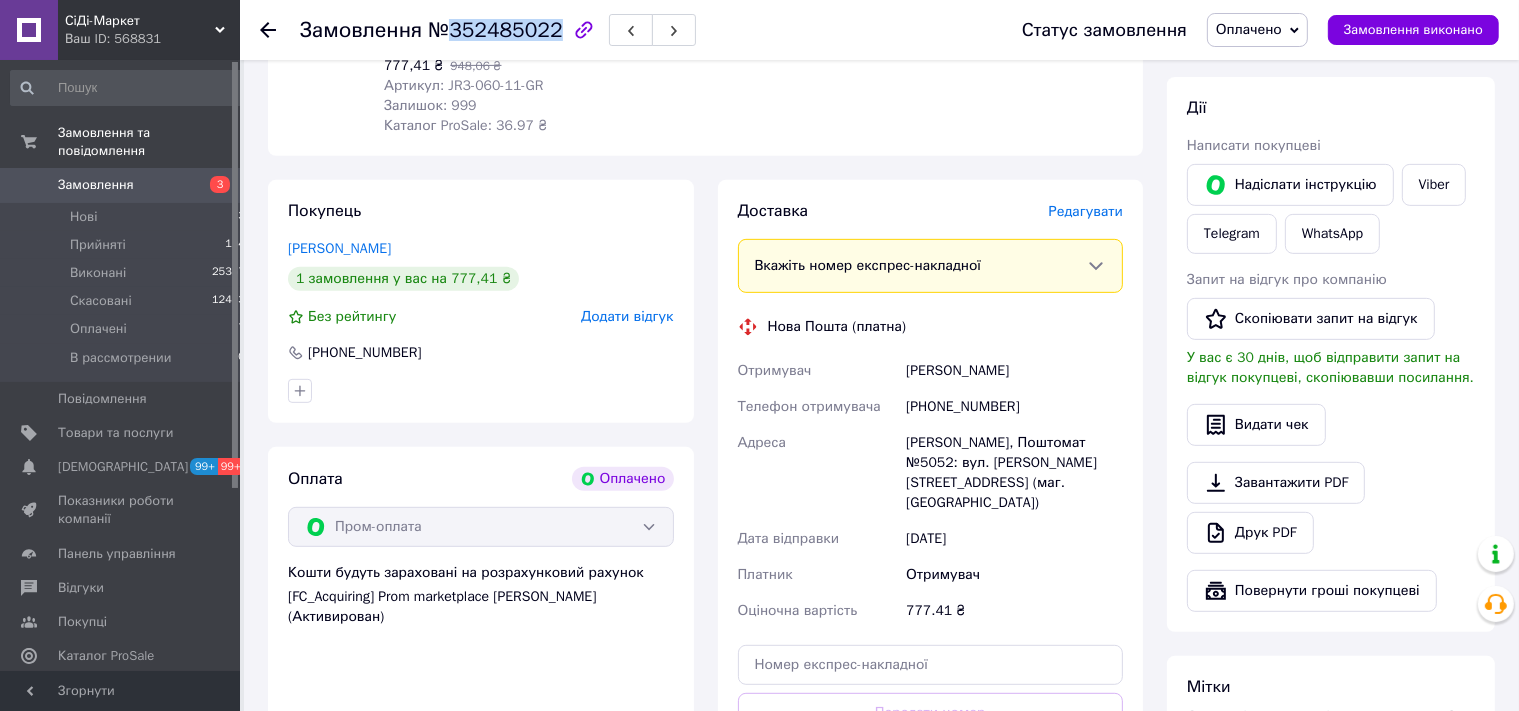 click on "№352485022" at bounding box center (495, 30) 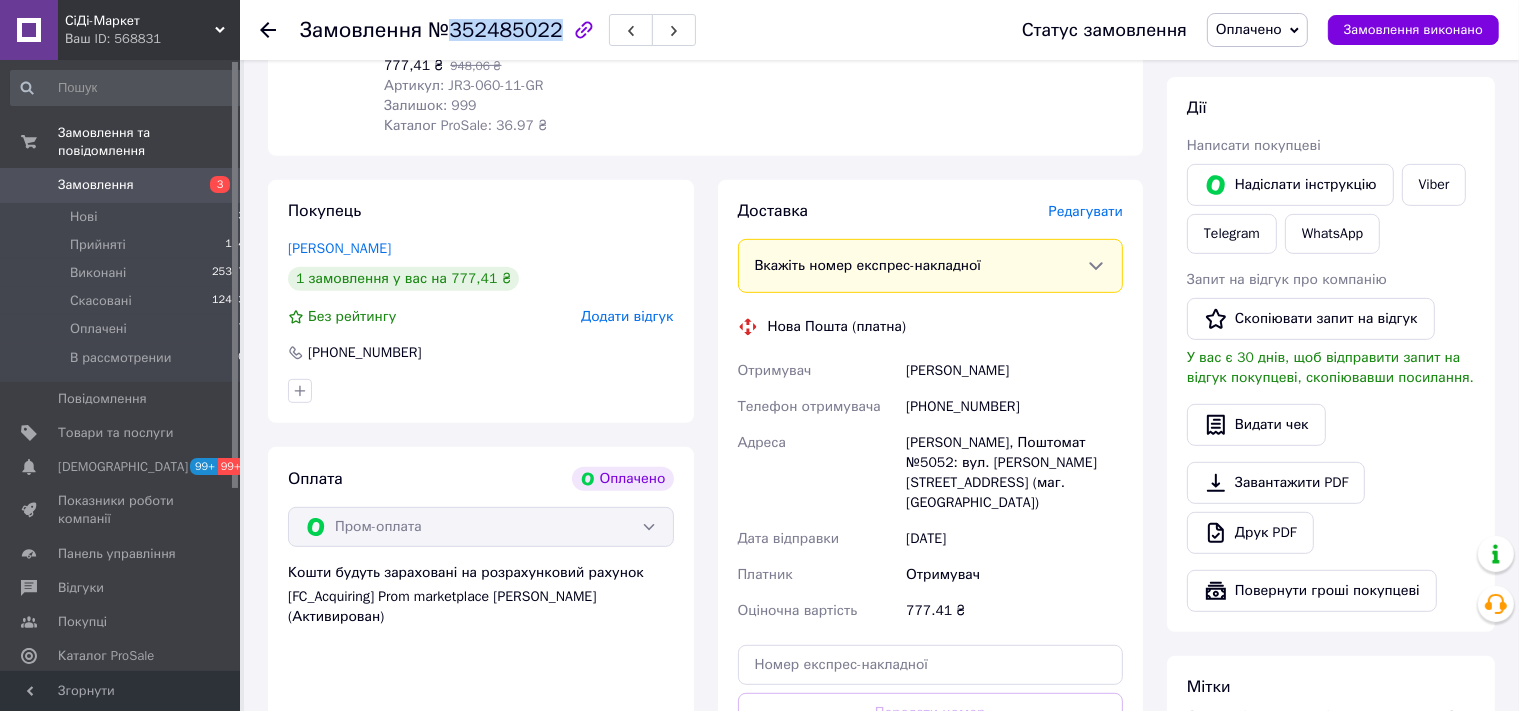 click on "Оплачено" at bounding box center [1249, 29] 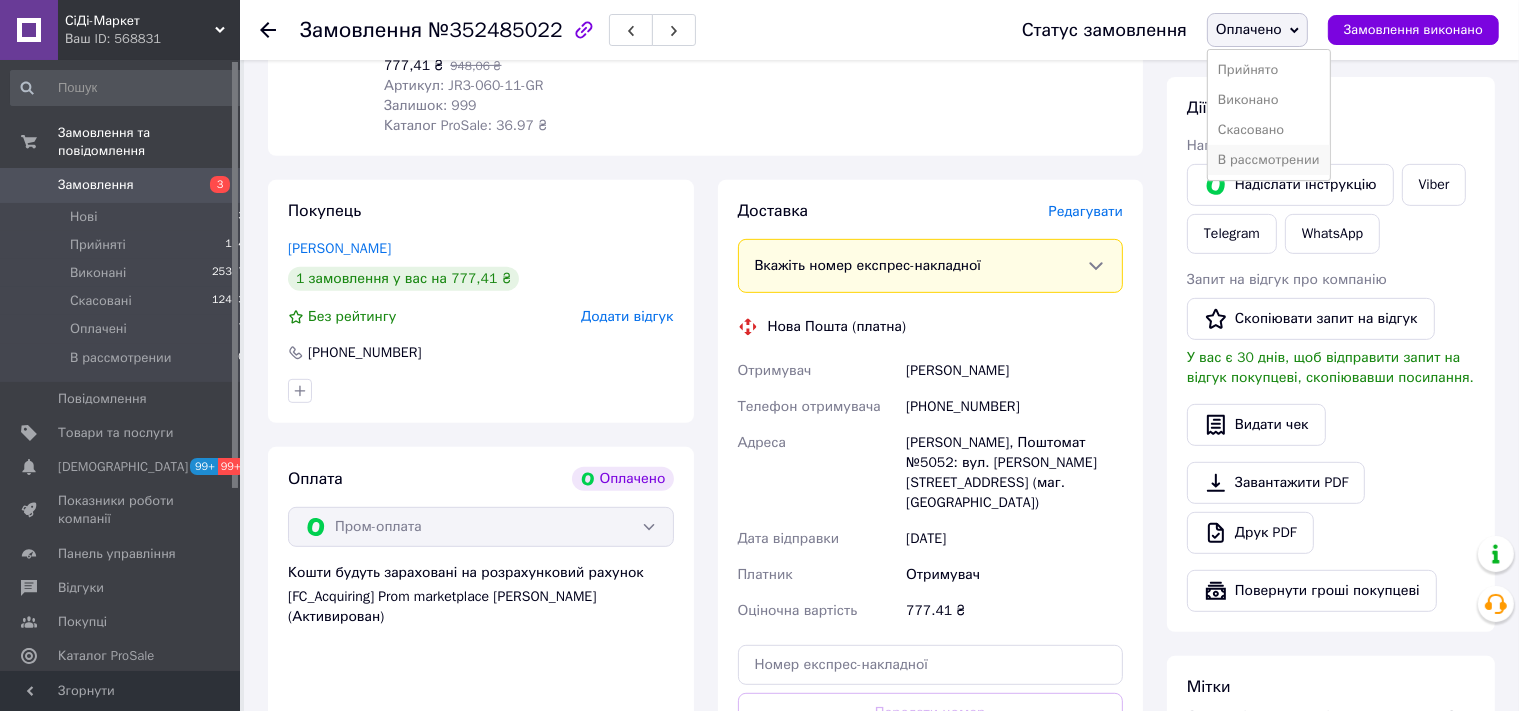 click on "В рассмотрении" at bounding box center (1269, 160) 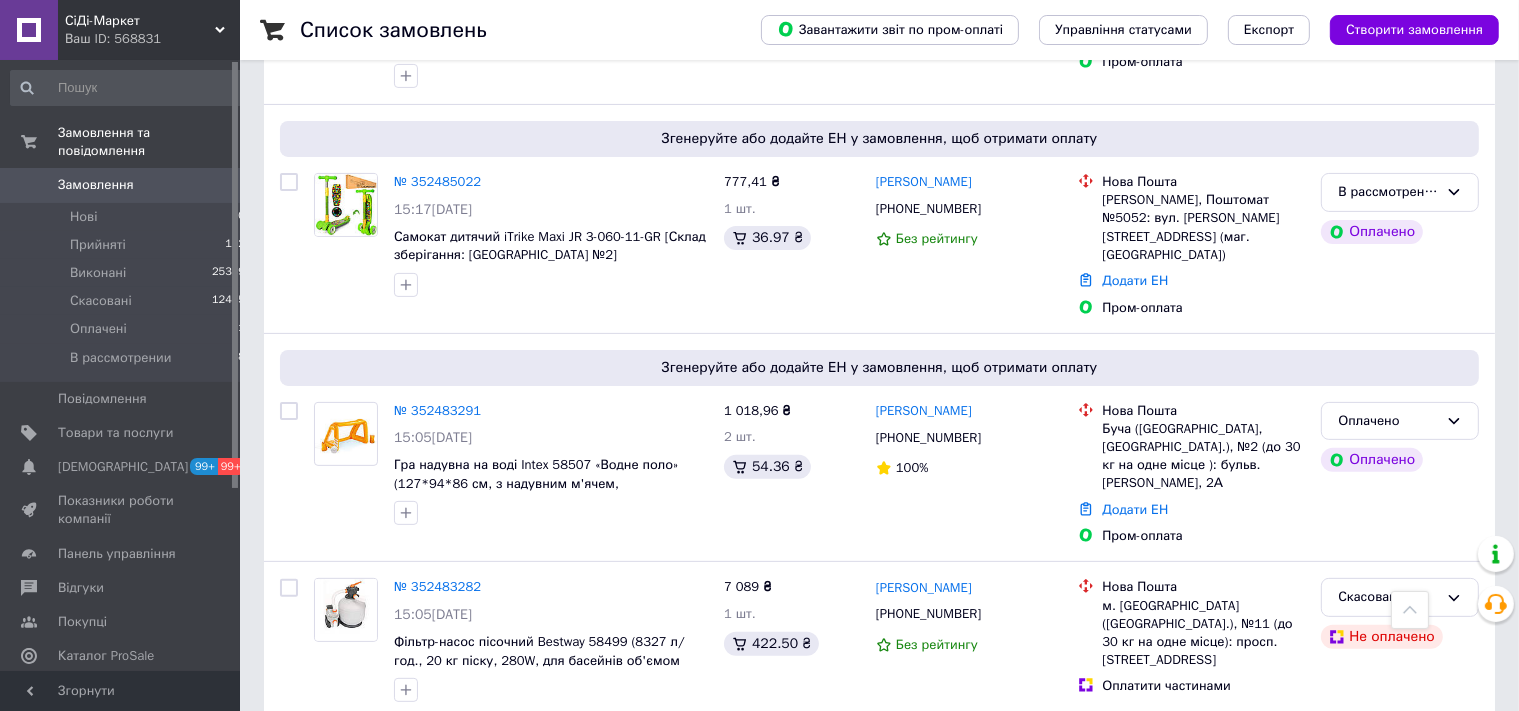 scroll, scrollTop: 633, scrollLeft: 0, axis: vertical 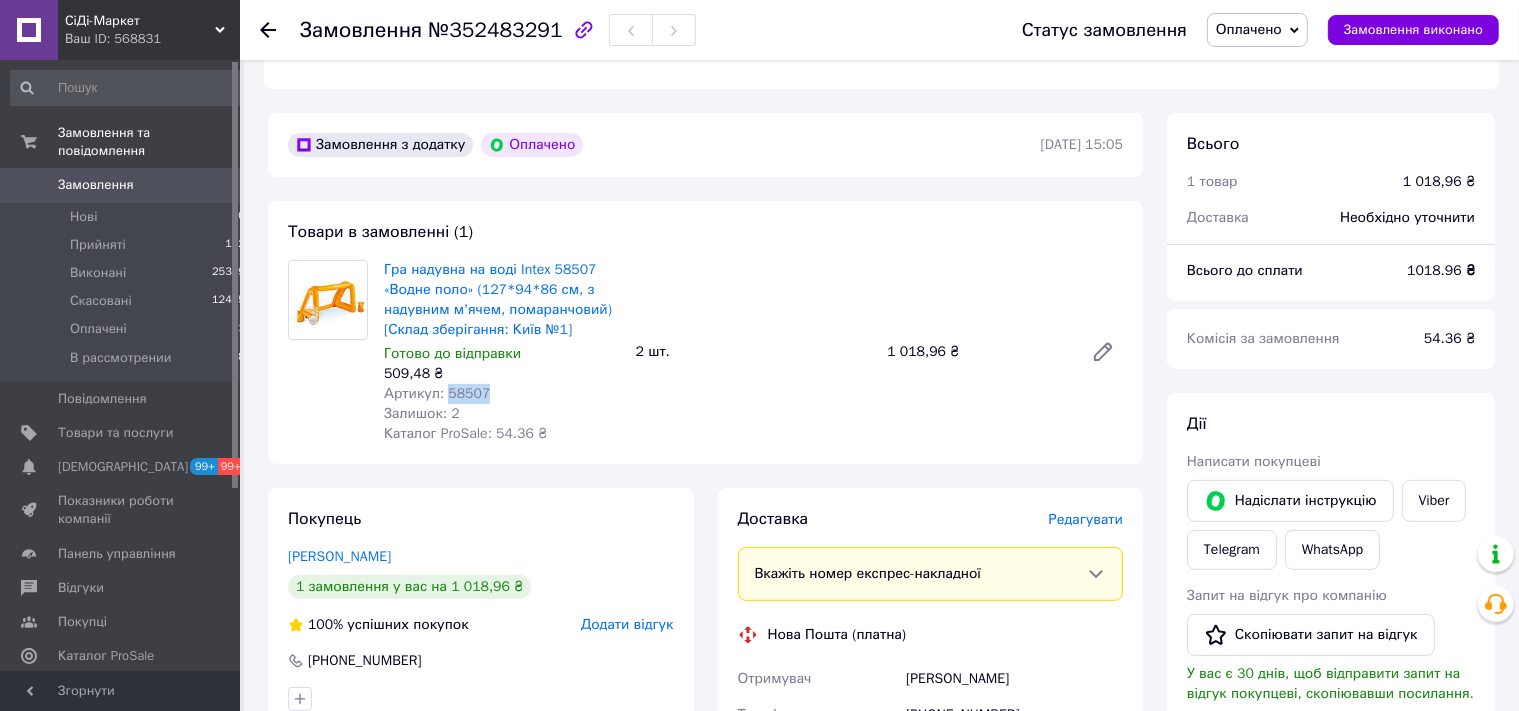 drag, startPoint x: 488, startPoint y: 398, endPoint x: 442, endPoint y: 398, distance: 46 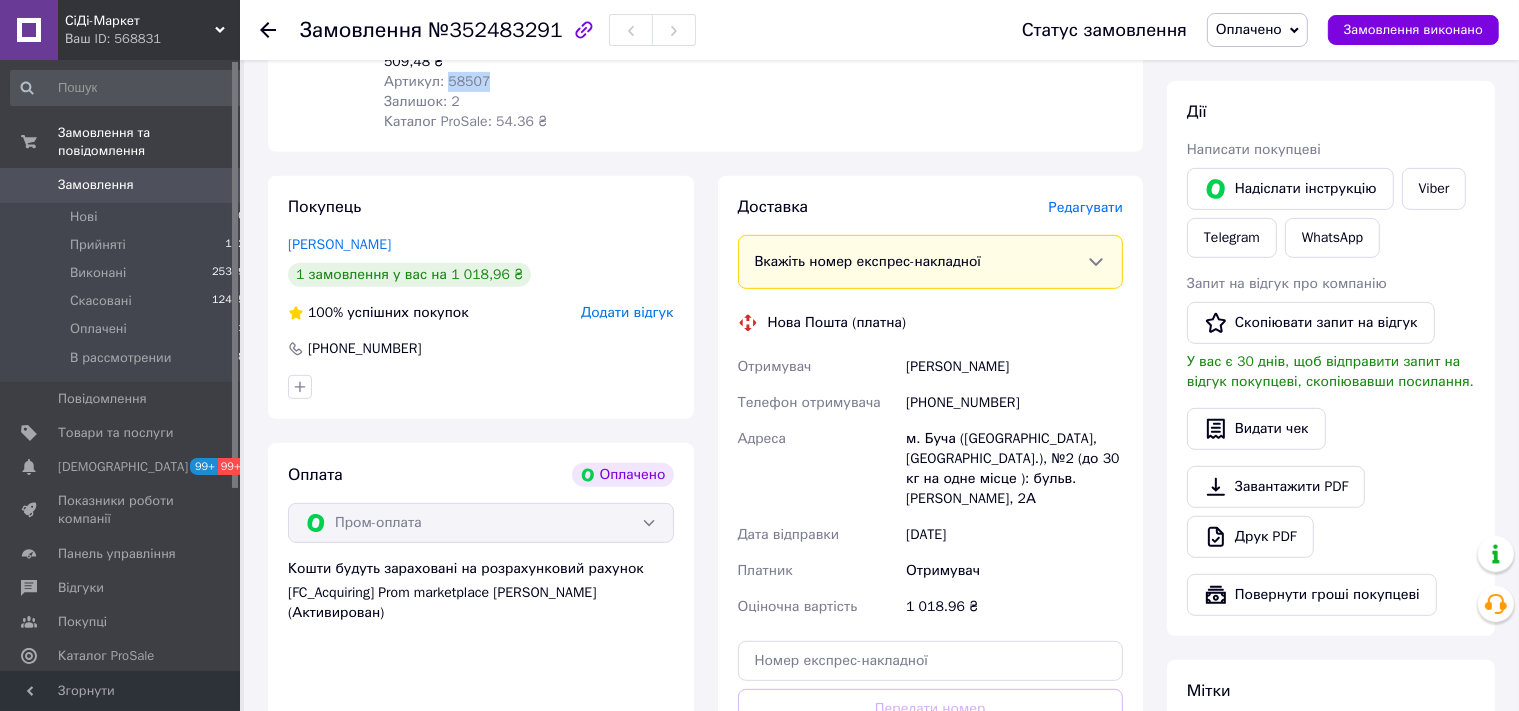 scroll, scrollTop: 844, scrollLeft: 0, axis: vertical 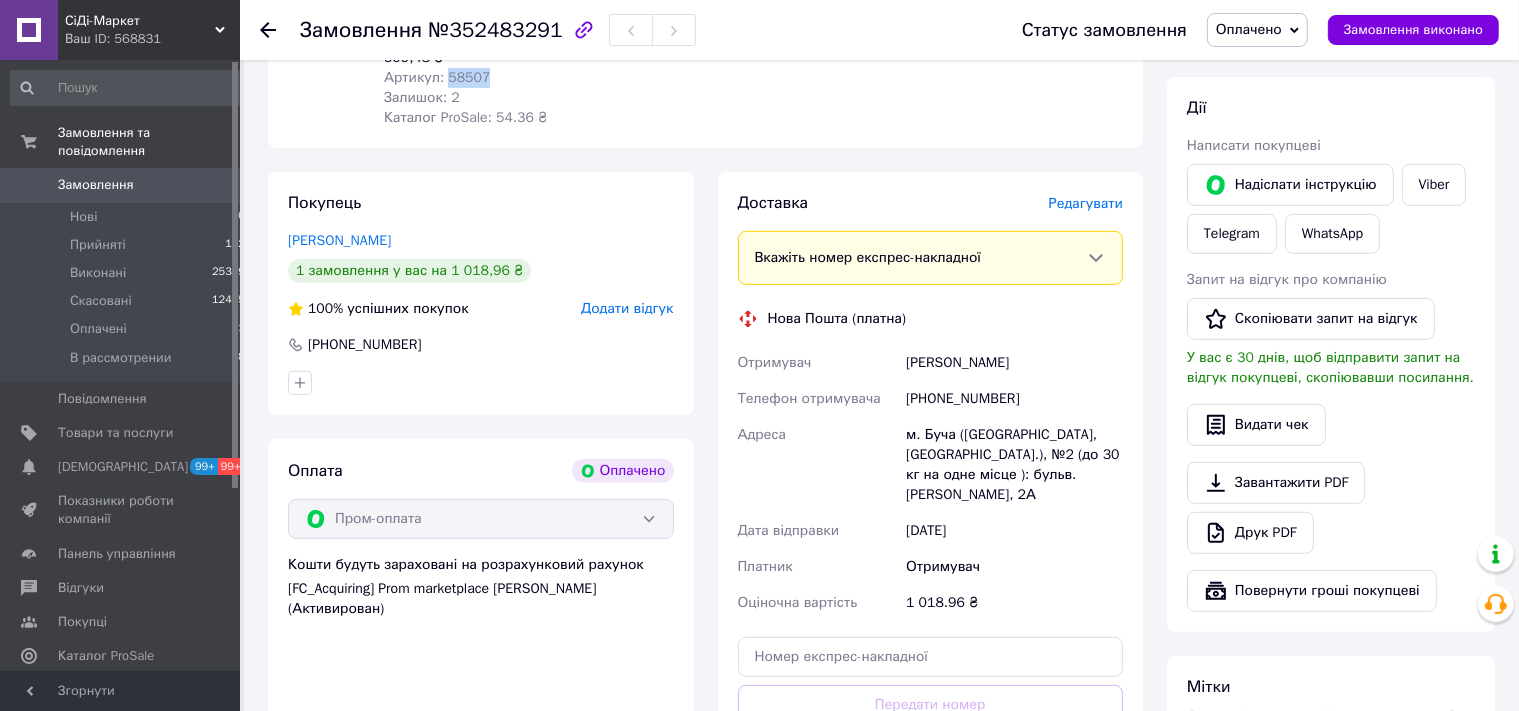 drag, startPoint x: 1001, startPoint y: 367, endPoint x: 888, endPoint y: 370, distance: 113.03982 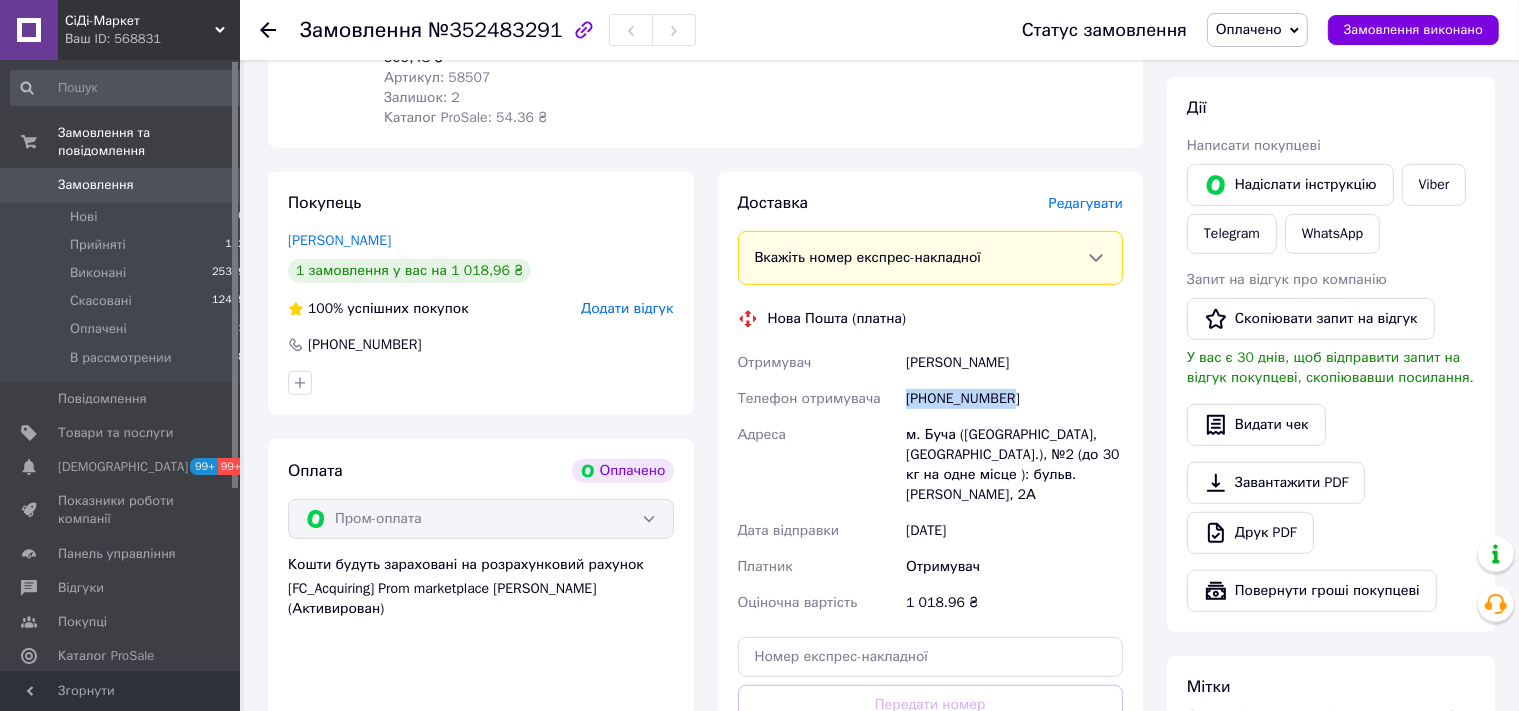 drag, startPoint x: 1029, startPoint y: 398, endPoint x: 878, endPoint y: 410, distance: 151.47607 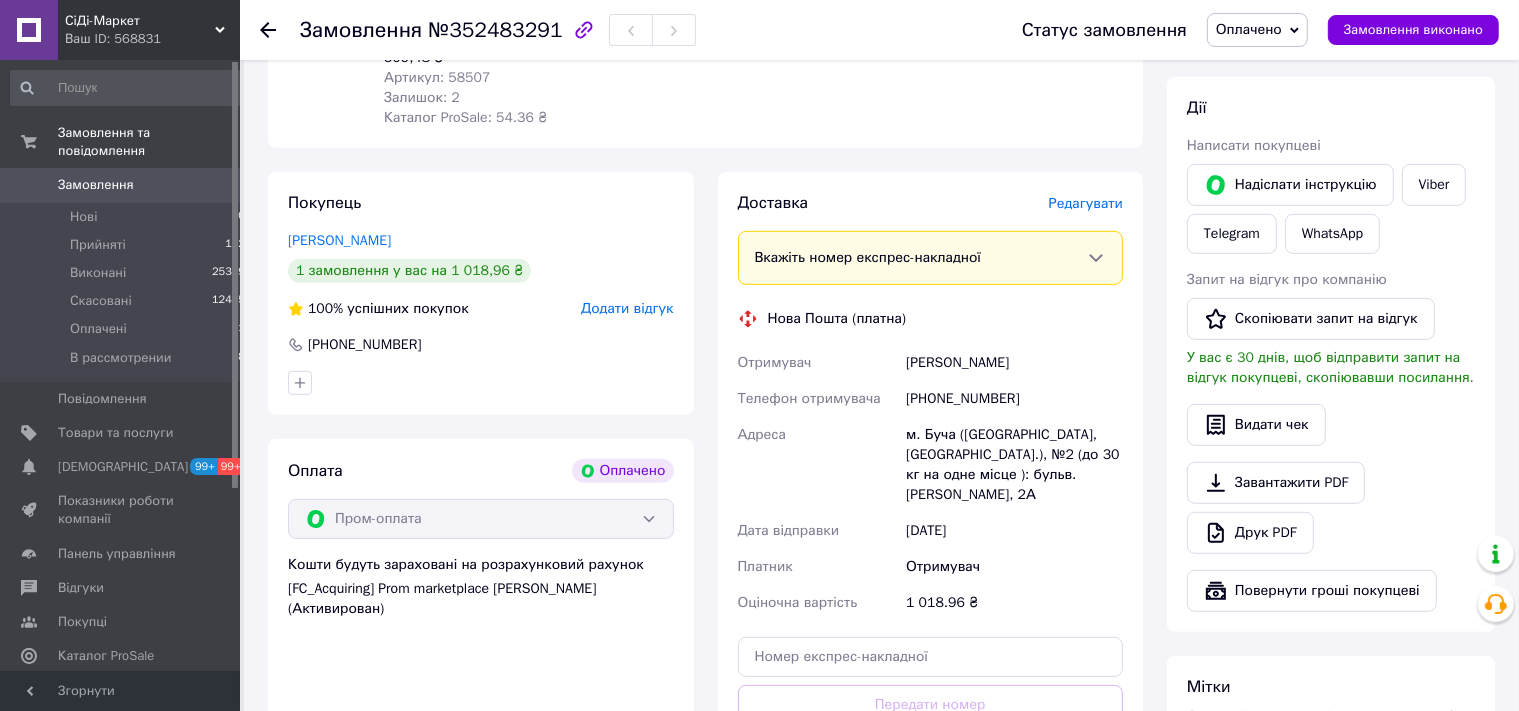 click on "м. Буча ([GEOGRAPHIC_DATA], [GEOGRAPHIC_DATA].), №2 (до 30 кг на одне місце ): бульв. [PERSON_NAME], 2А" at bounding box center (1014, 465) 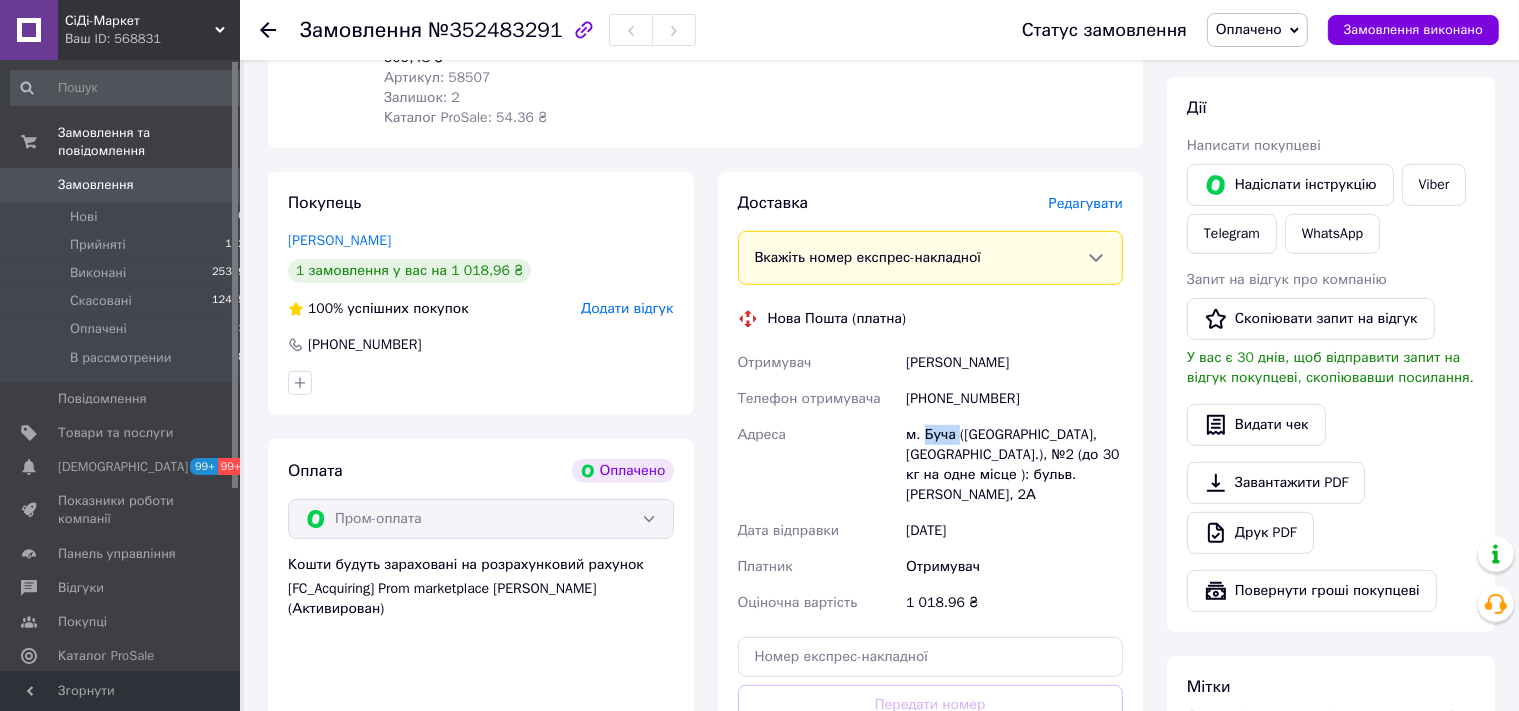 click on "м. Буча ([GEOGRAPHIC_DATA], [GEOGRAPHIC_DATA].), №2 (до 30 кг на одне місце ): бульв. [PERSON_NAME], 2А" at bounding box center (1014, 465) 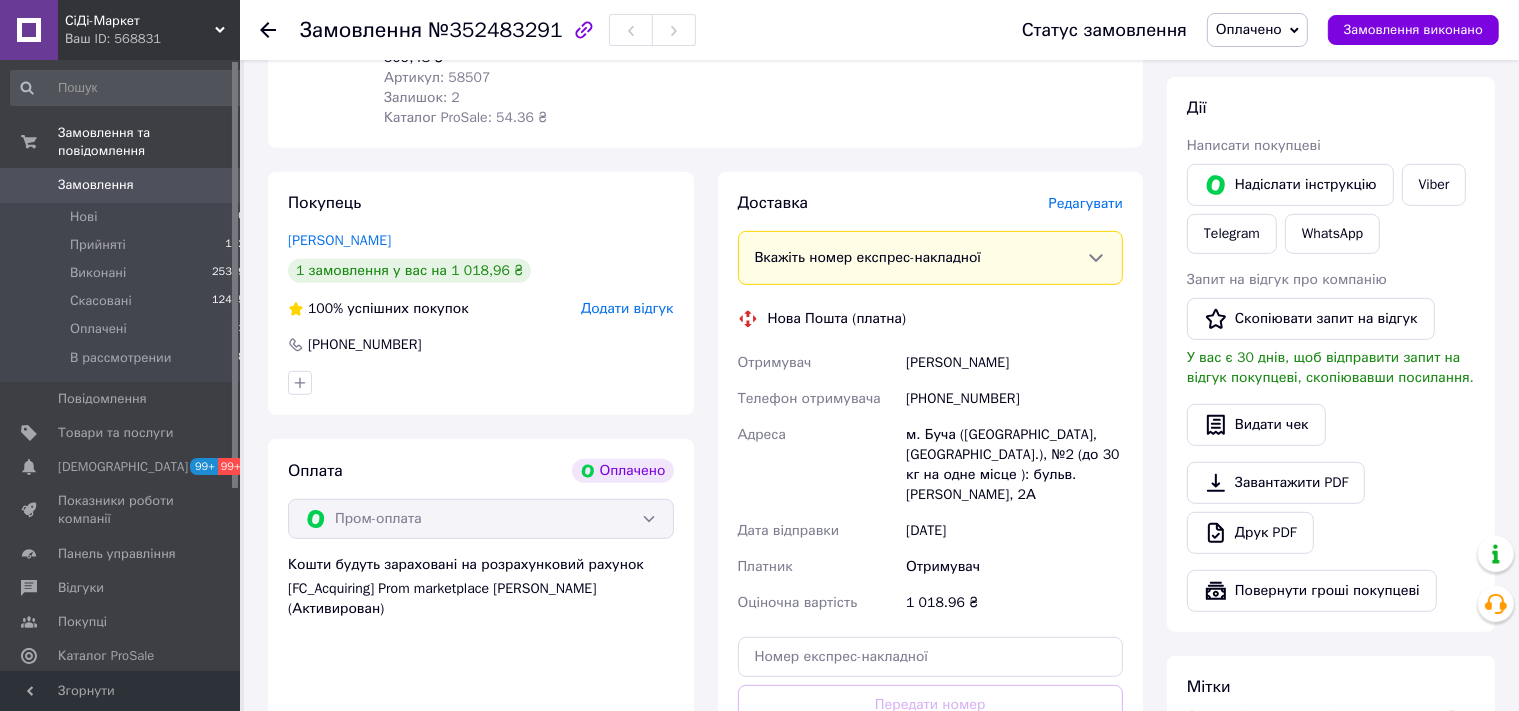 click on "№352483291" at bounding box center [495, 30] 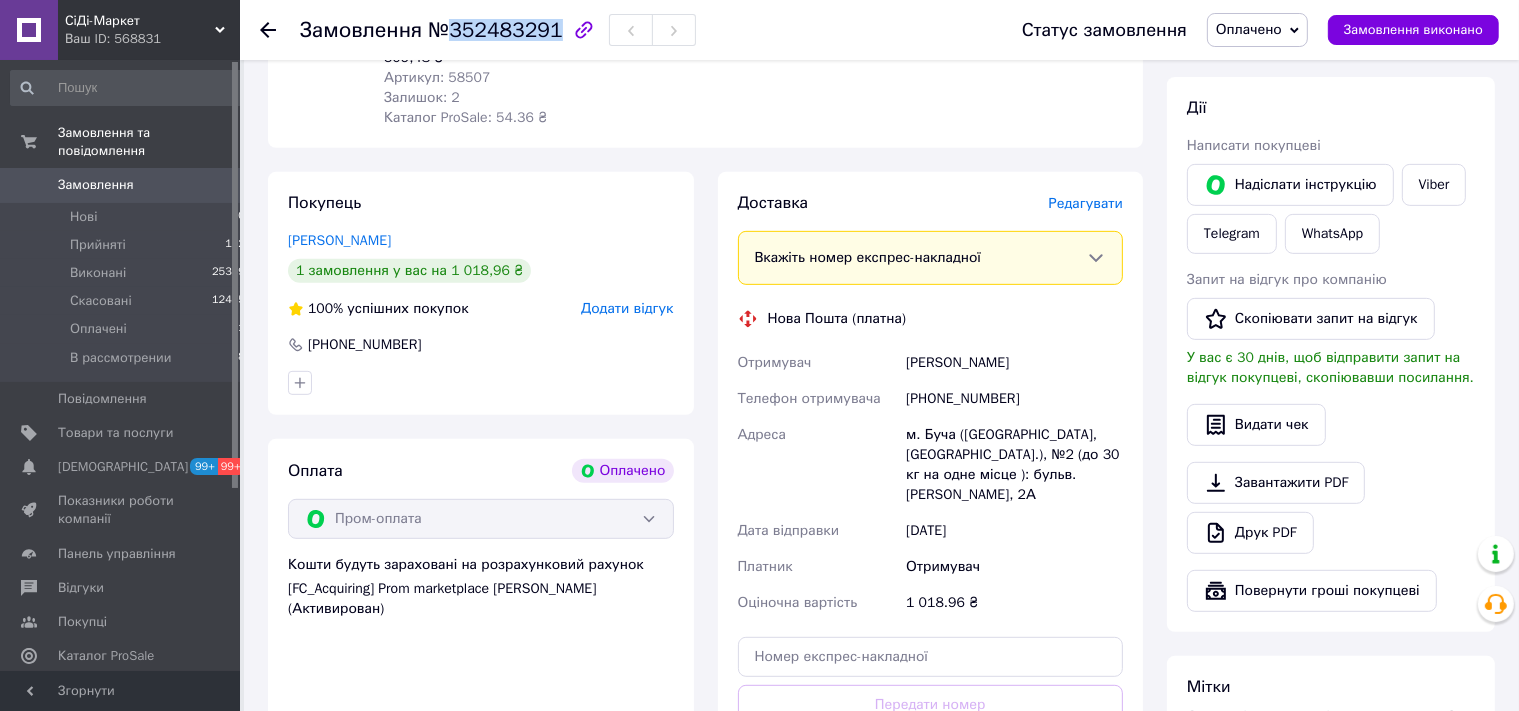 click on "№352483291" at bounding box center (495, 30) 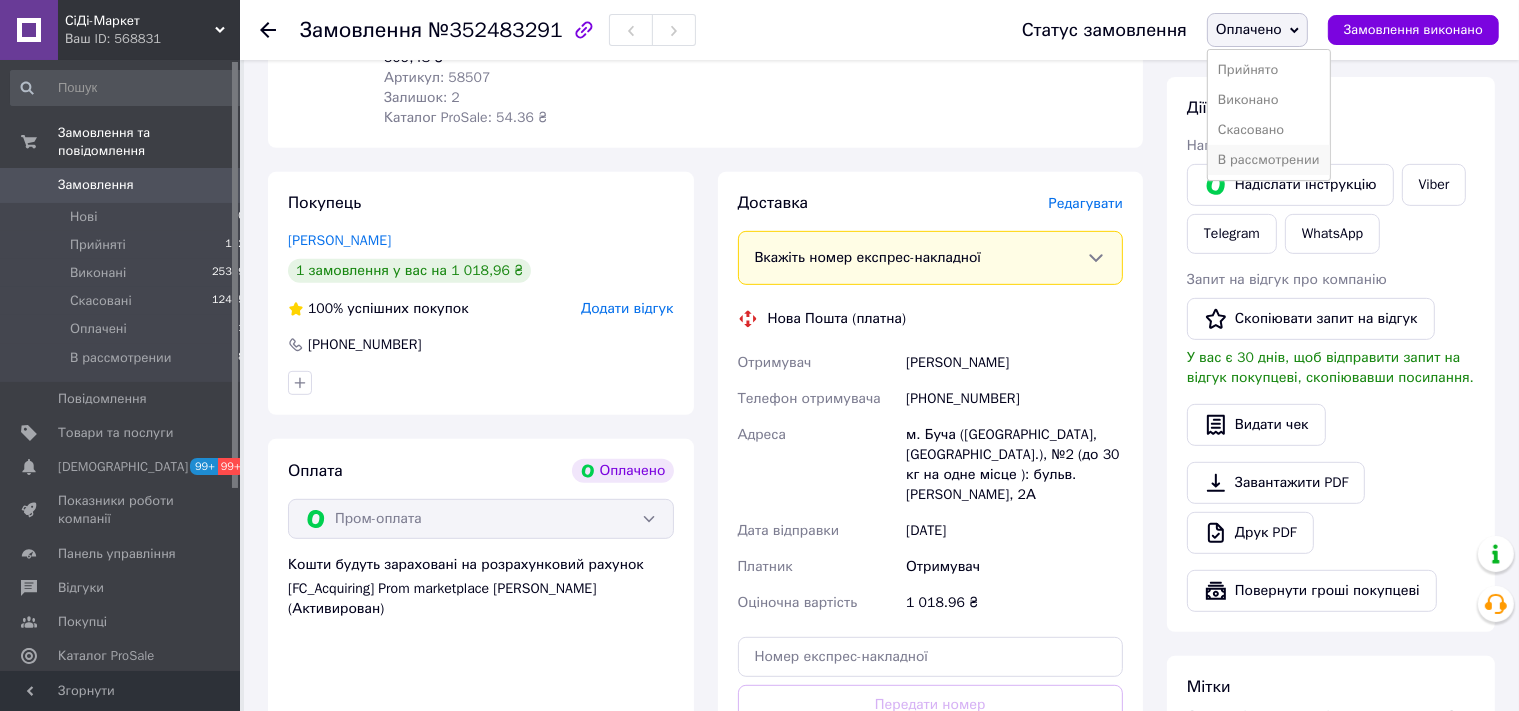 click on "В рассмотрении" at bounding box center (1269, 160) 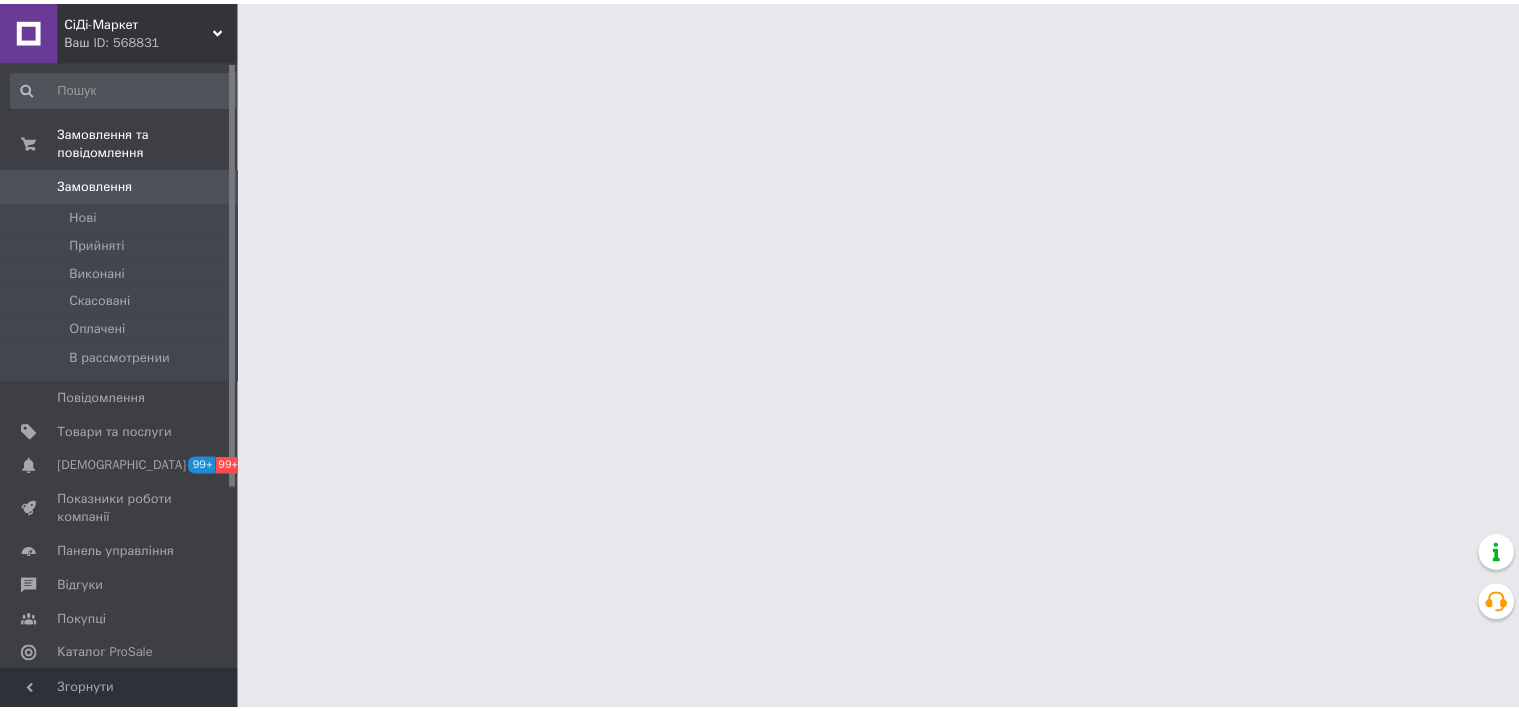 scroll, scrollTop: 0, scrollLeft: 0, axis: both 